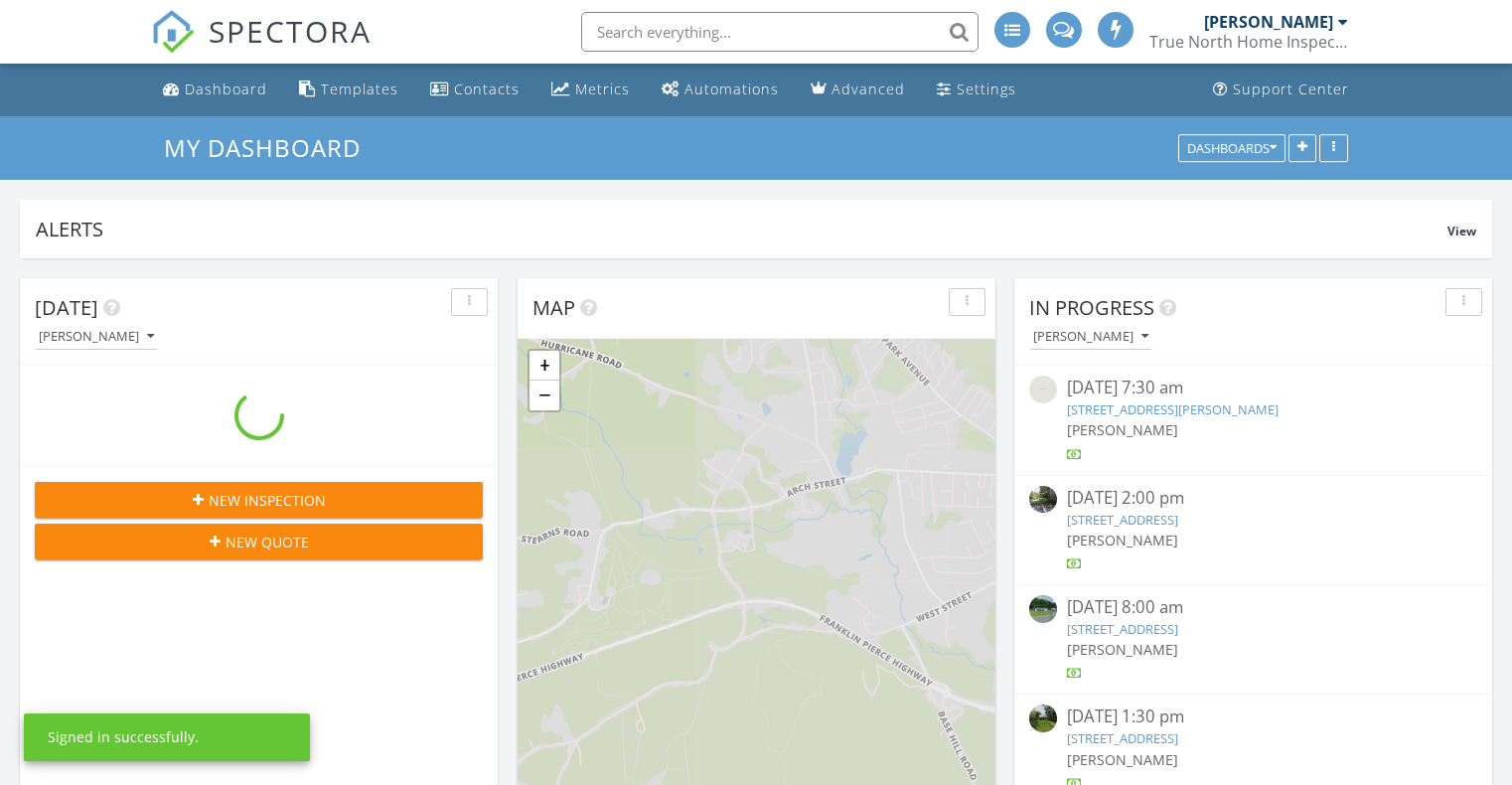 scroll, scrollTop: 0, scrollLeft: 0, axis: both 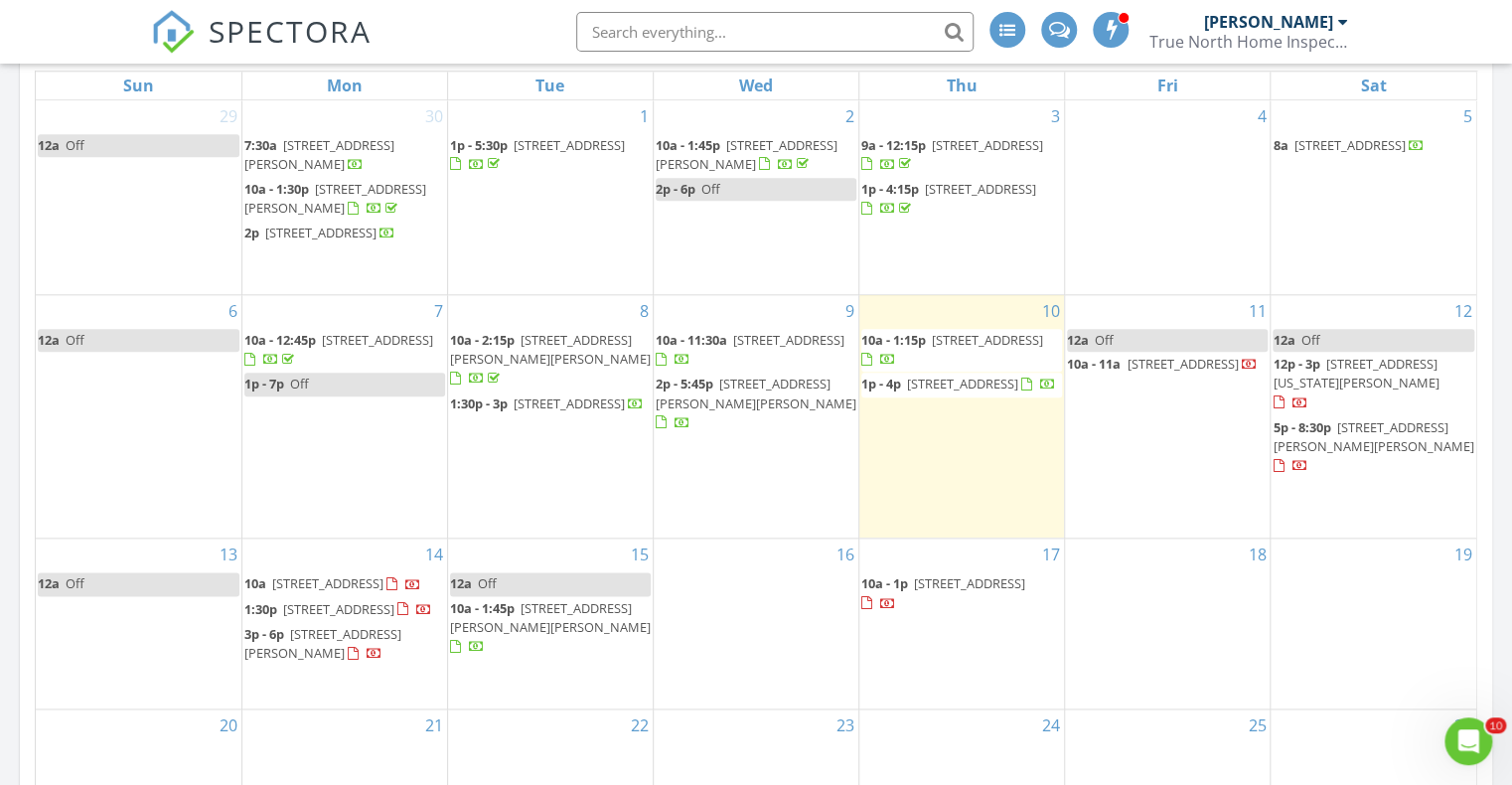 click on "[STREET_ADDRESS][PERSON_NAME][PERSON_NAME]" at bounding box center [1373, 436] 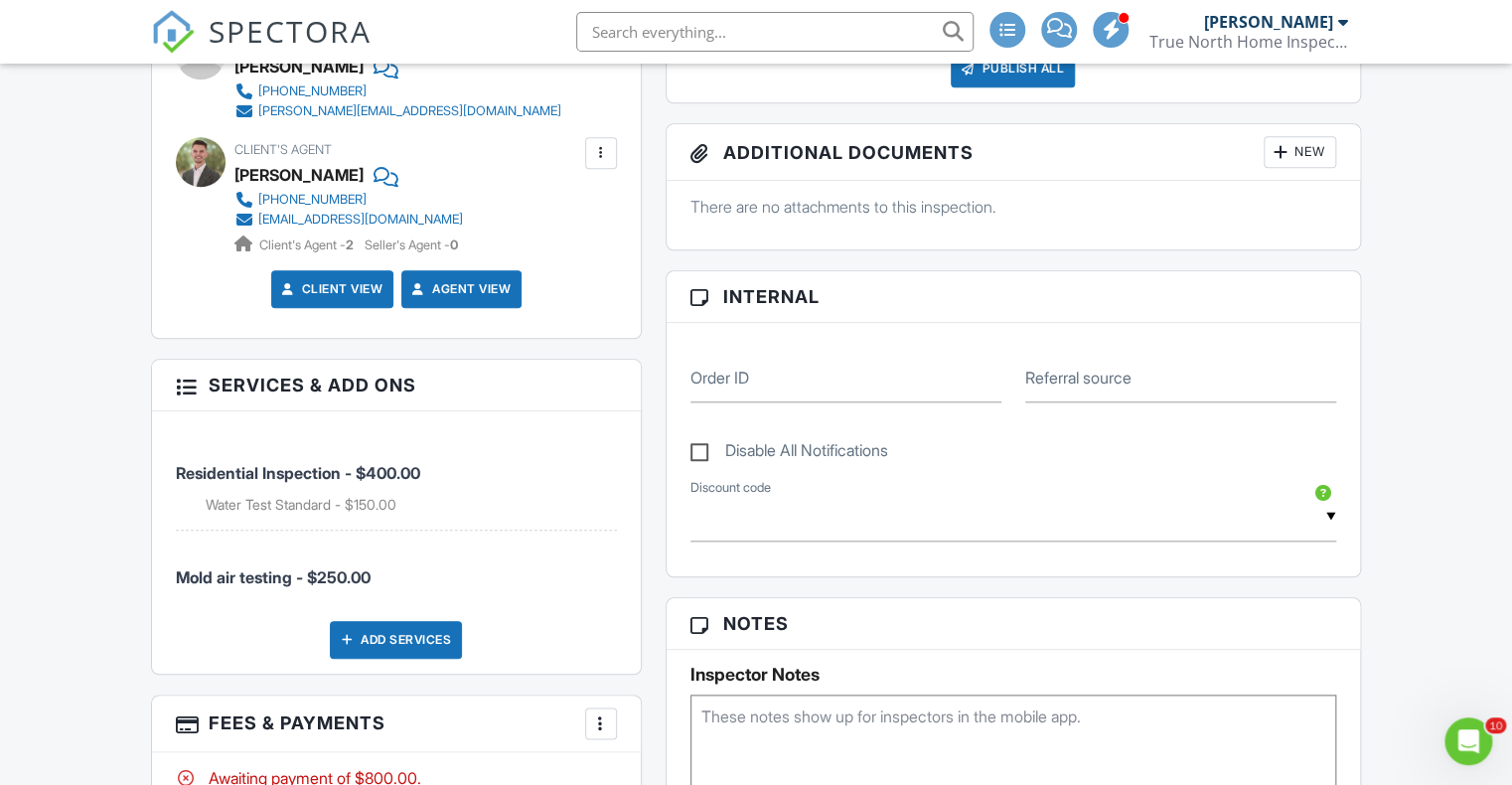 scroll, scrollTop: 0, scrollLeft: 0, axis: both 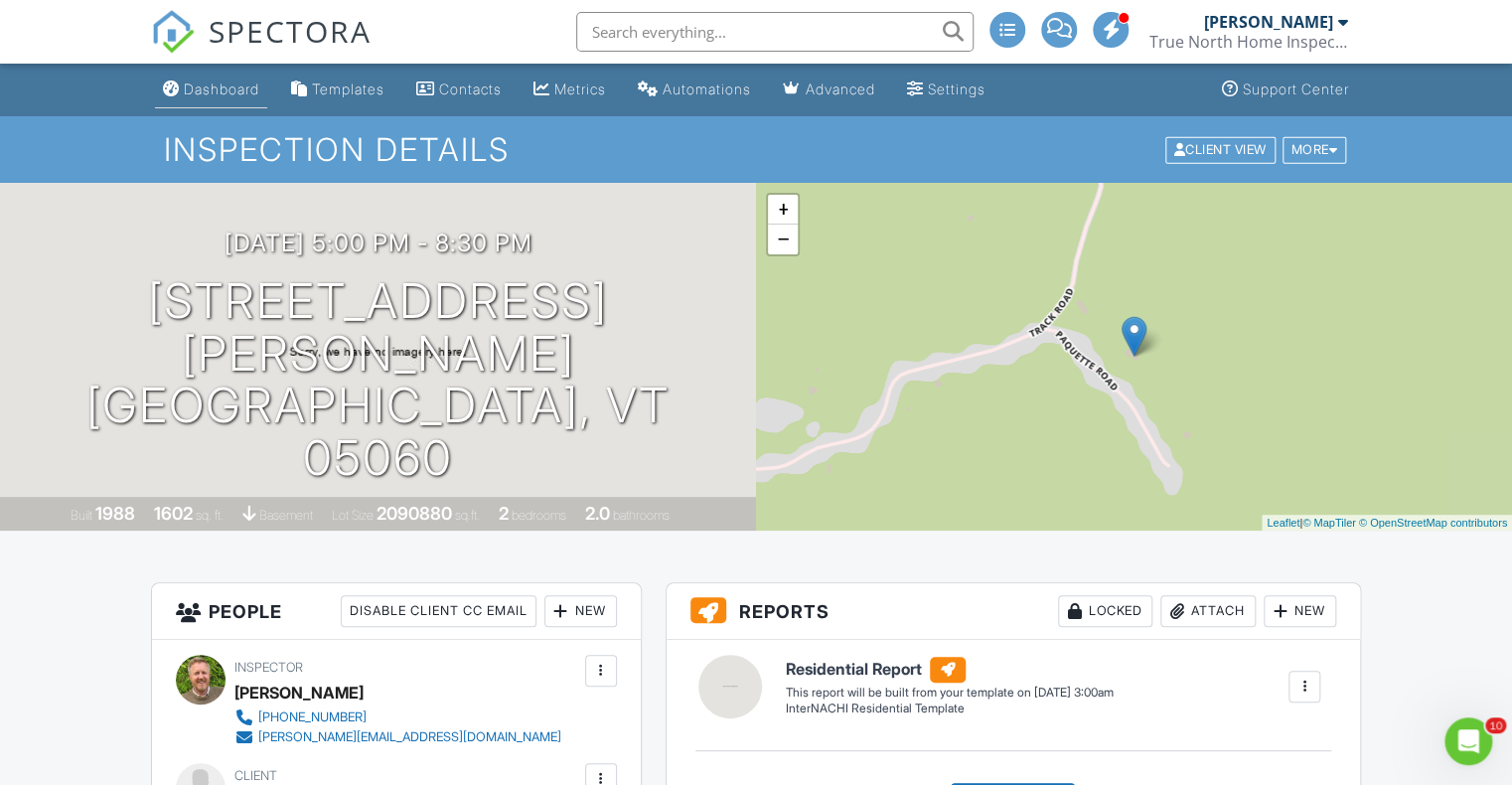click on "Dashboard" at bounding box center (222, 88) 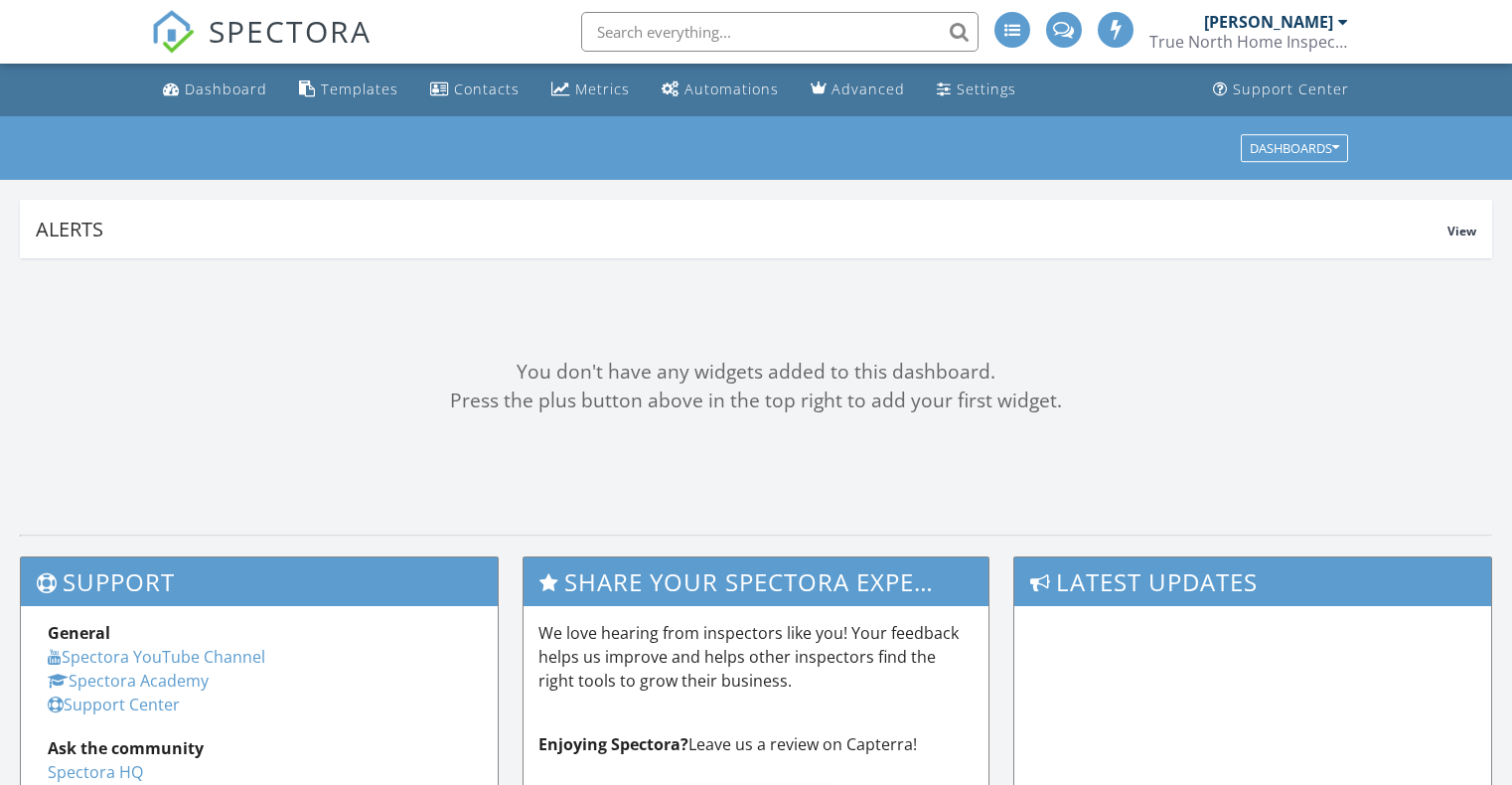 scroll, scrollTop: 0, scrollLeft: 0, axis: both 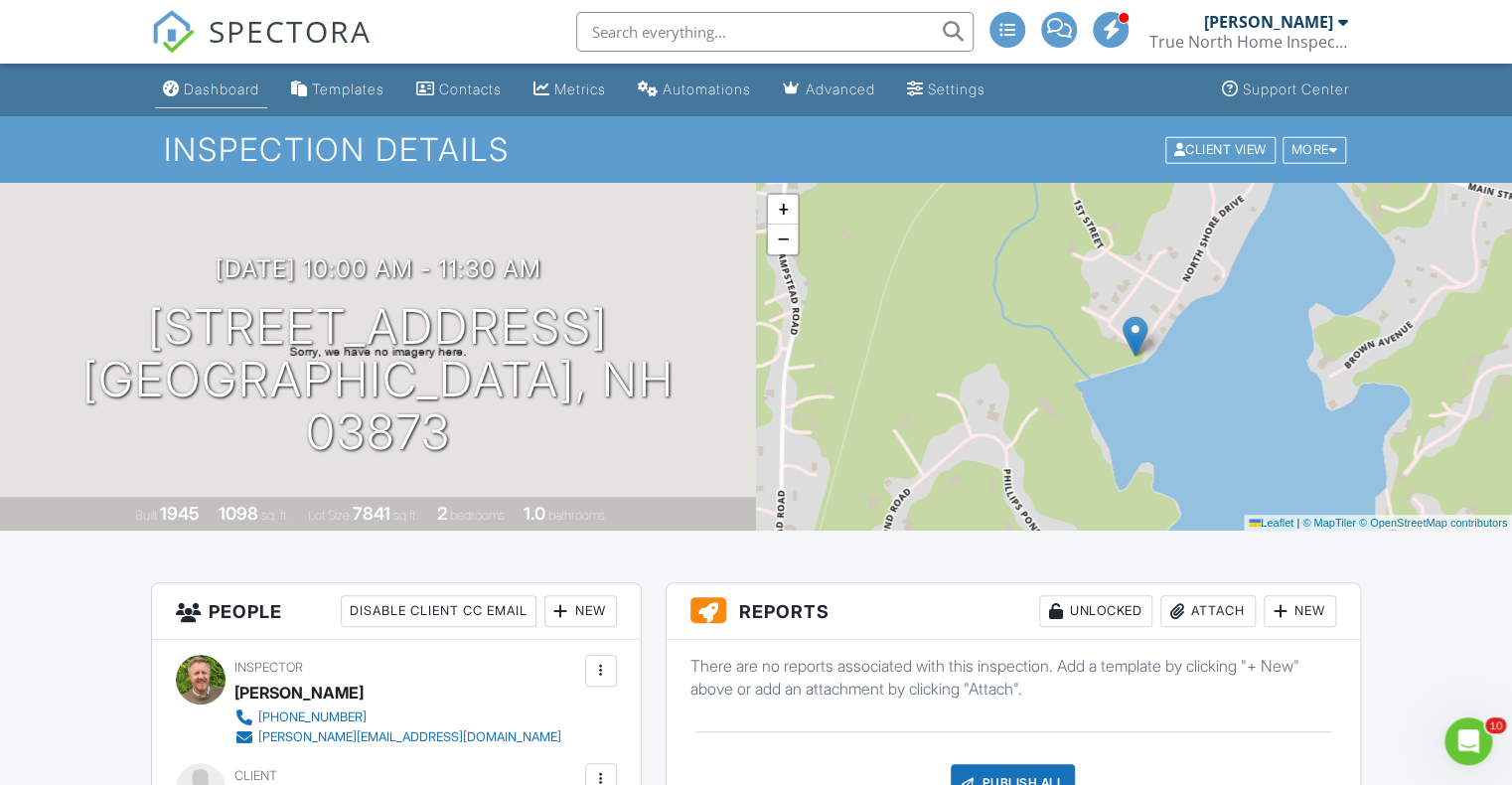click on "Dashboard" at bounding box center [222, 88] 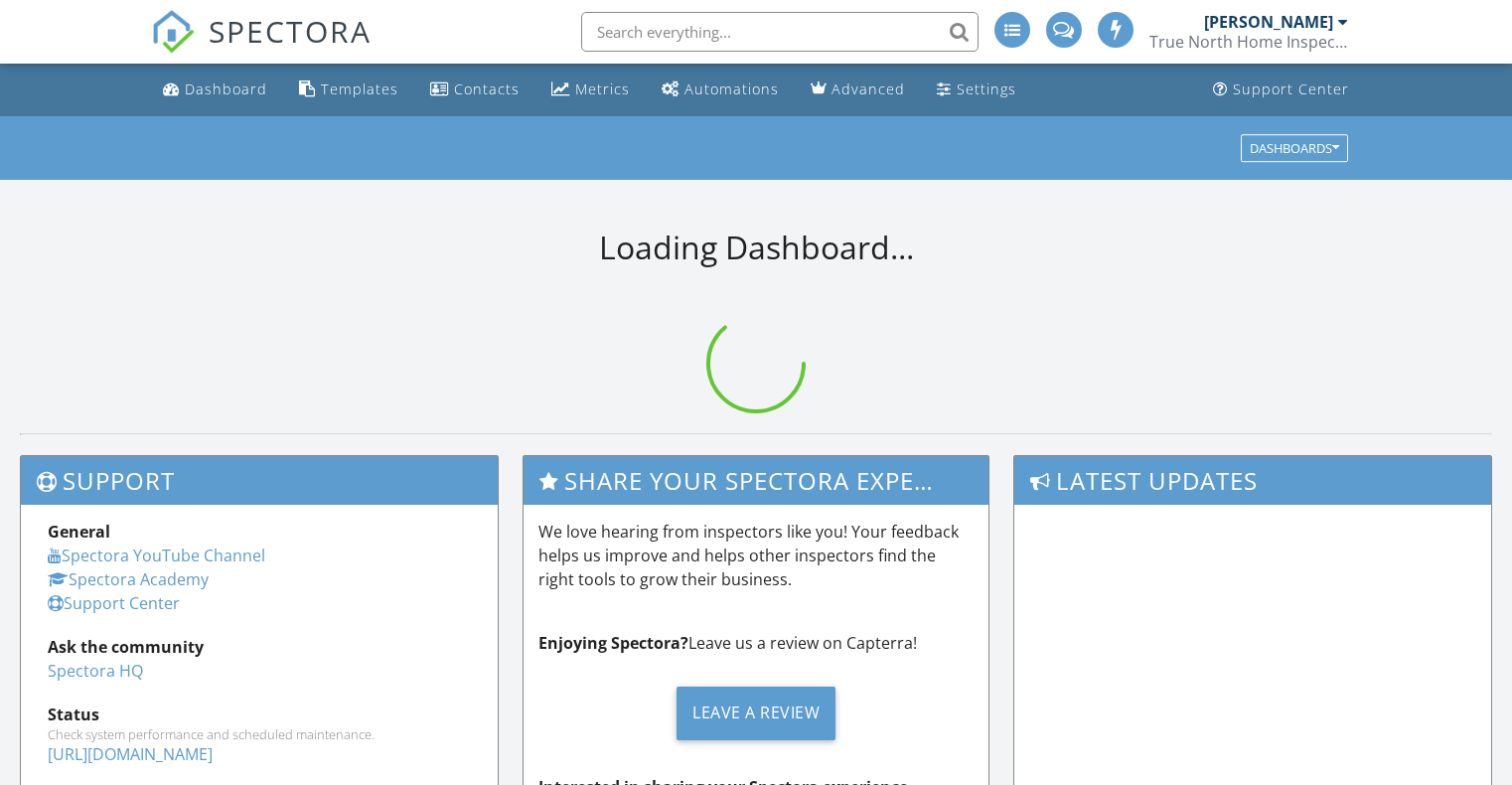 scroll, scrollTop: 0, scrollLeft: 0, axis: both 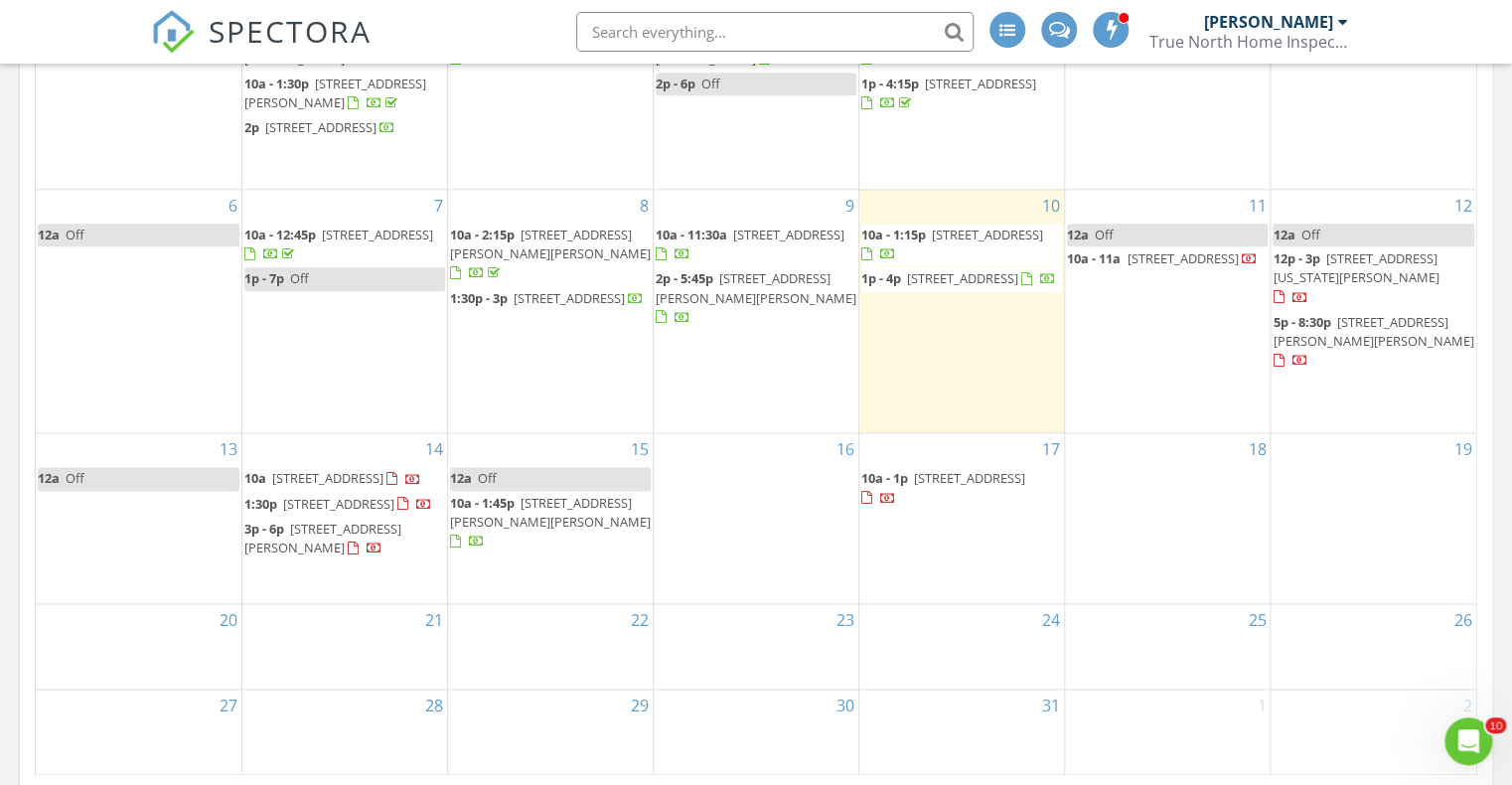 click on "[STREET_ADDRESS][PERSON_NAME][PERSON_NAME]" at bounding box center (756, 287) 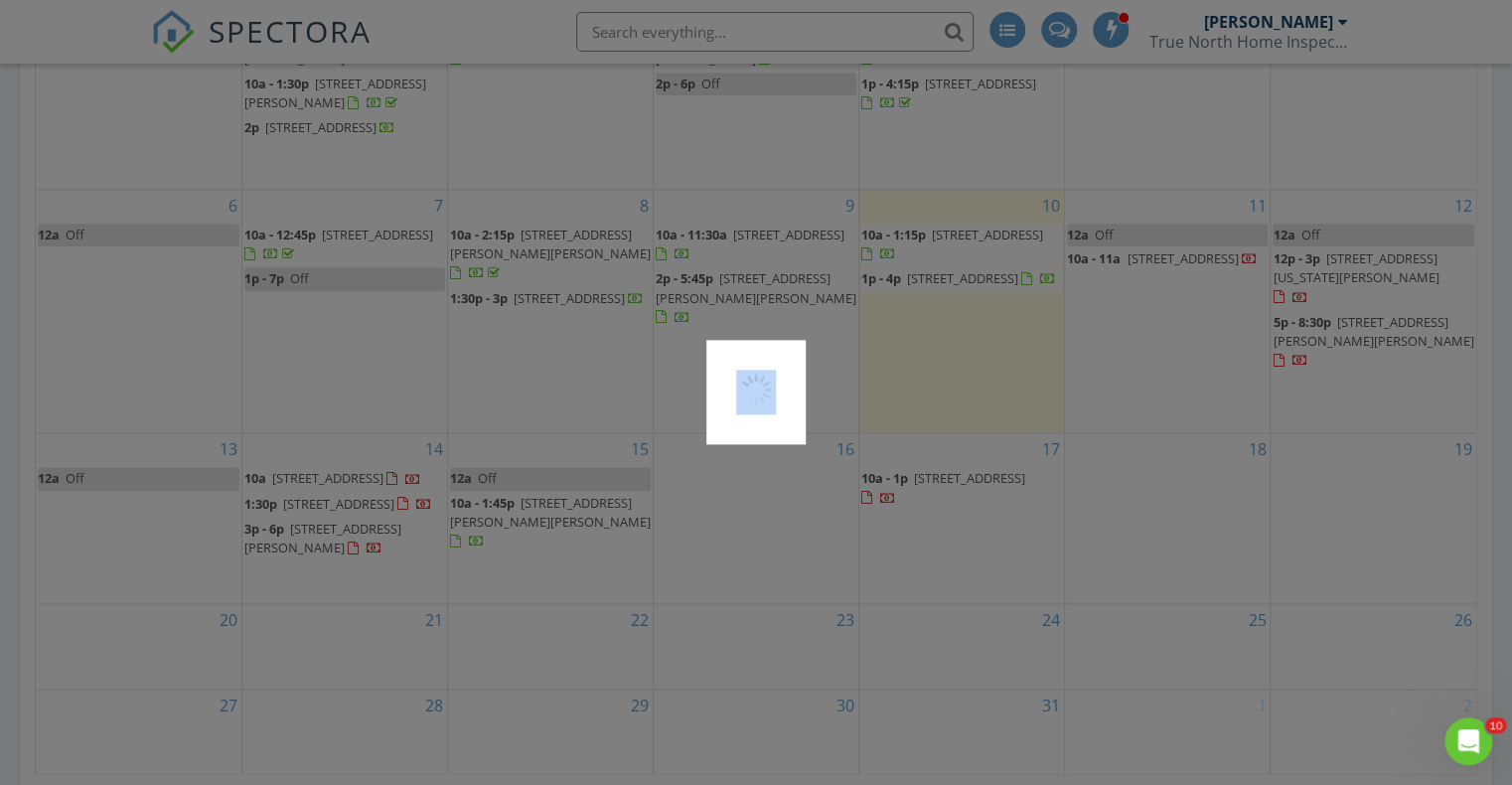 click at bounding box center (756, 392) 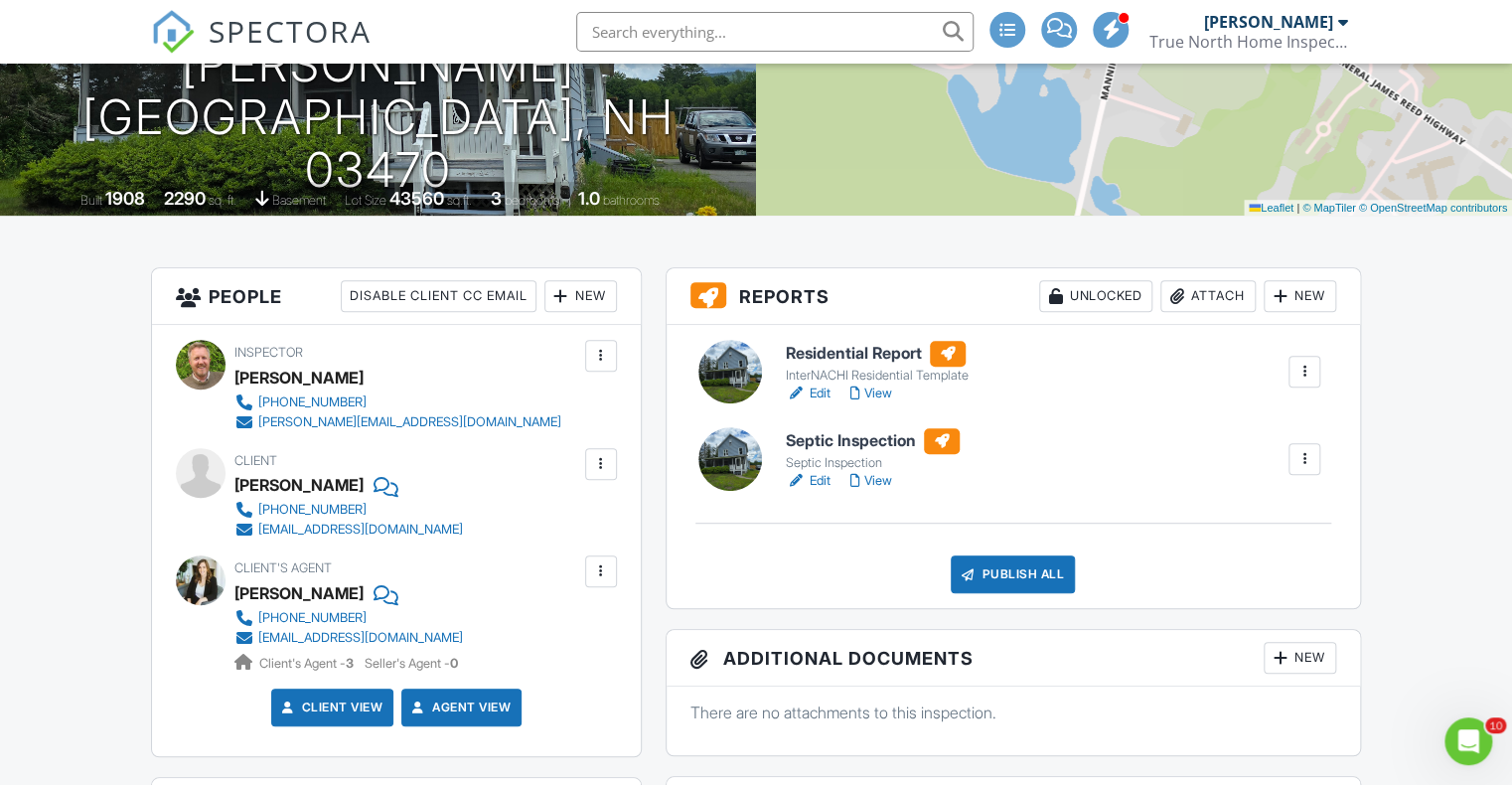 scroll, scrollTop: 0, scrollLeft: 0, axis: both 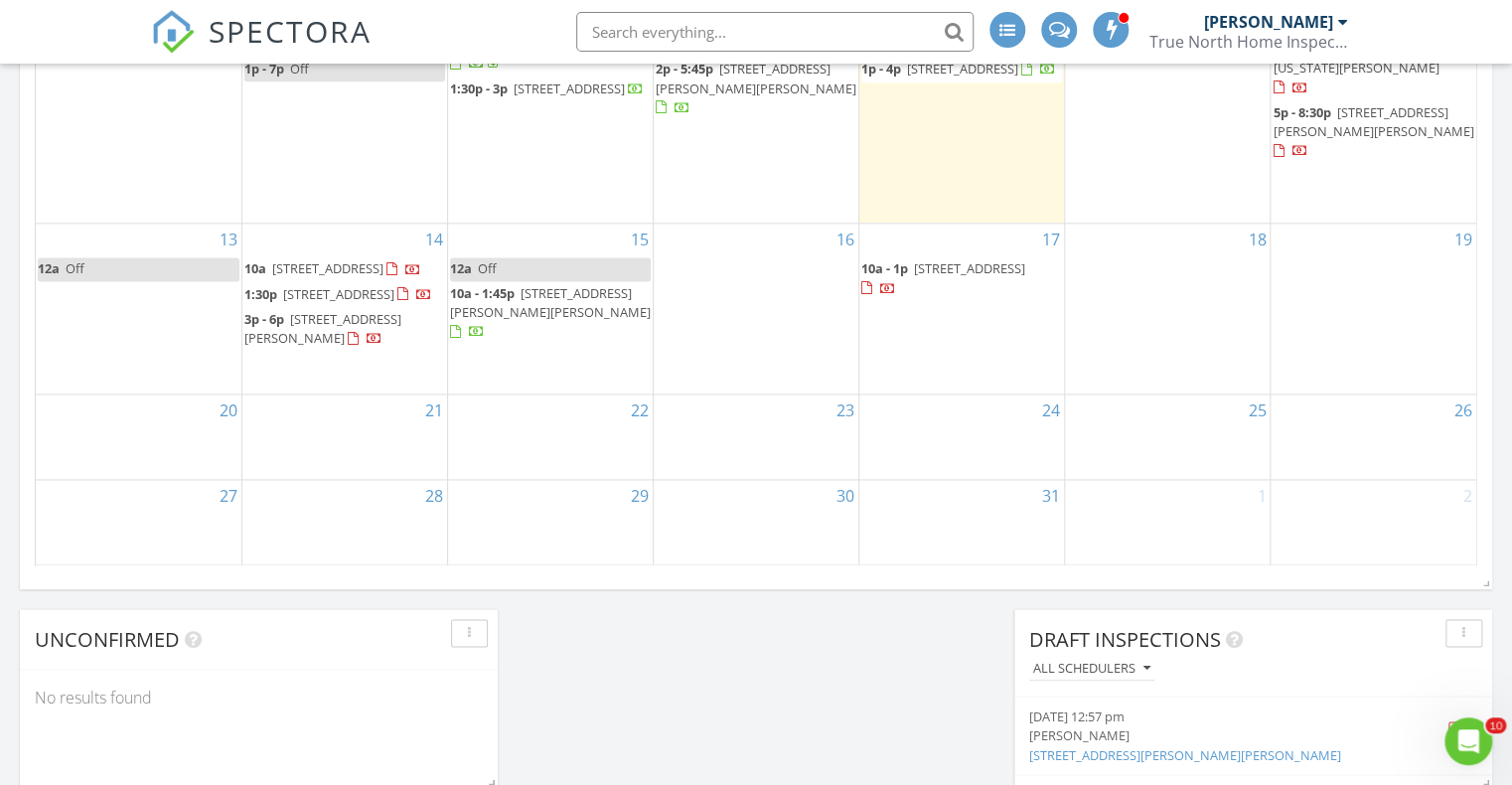 click on "20" at bounding box center [138, 437] 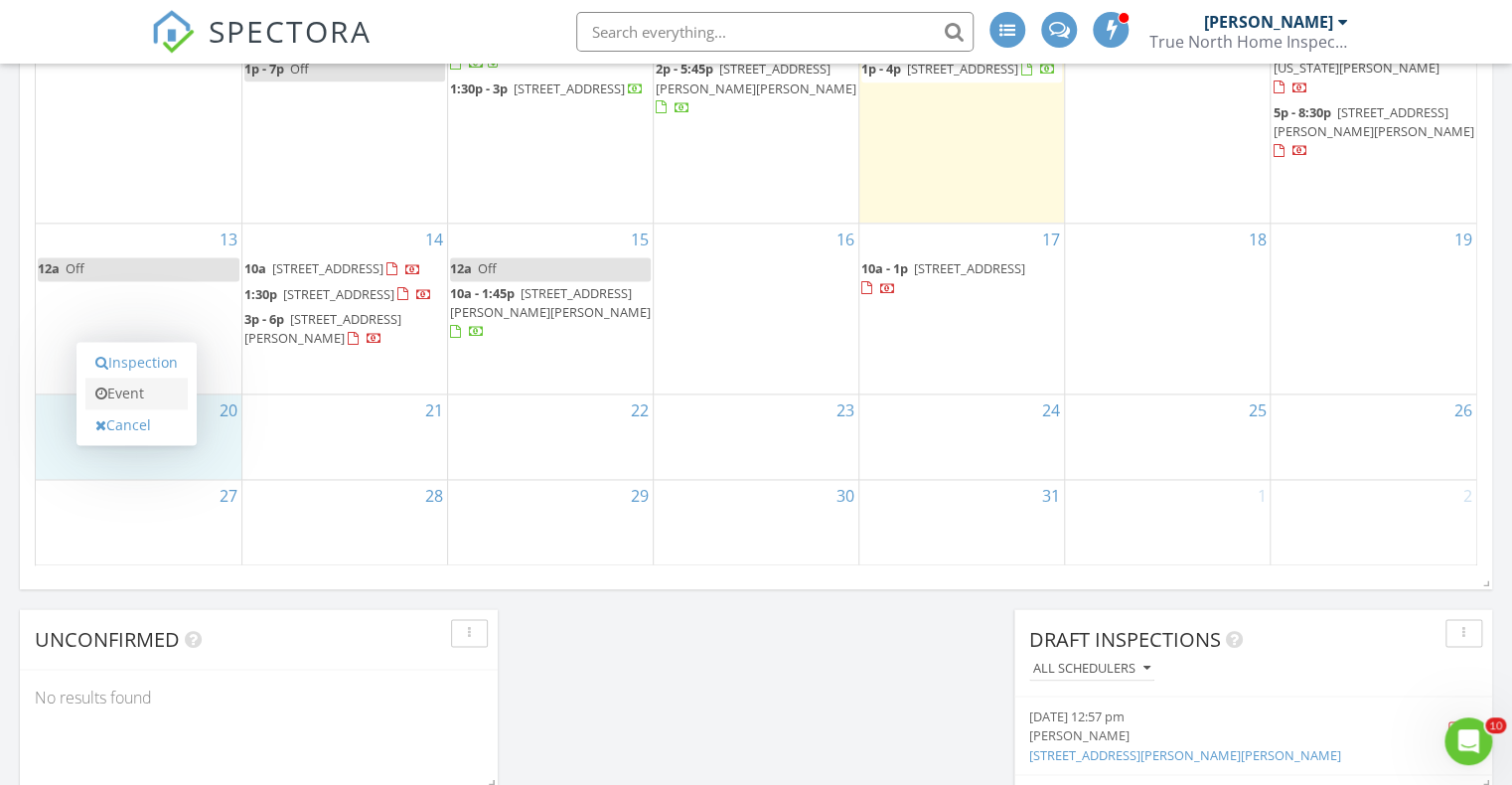 click on "Event" at bounding box center [136, 393] 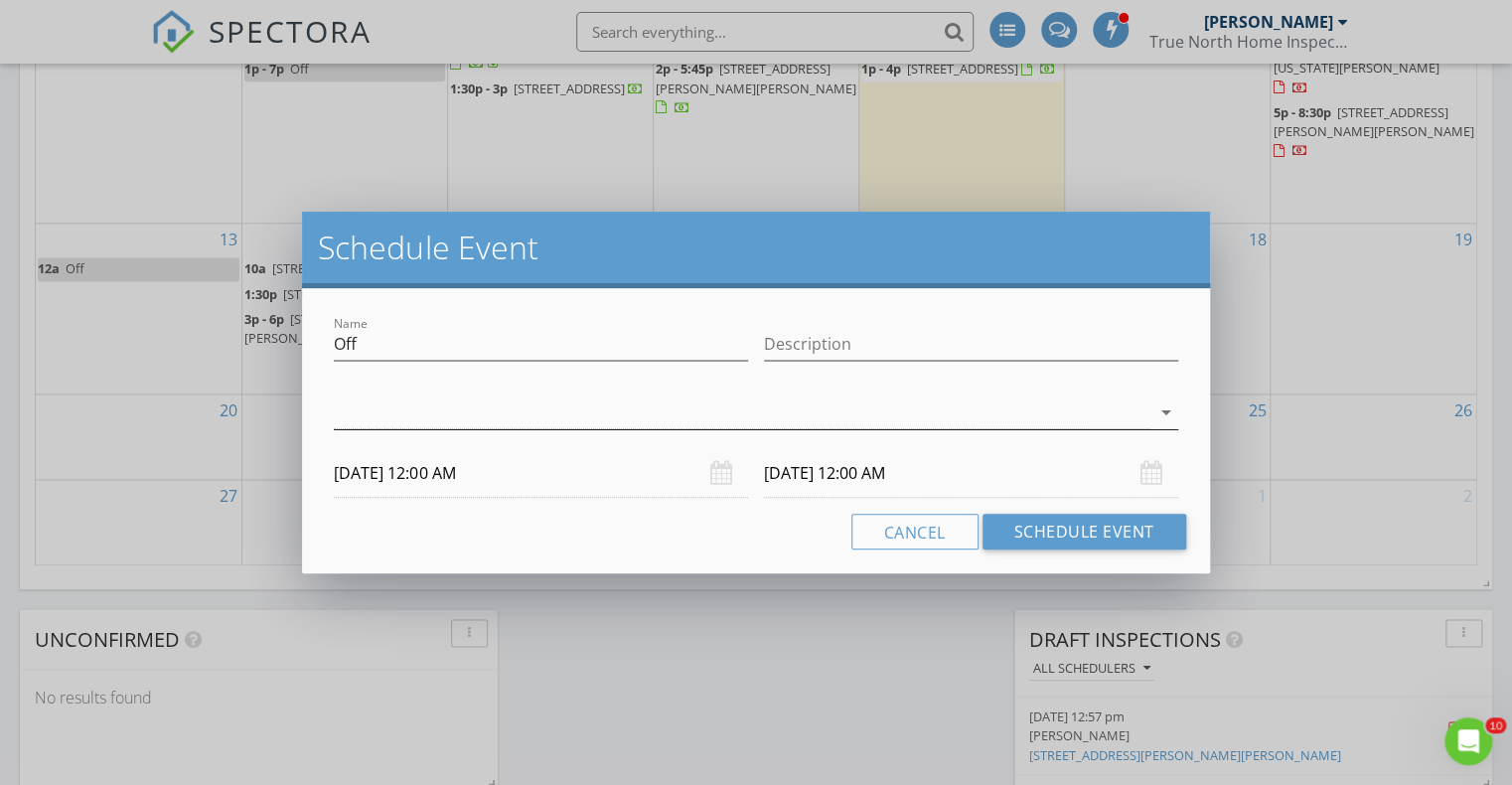 click at bounding box center (741, 412) 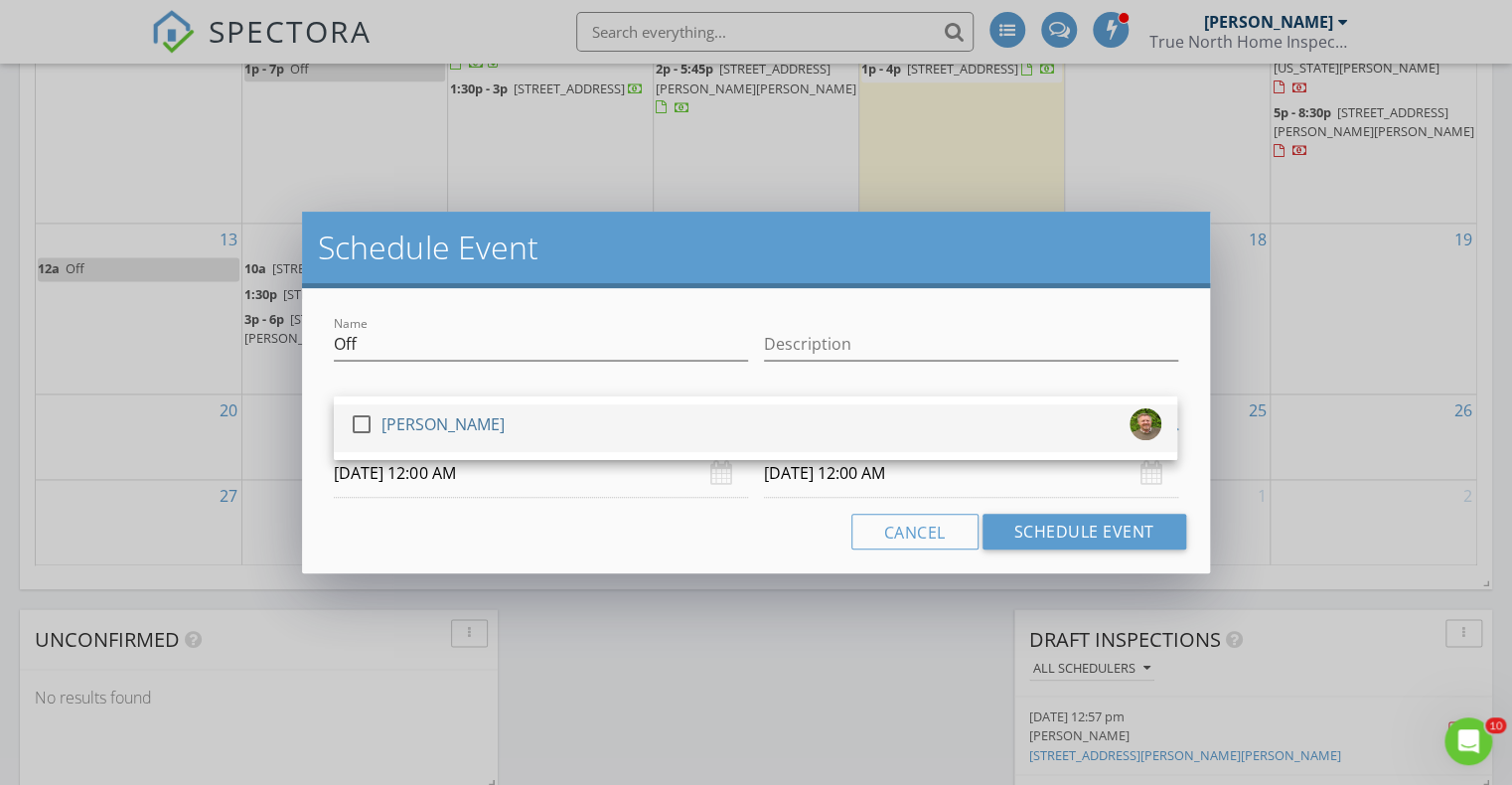 click at bounding box center (362, 424) 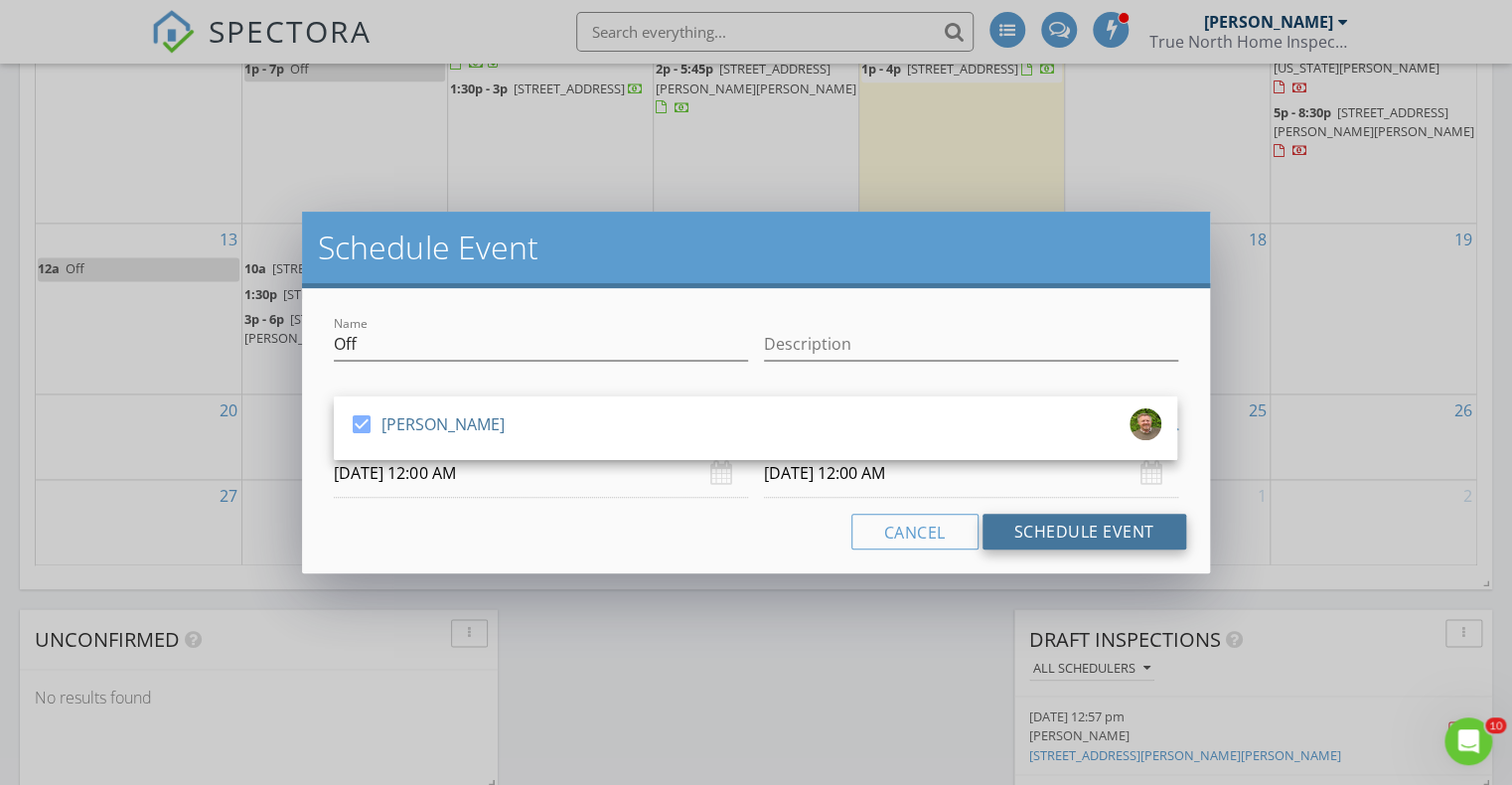 click on "Schedule Event" at bounding box center (1084, 532) 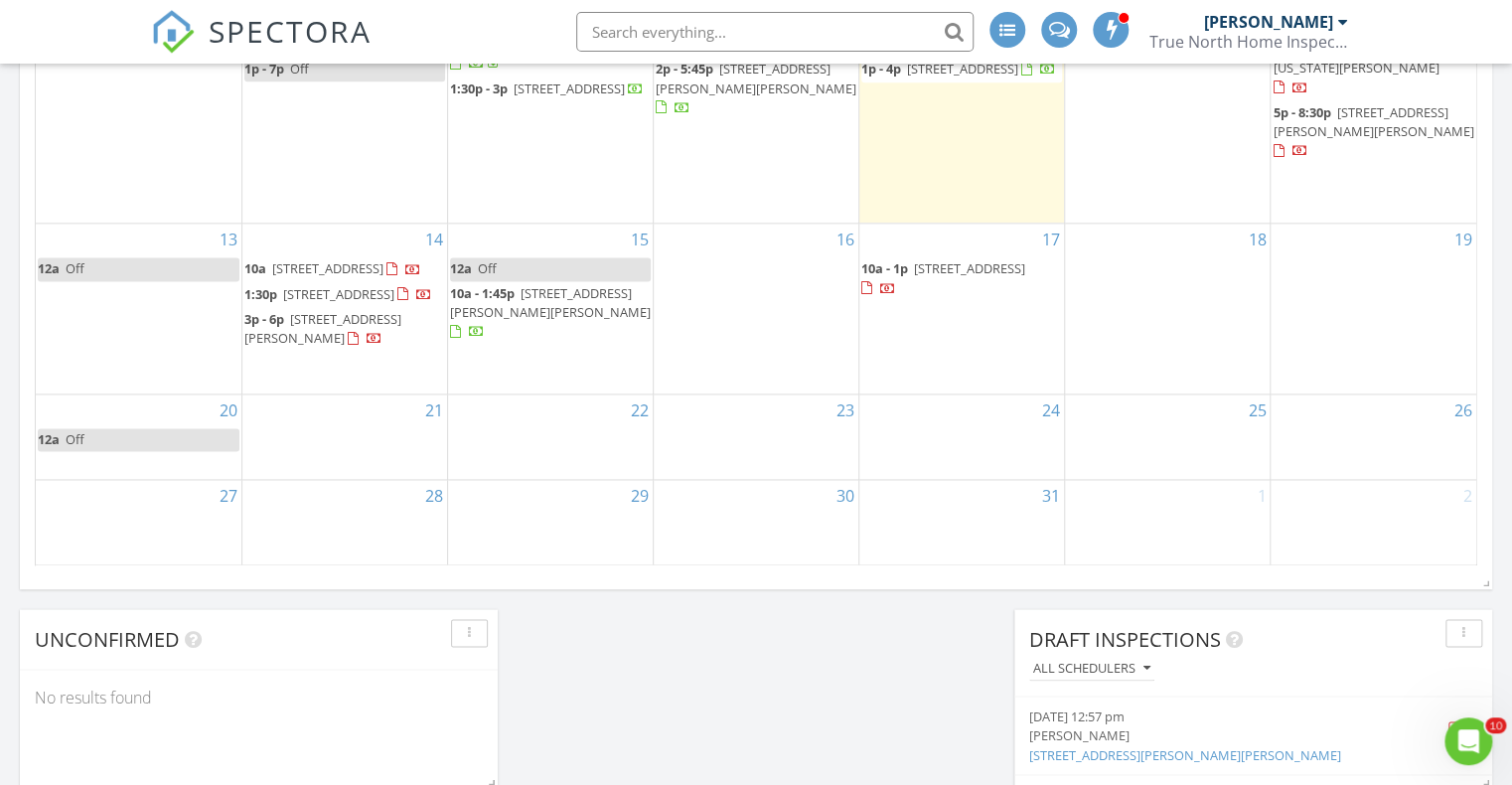 scroll, scrollTop: 1200, scrollLeft: 0, axis: vertical 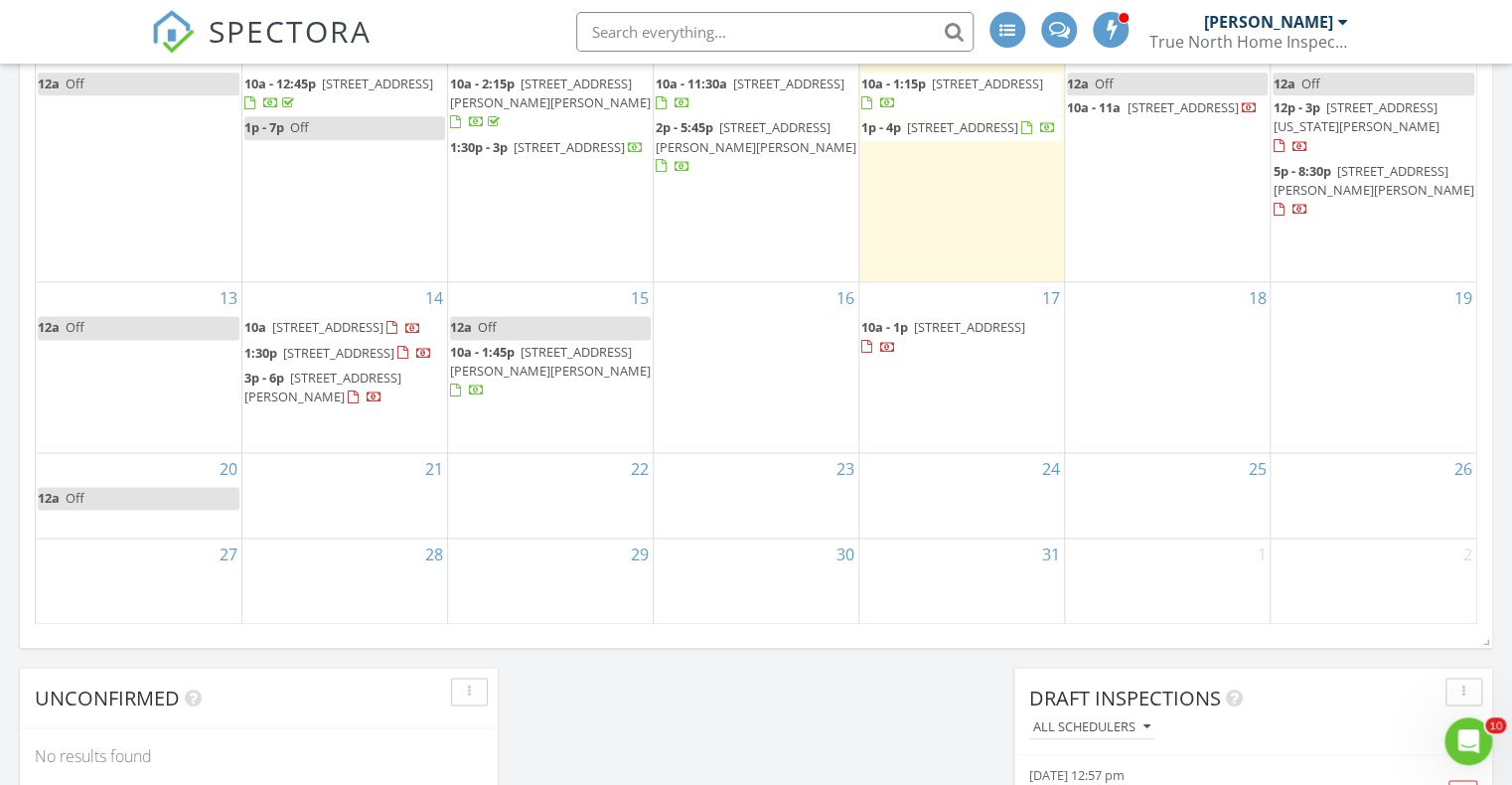 click on "27" at bounding box center [138, 580] 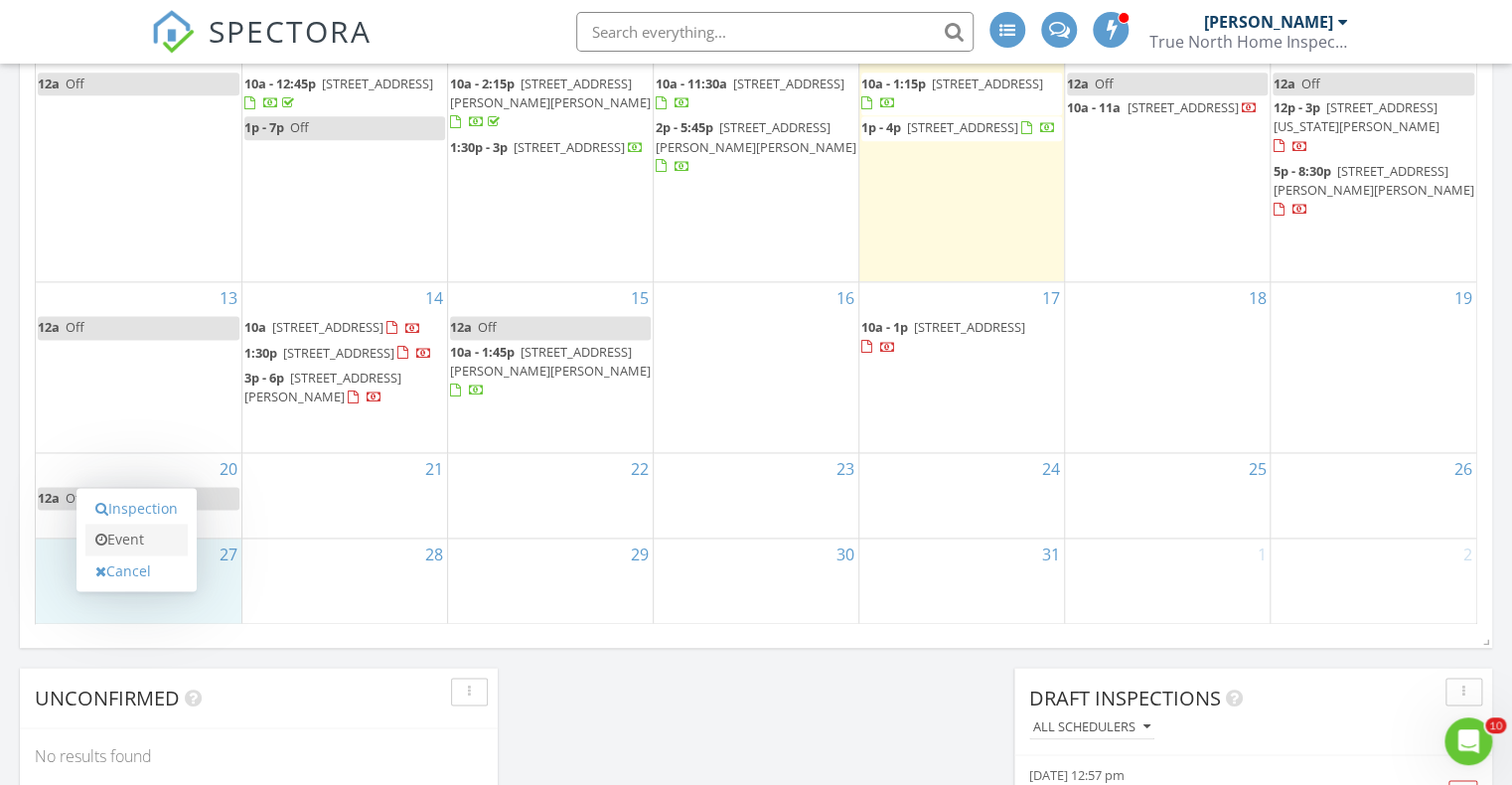 click on "Event" at bounding box center (136, 540) 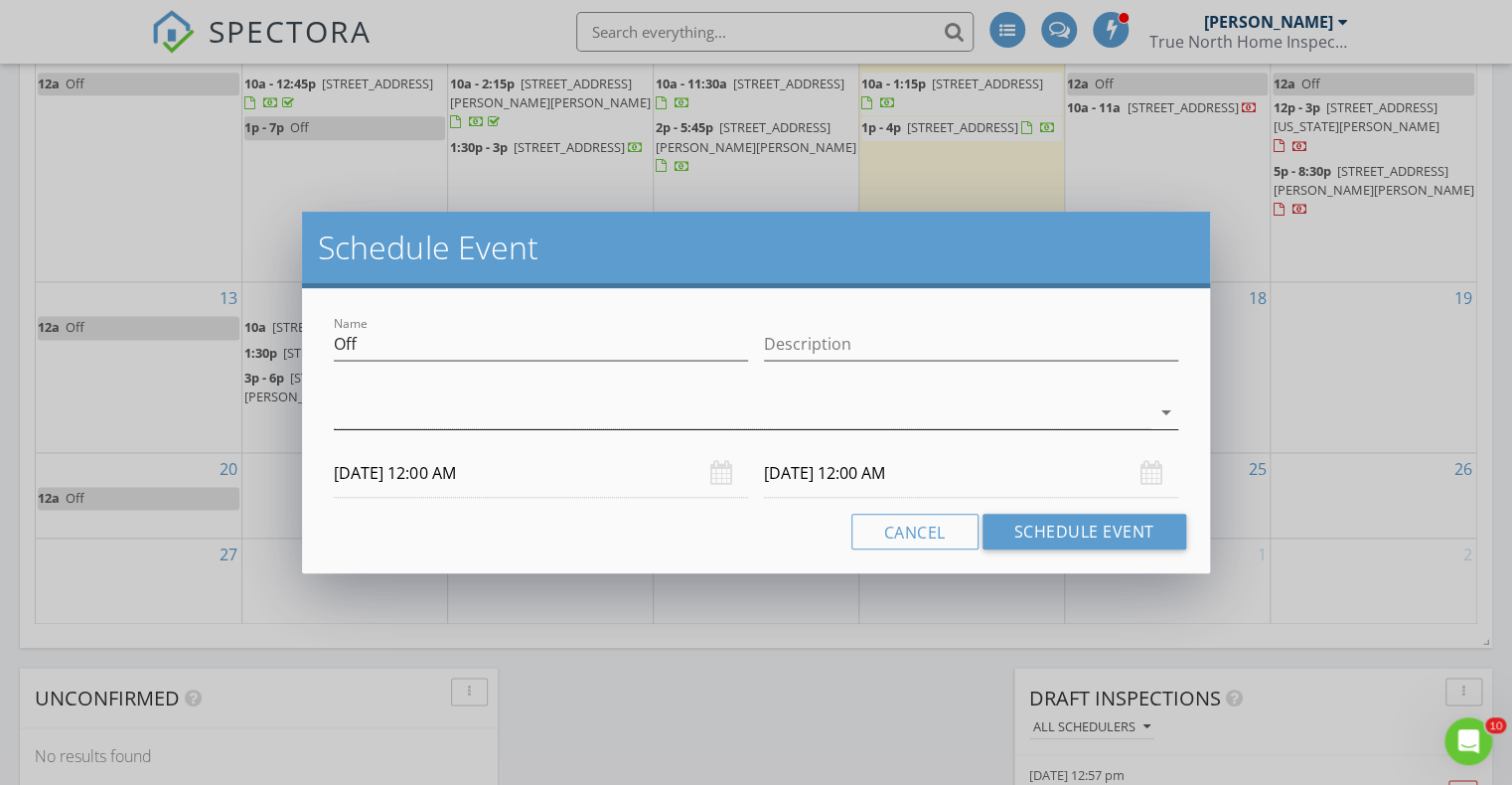 click at bounding box center (741, 412) 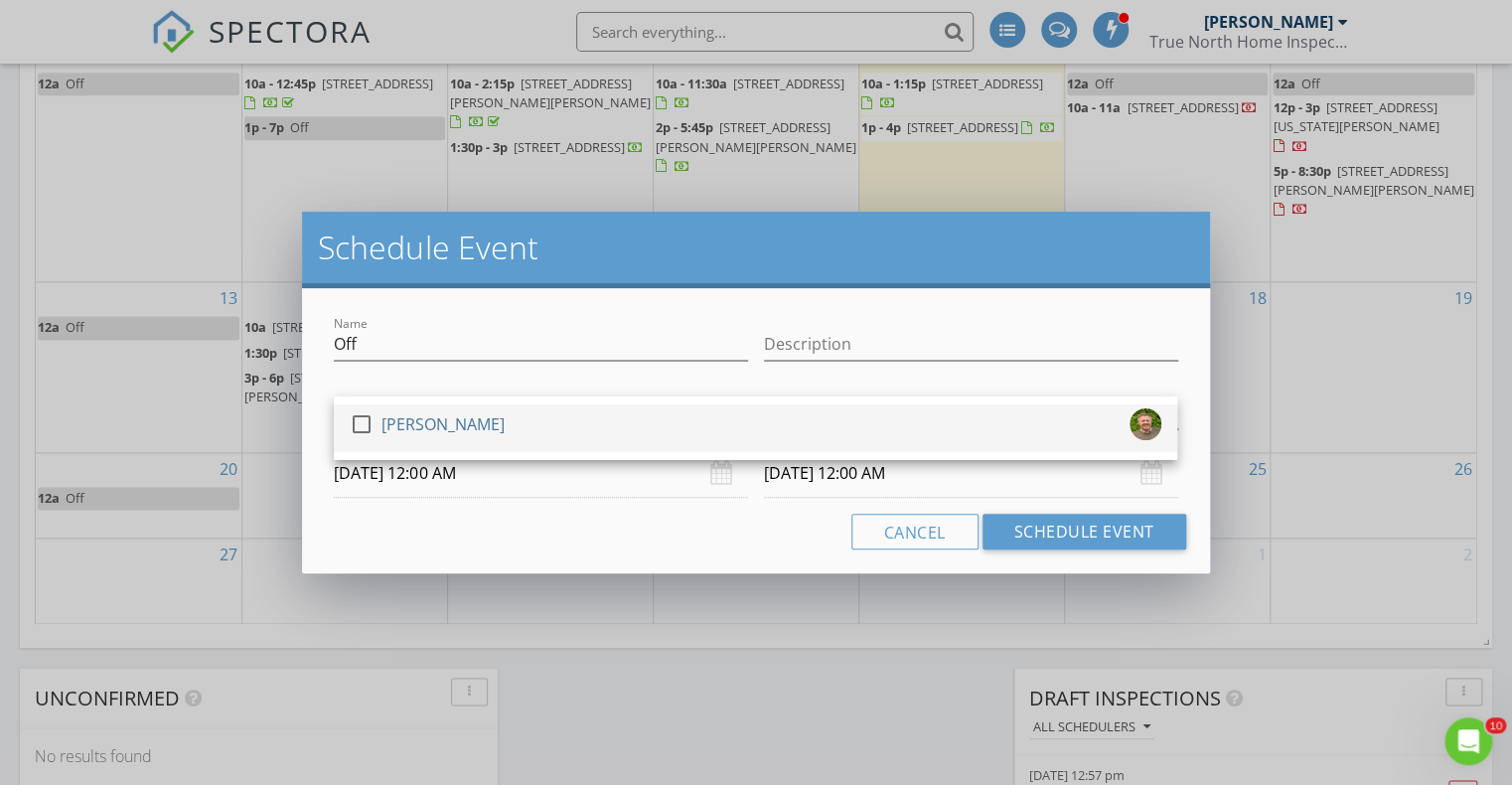 click at bounding box center [362, 424] 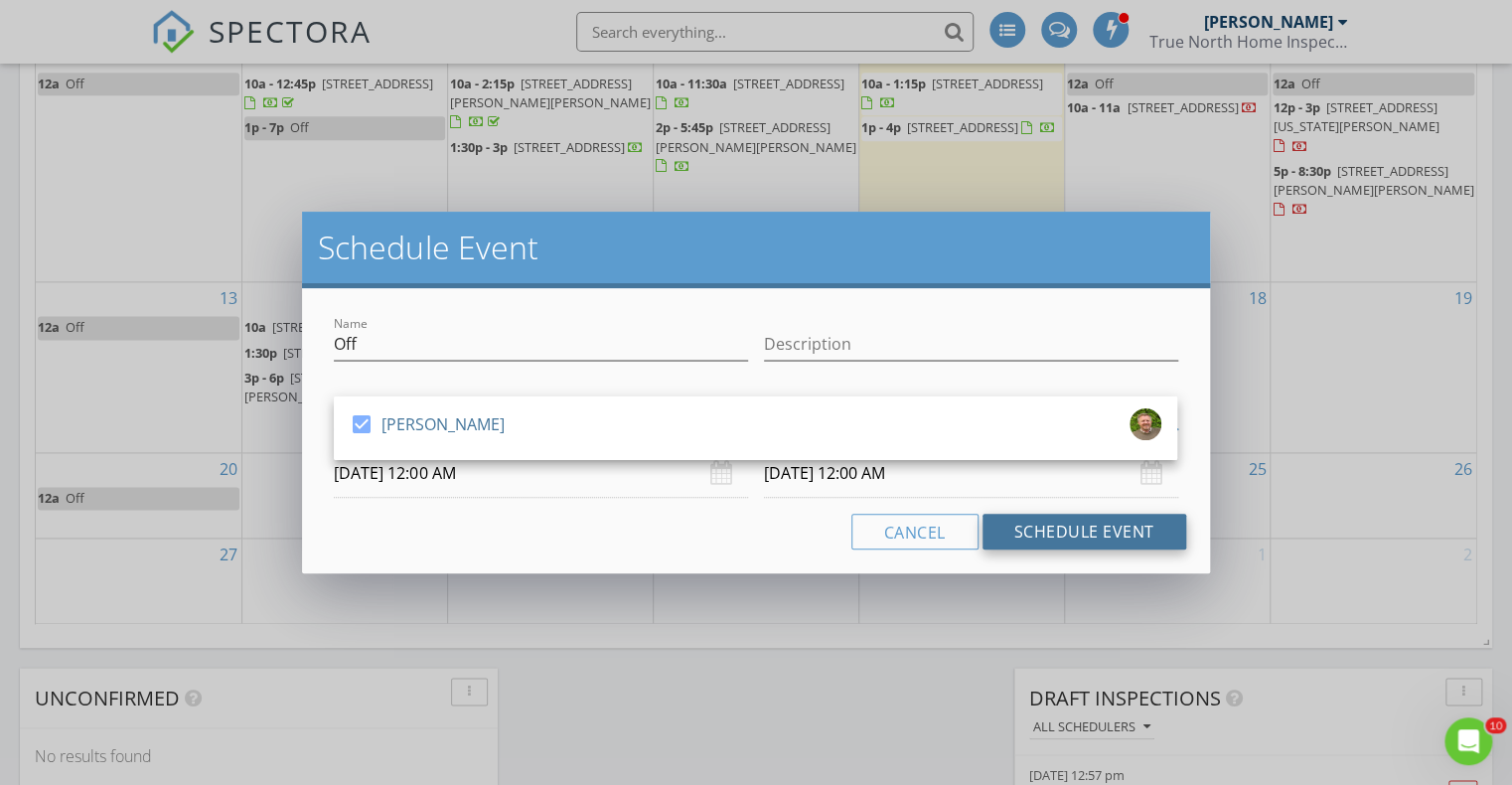 click on "Schedule Event" at bounding box center (1084, 532) 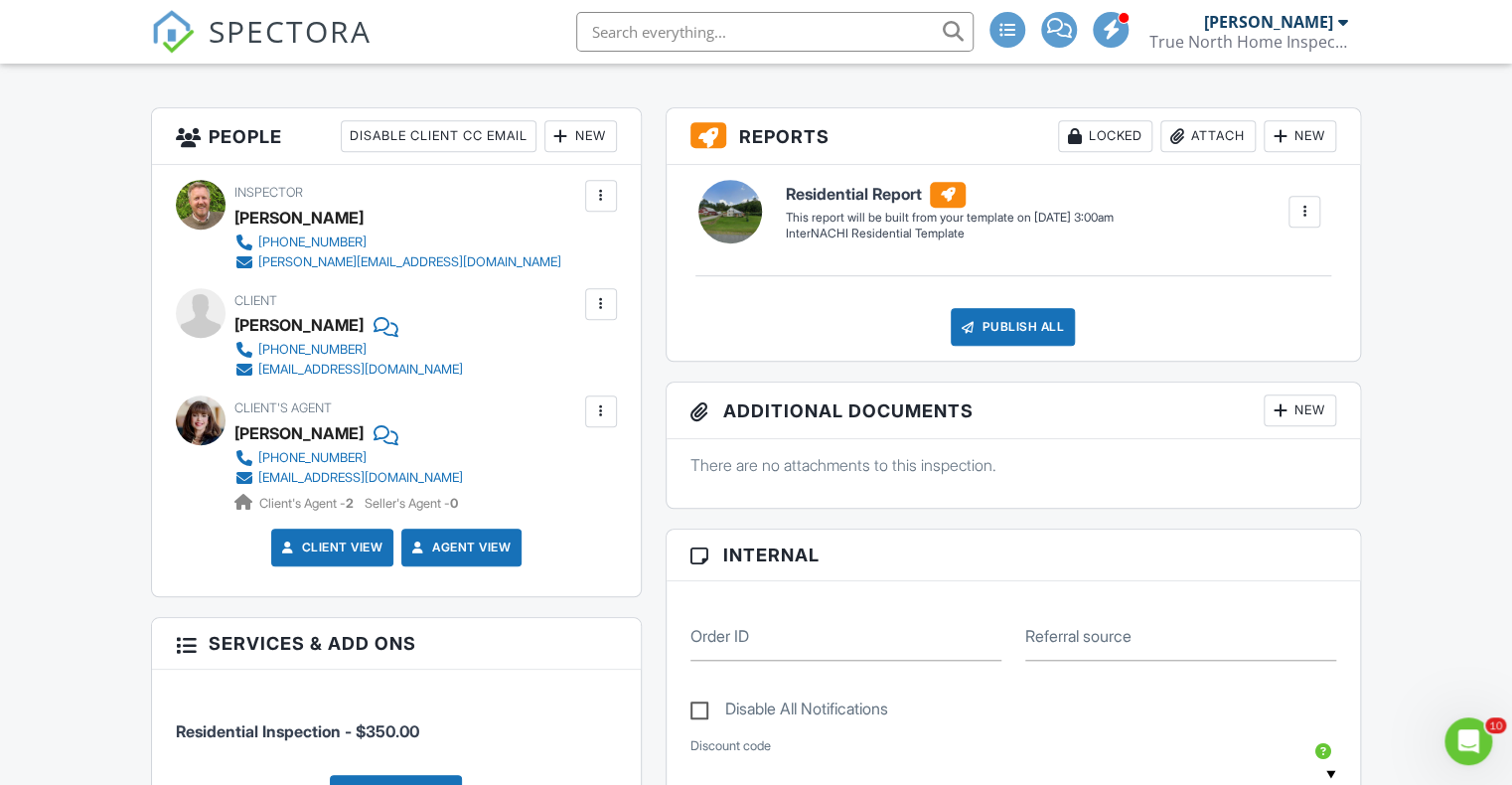 scroll, scrollTop: 0, scrollLeft: 0, axis: both 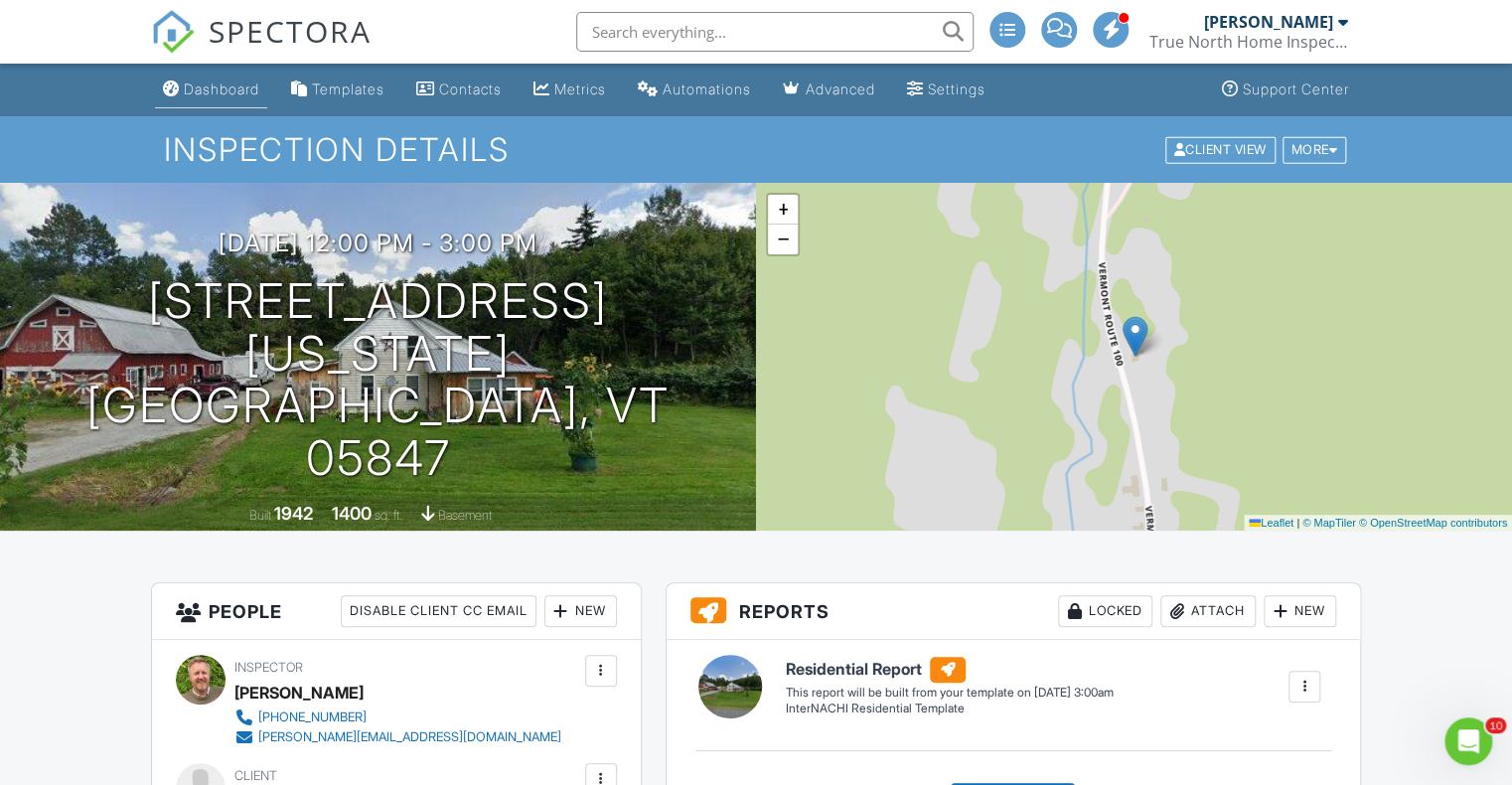 click on "Dashboard" at bounding box center [222, 88] 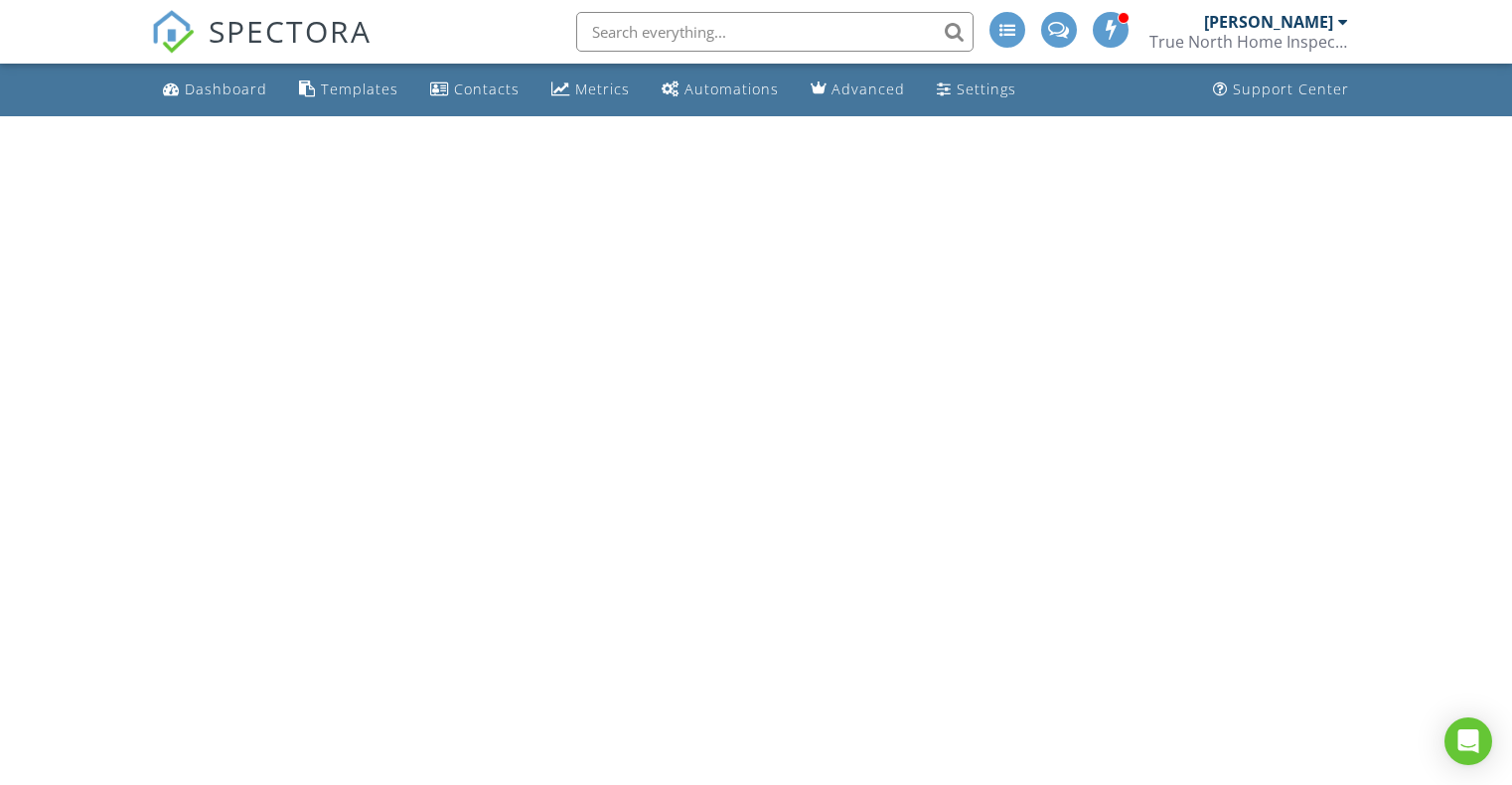 scroll, scrollTop: 0, scrollLeft: 0, axis: both 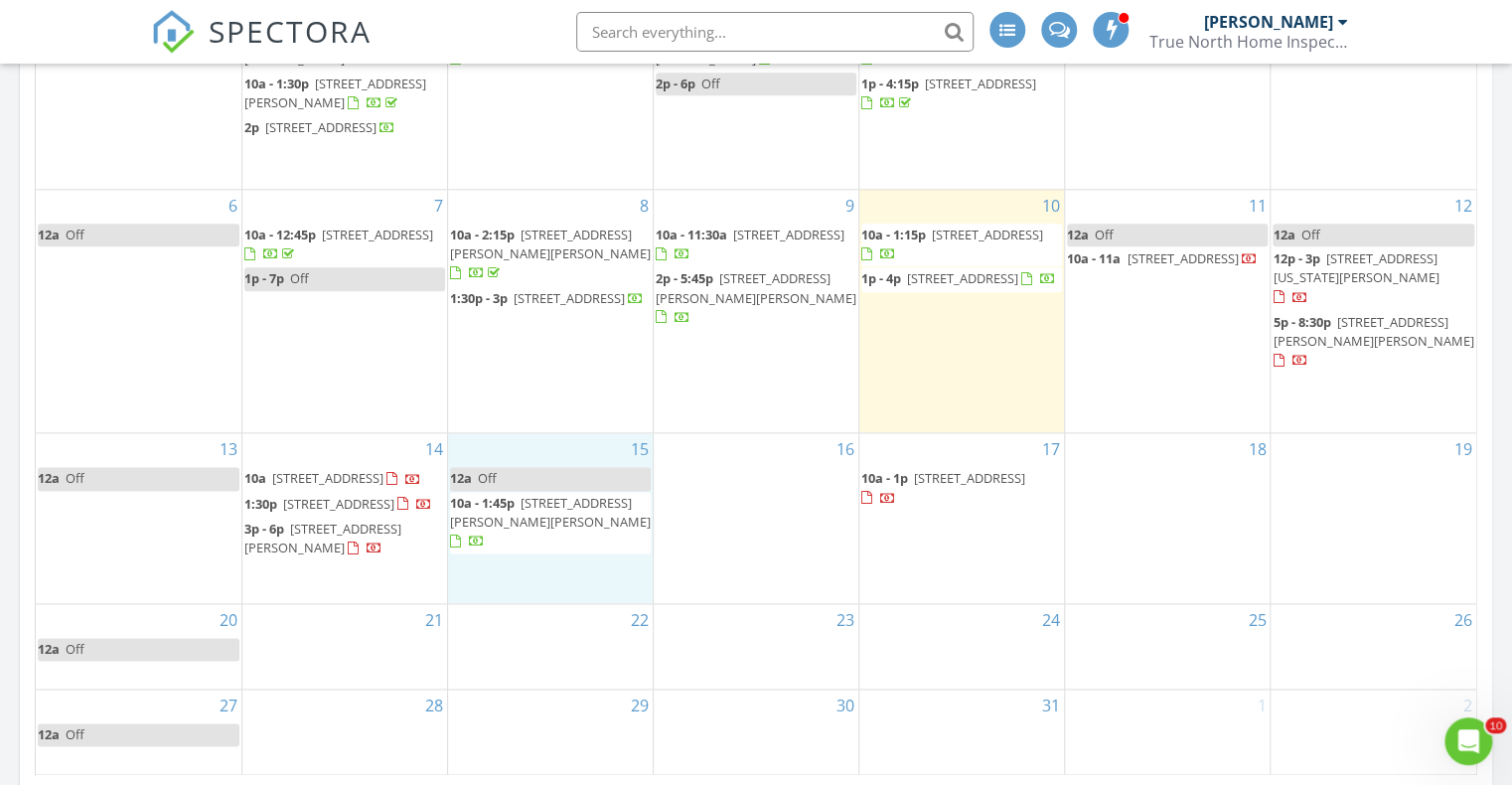 click on "15
12a
Off
10a - 1:45p
60 Lily Pond Rd, Vernon 05354" at bounding box center [549, 518] 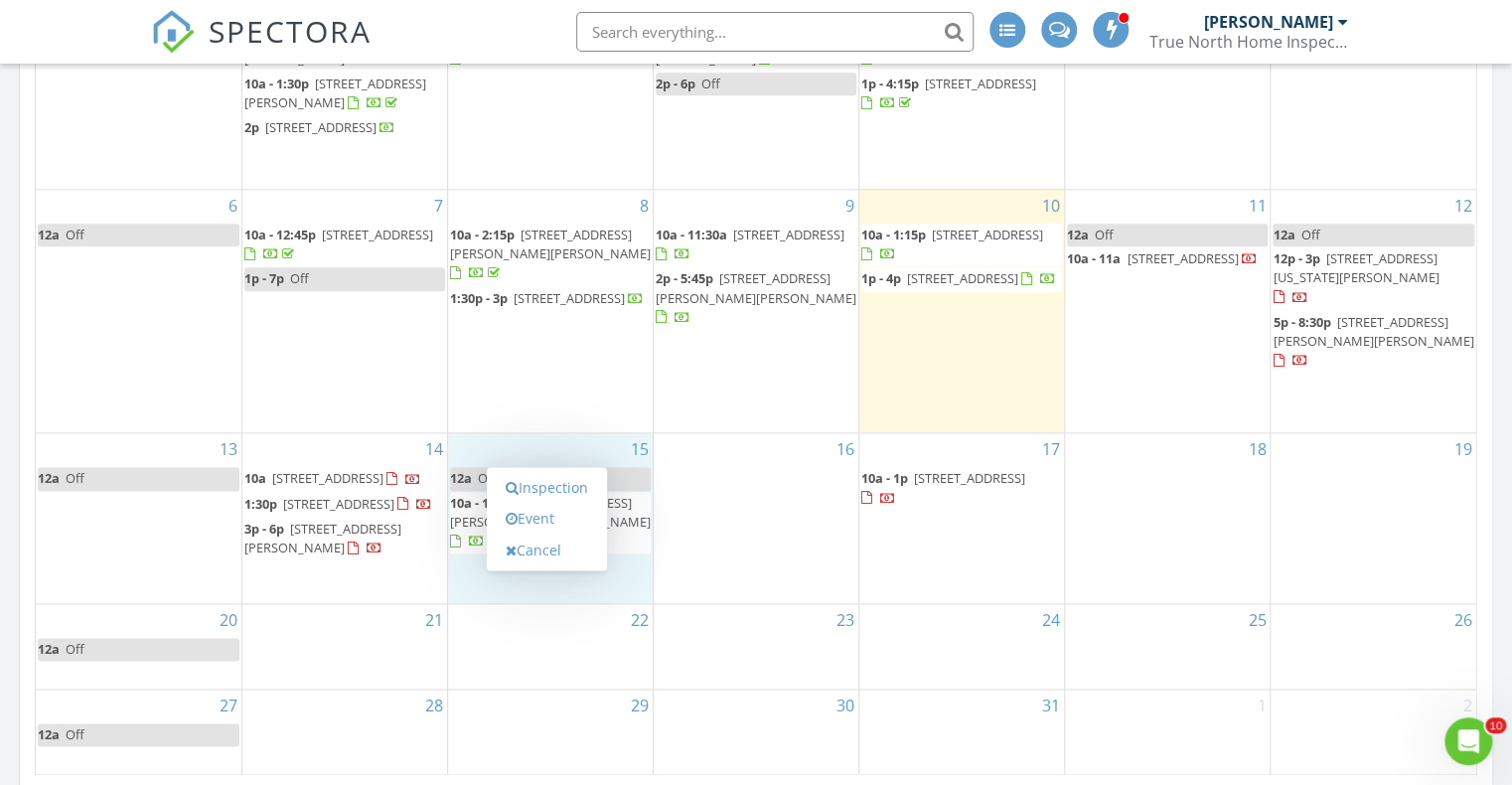 click on "16" at bounding box center [755, 518] 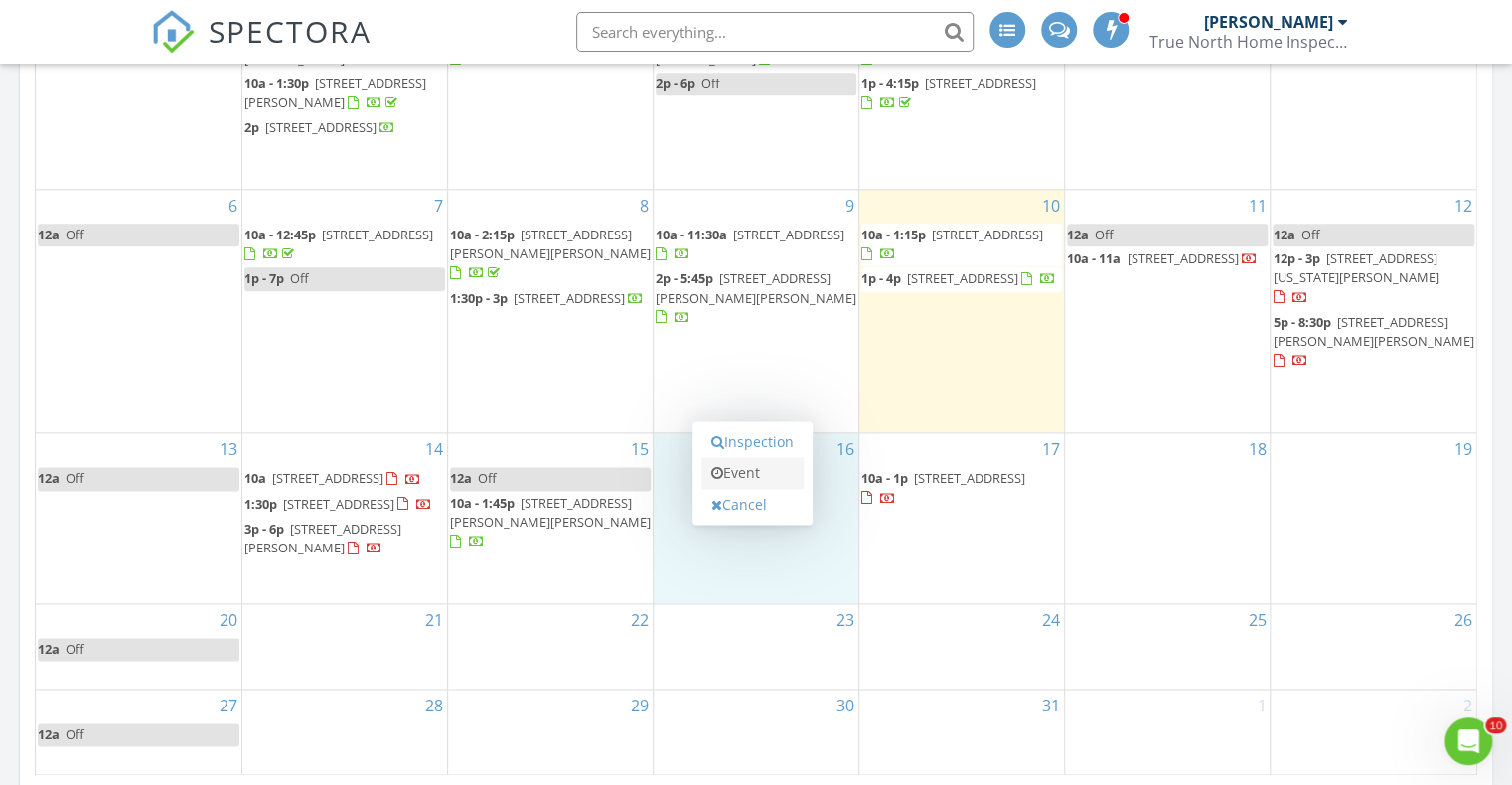 click on "Event" at bounding box center (752, 473) 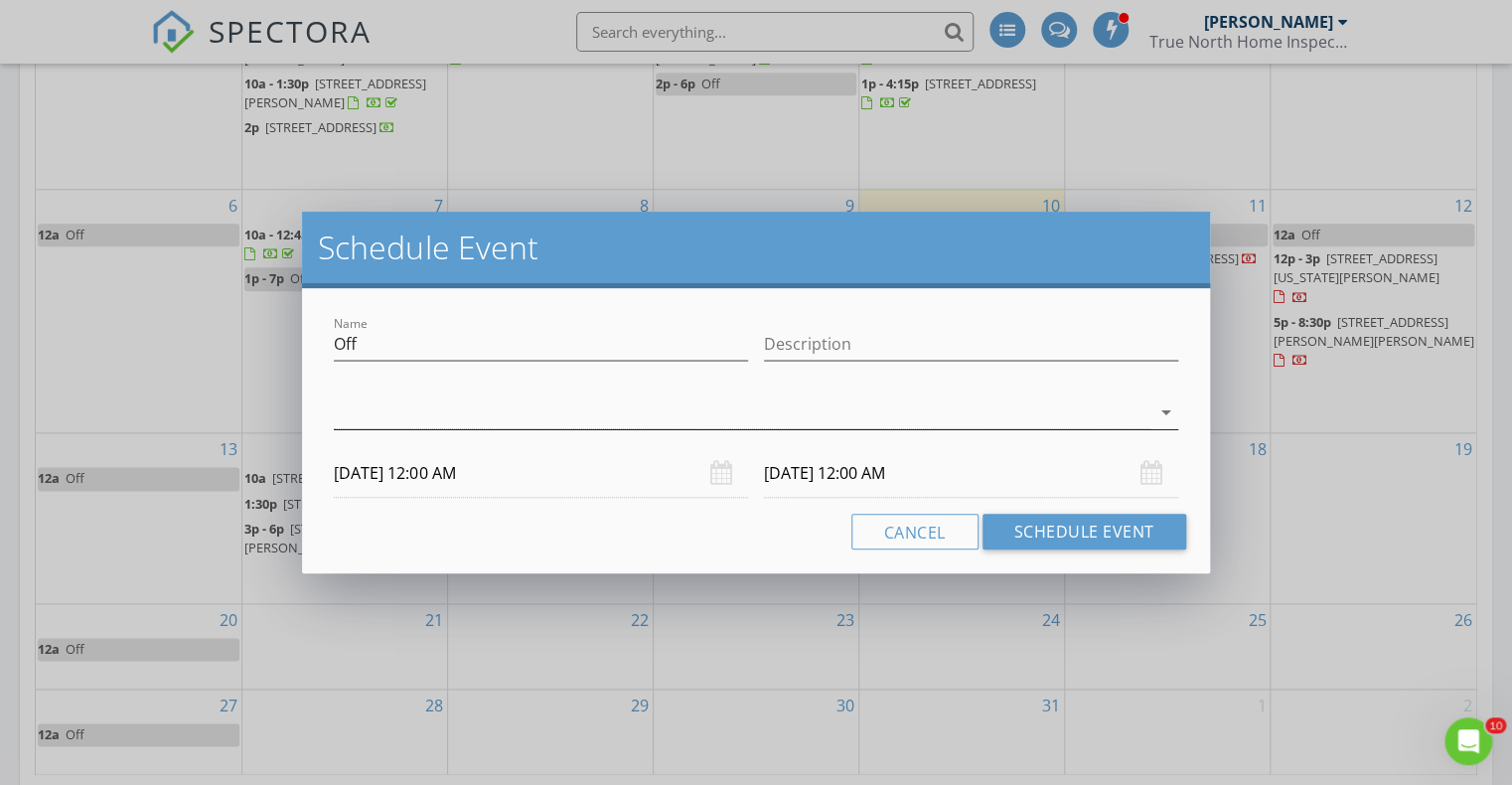click at bounding box center [741, 412] 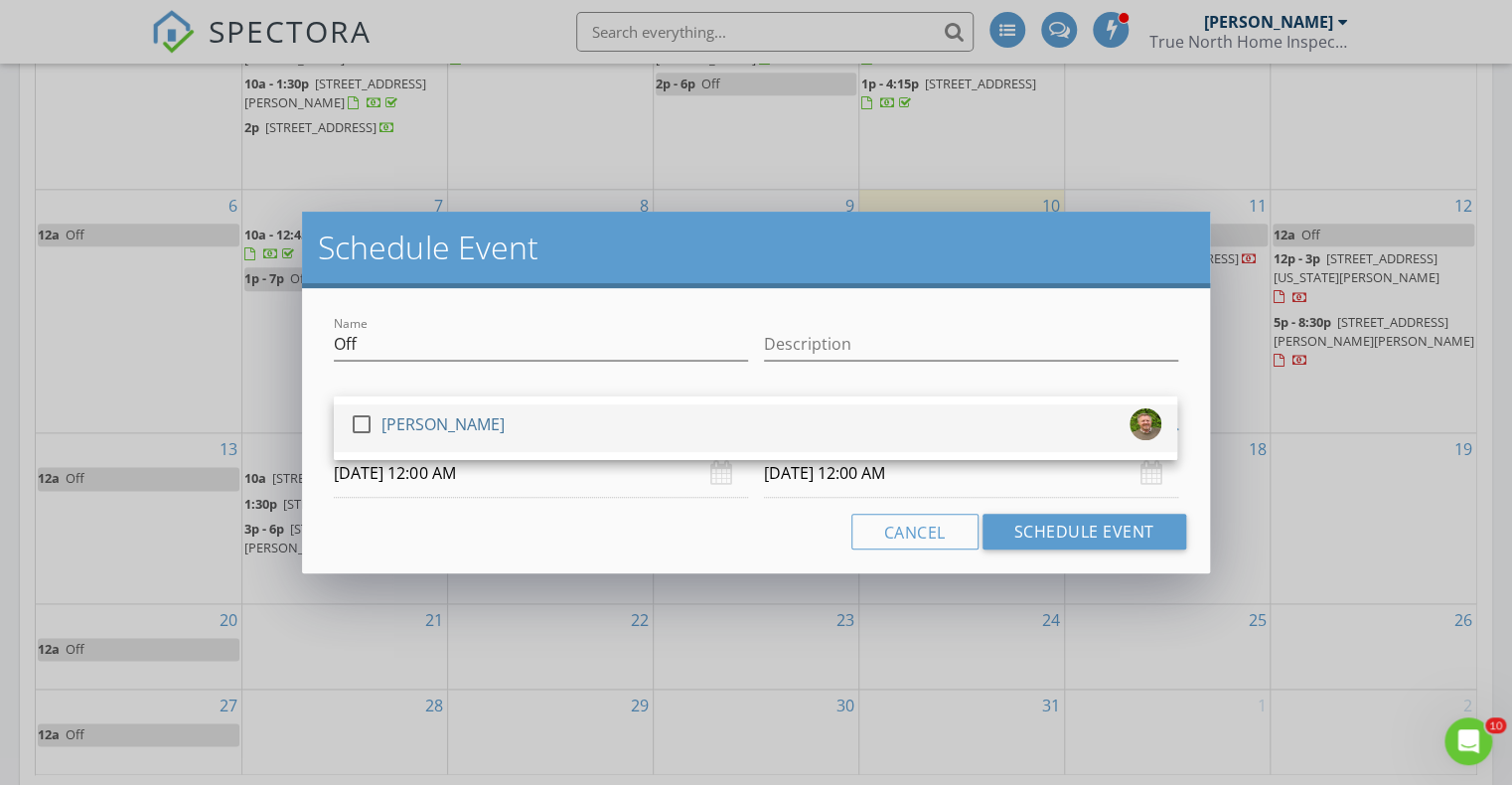 click at bounding box center (362, 424) 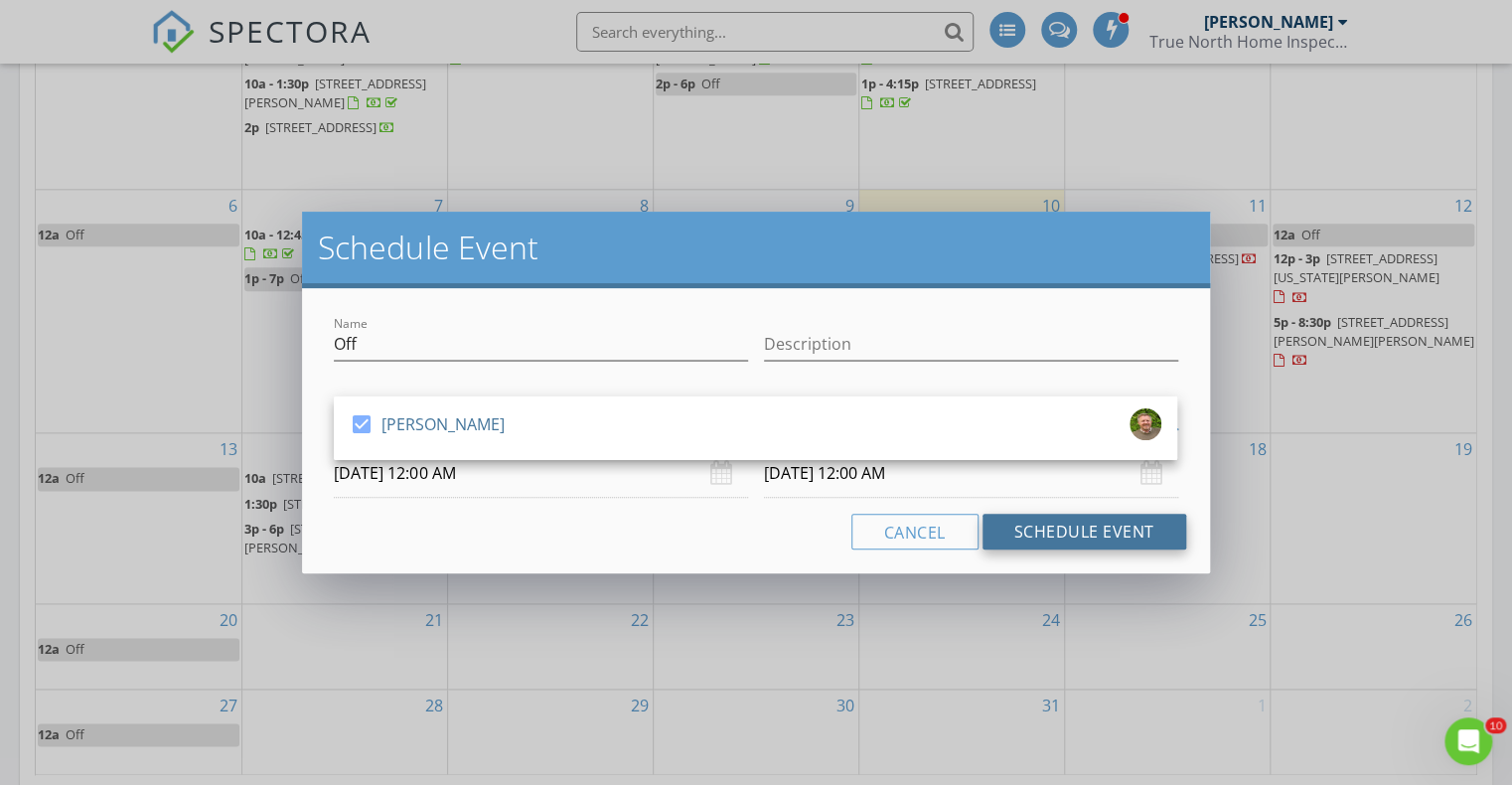 click on "Schedule Event" at bounding box center (1084, 532) 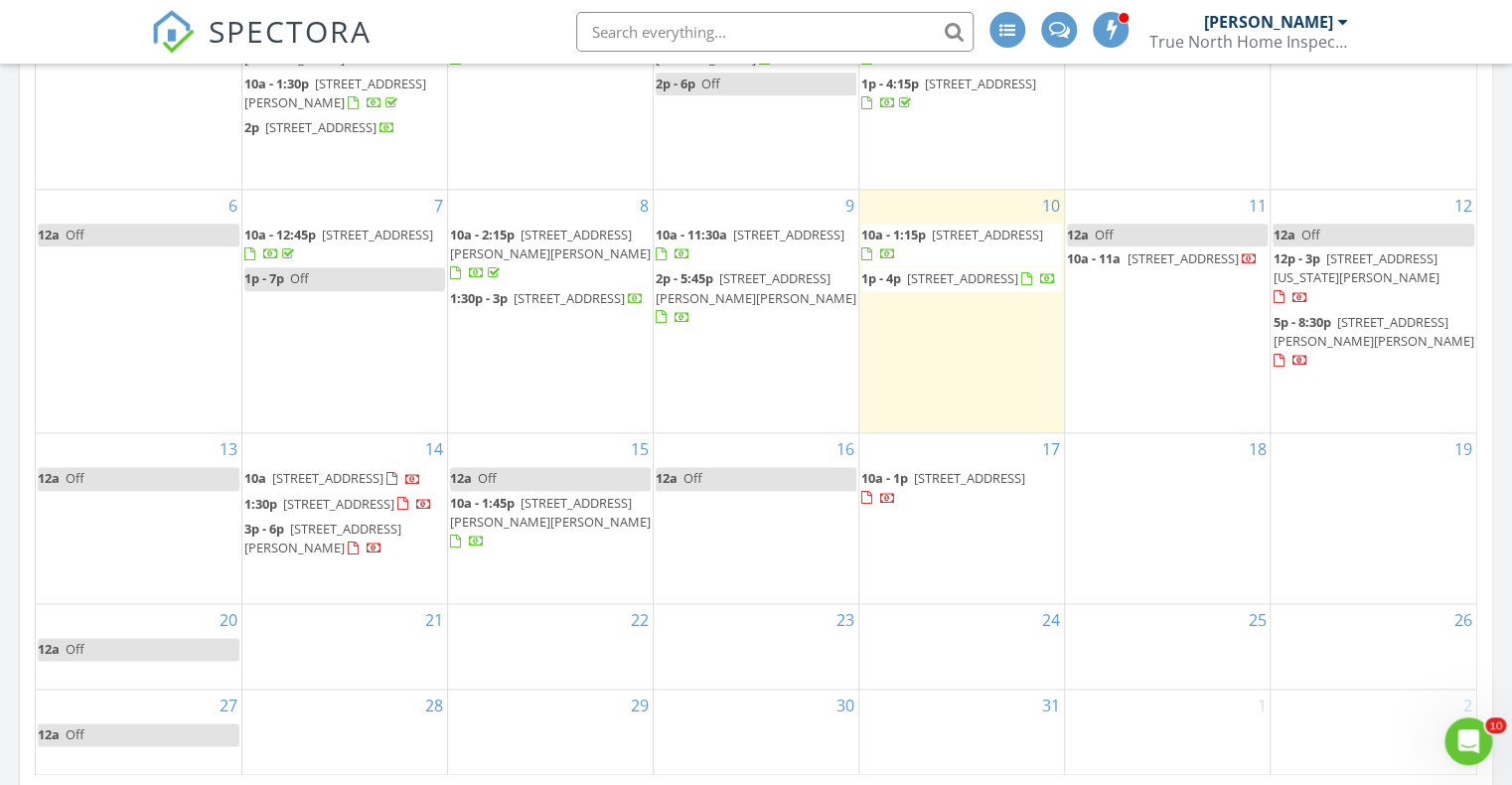 click on "42 N Shr Rd, Sandown 03873" at bounding box center (789, 235) 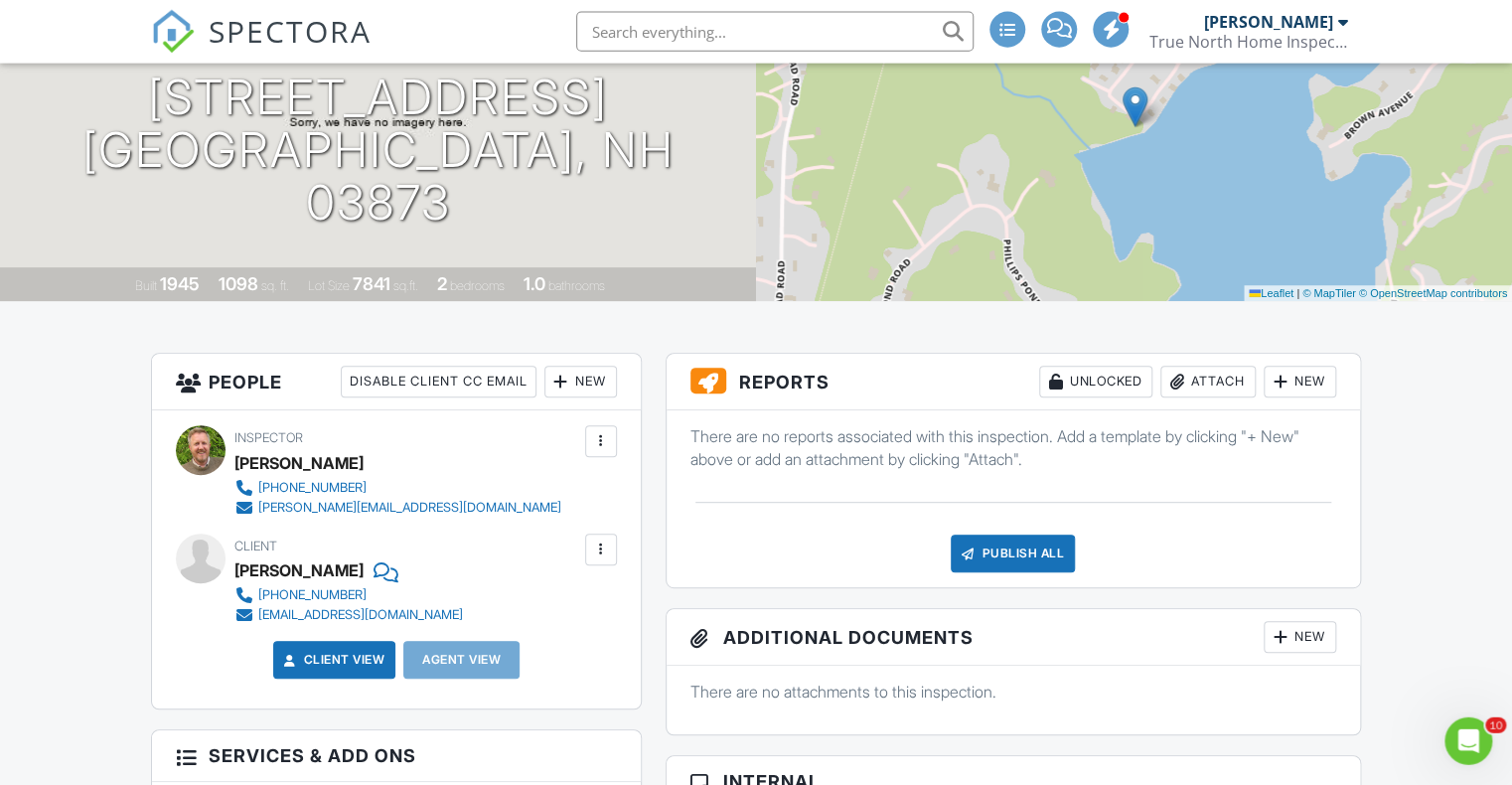 scroll, scrollTop: 419, scrollLeft: 0, axis: vertical 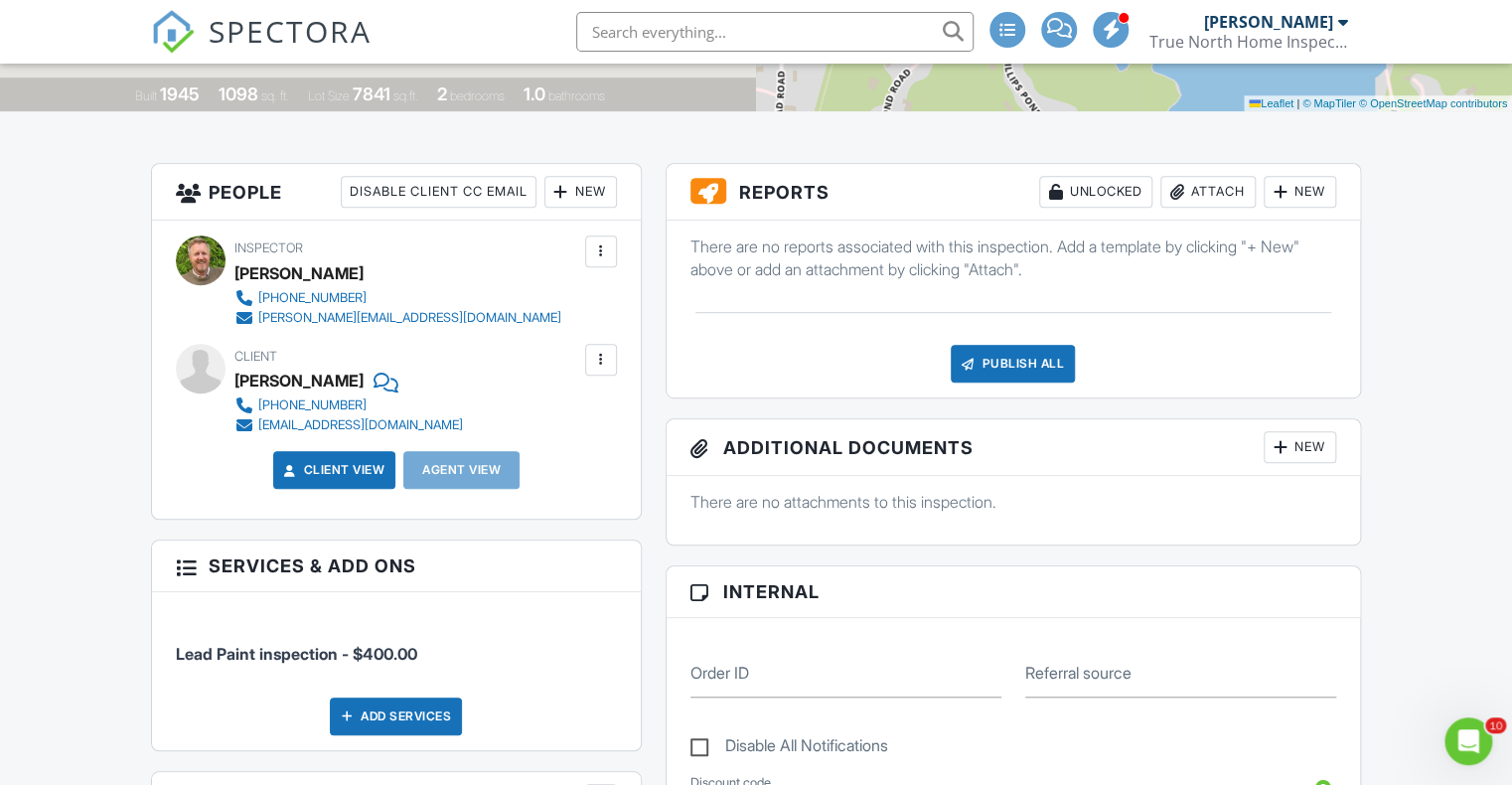 click on "New" at bounding box center [1299, 192] 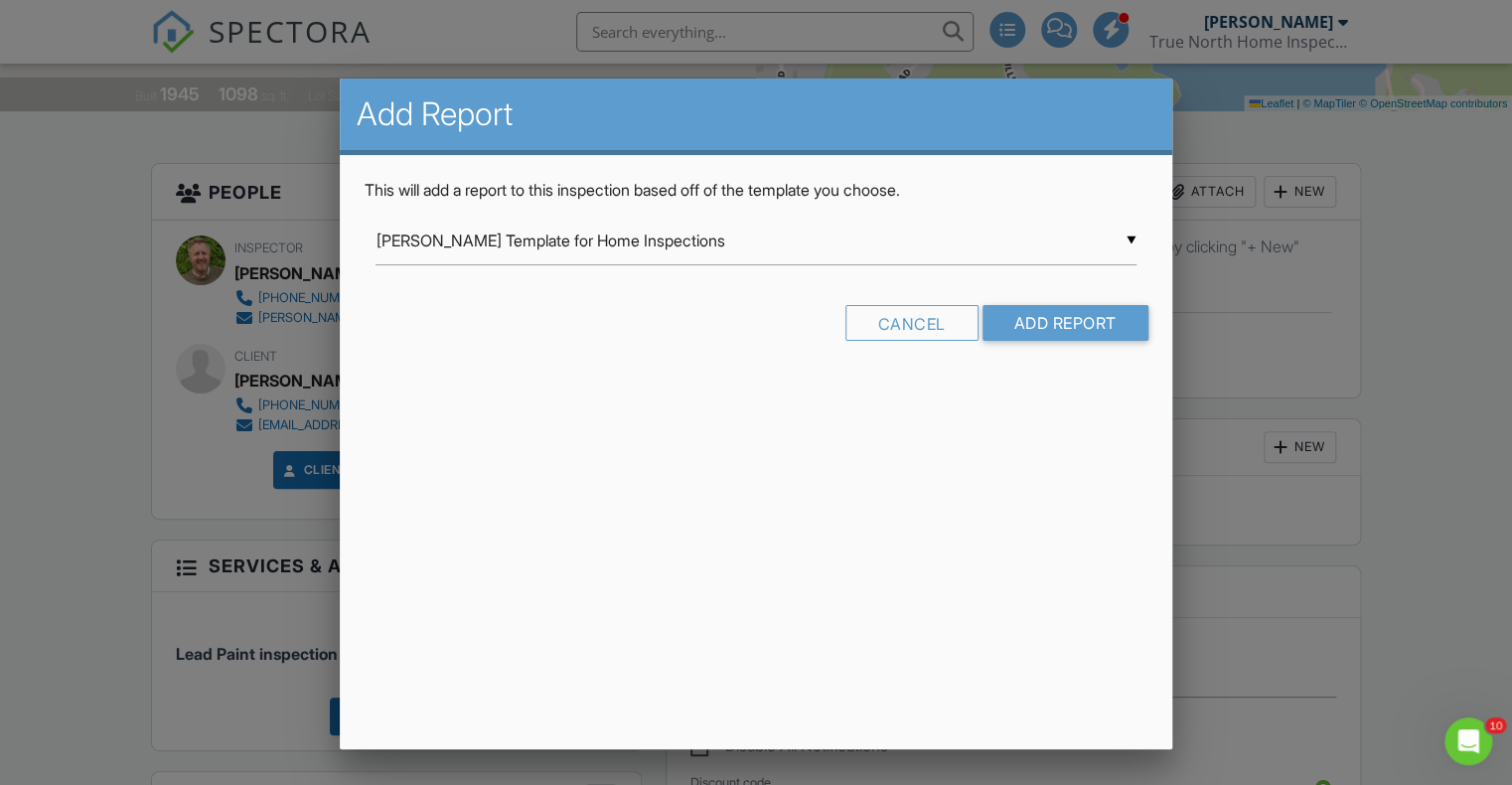 click on "[PERSON_NAME] Template for Home Inspections" at bounding box center (755, 240) 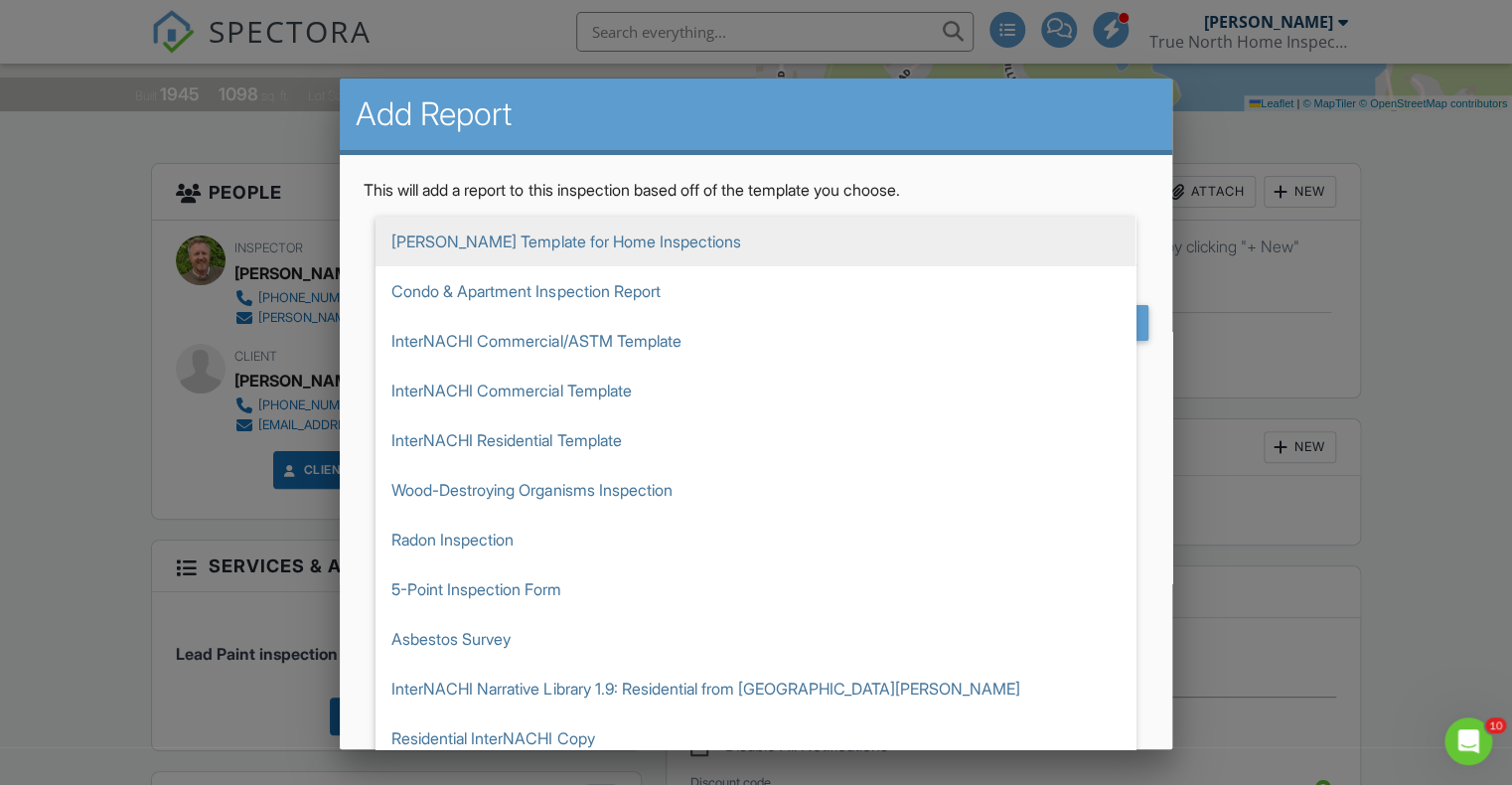 scroll, scrollTop: 78, scrollLeft: 0, axis: vertical 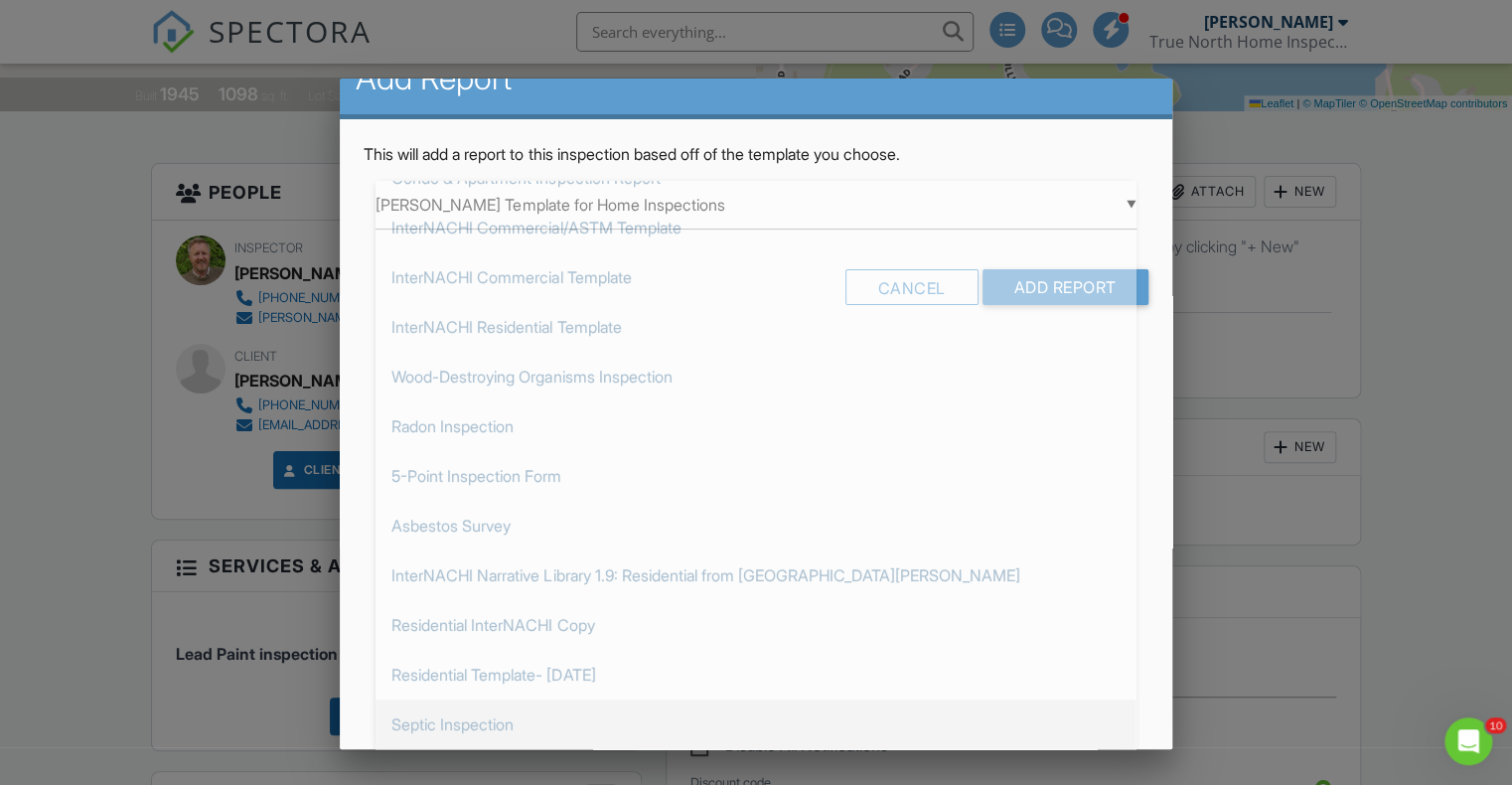 click on "Septic Inspection" at bounding box center (755, 724) 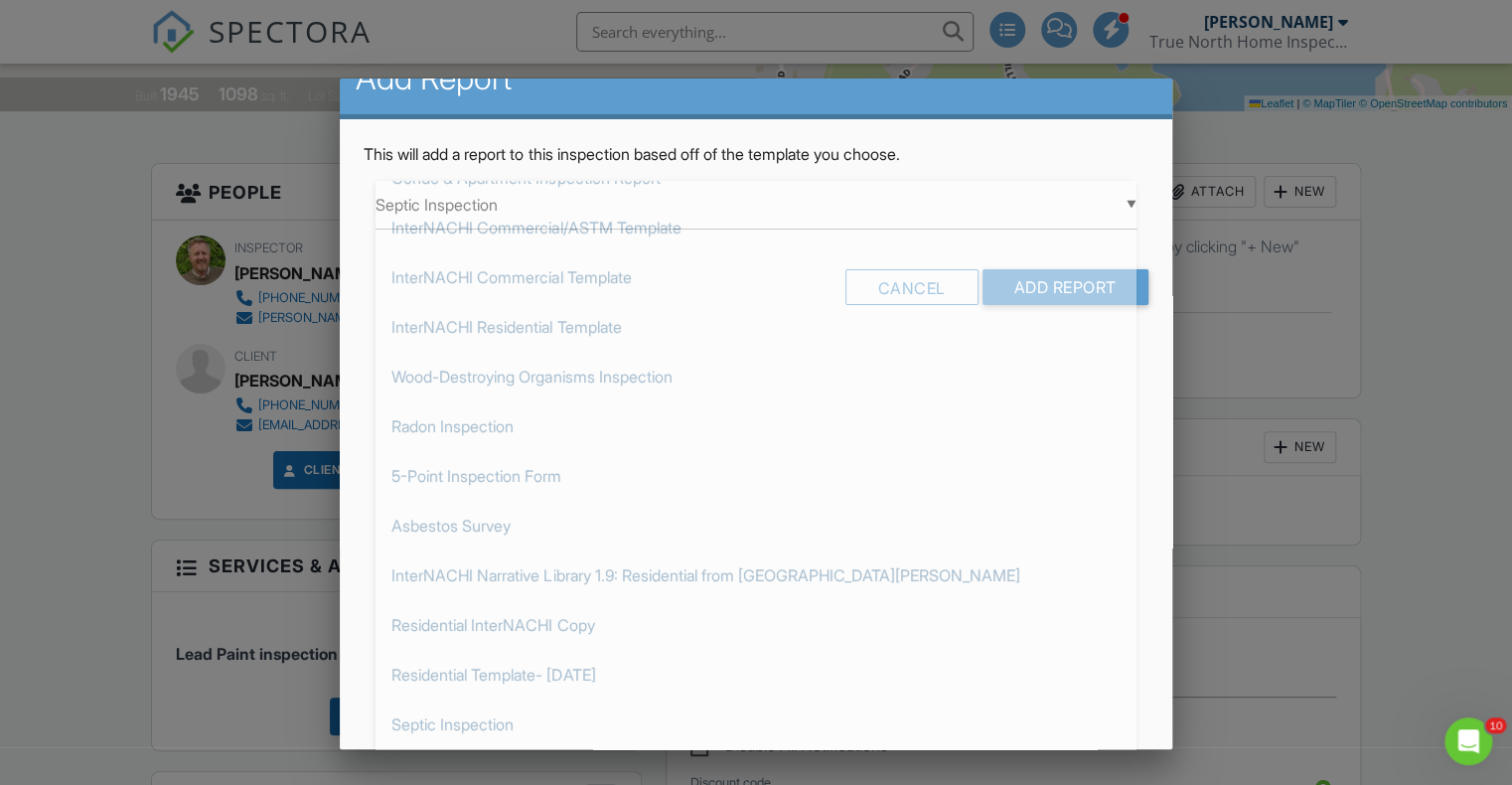 scroll, scrollTop: 0, scrollLeft: 0, axis: both 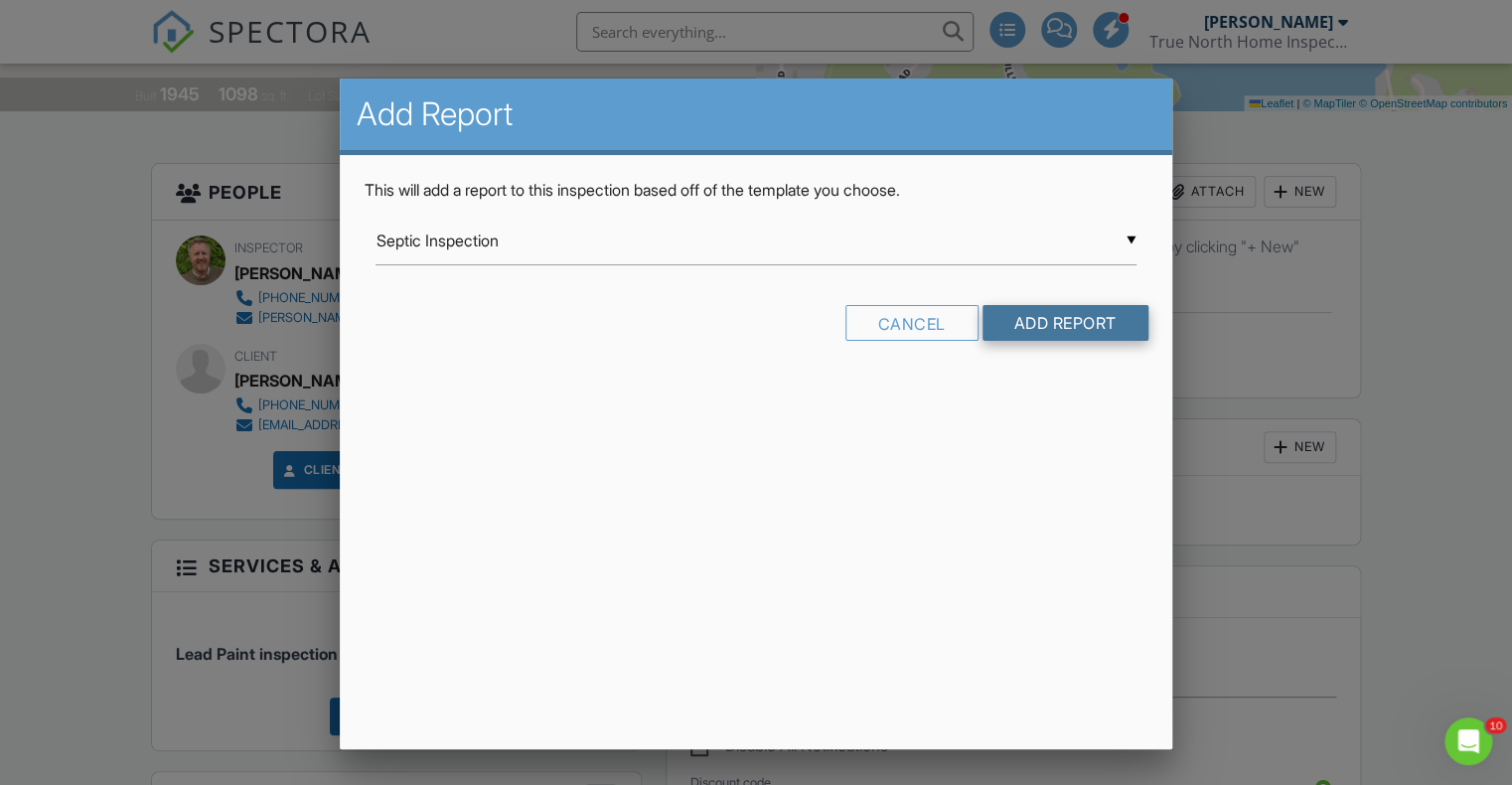 click on "Add Report" at bounding box center (1065, 323) 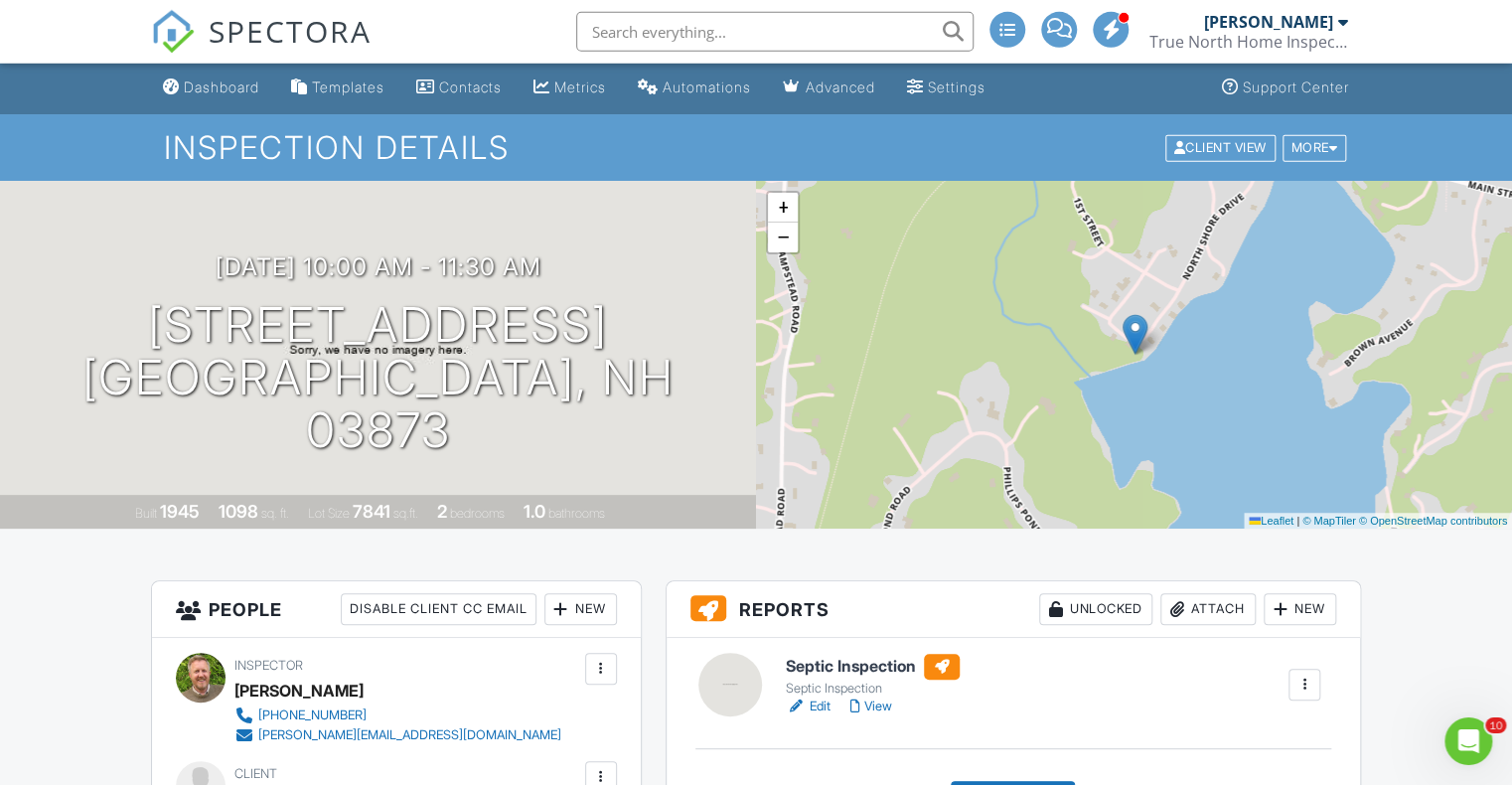 scroll, scrollTop: 0, scrollLeft: 0, axis: both 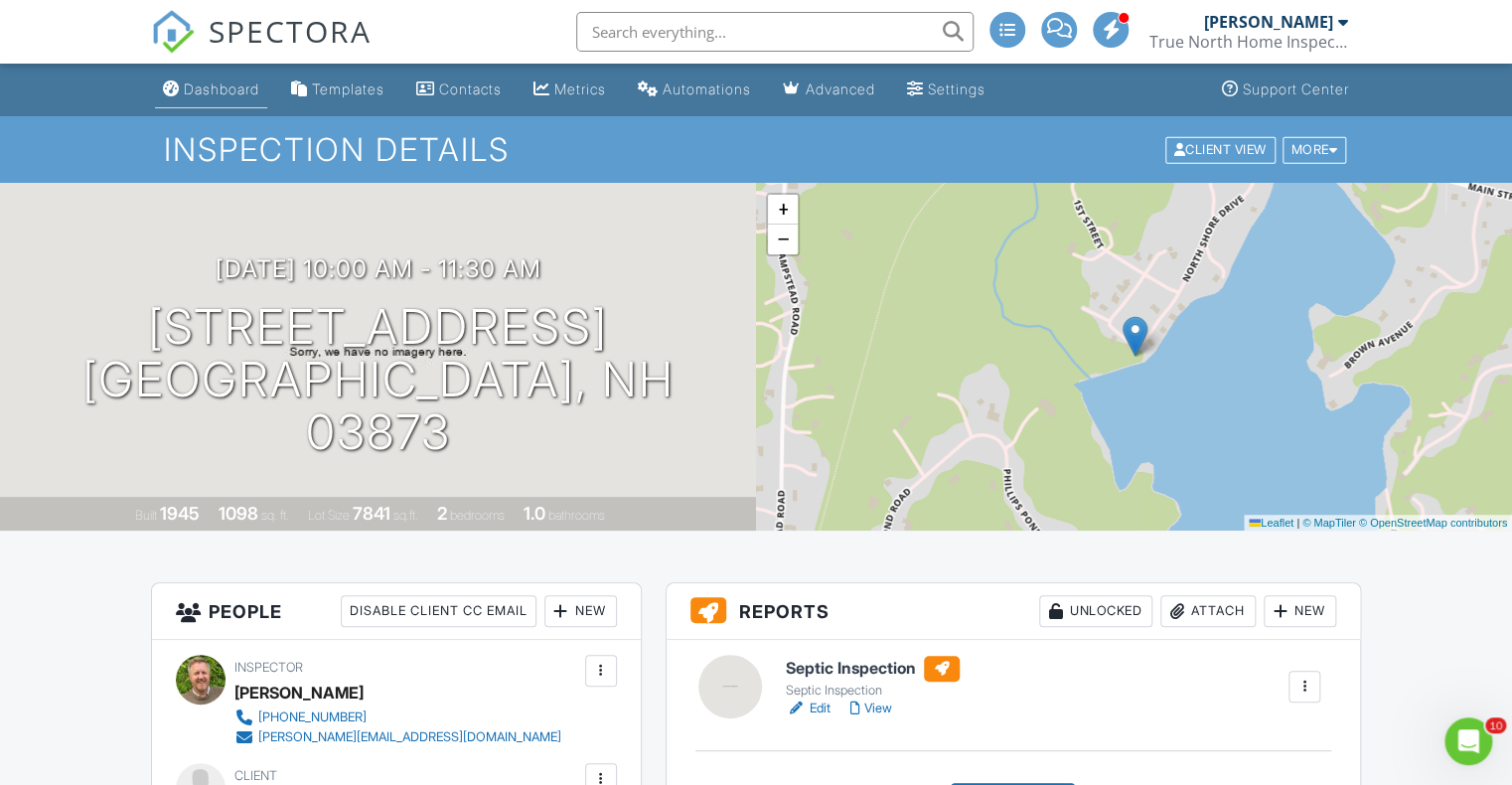 click on "Dashboard" at bounding box center [222, 88] 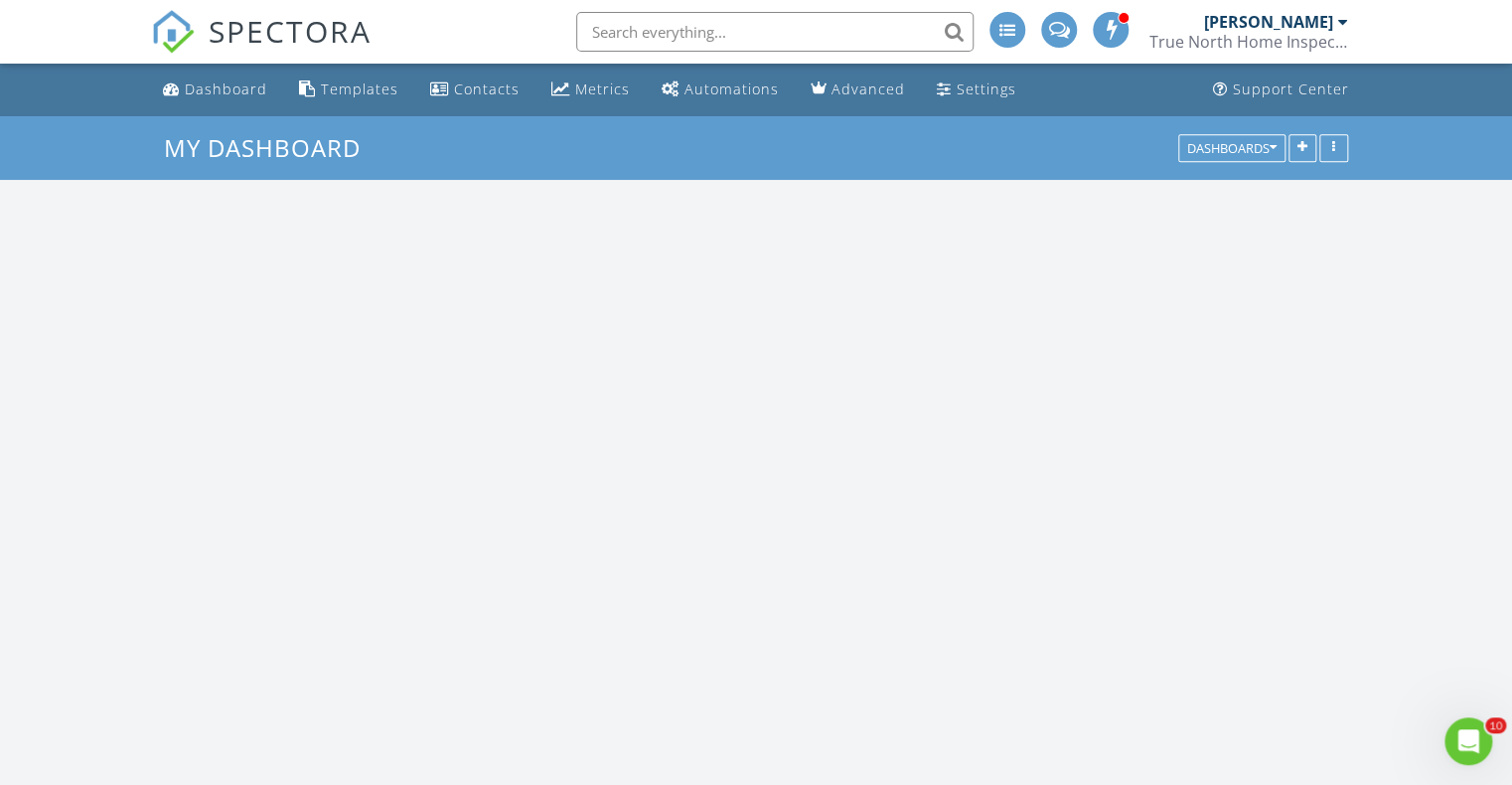 scroll, scrollTop: 0, scrollLeft: 0, axis: both 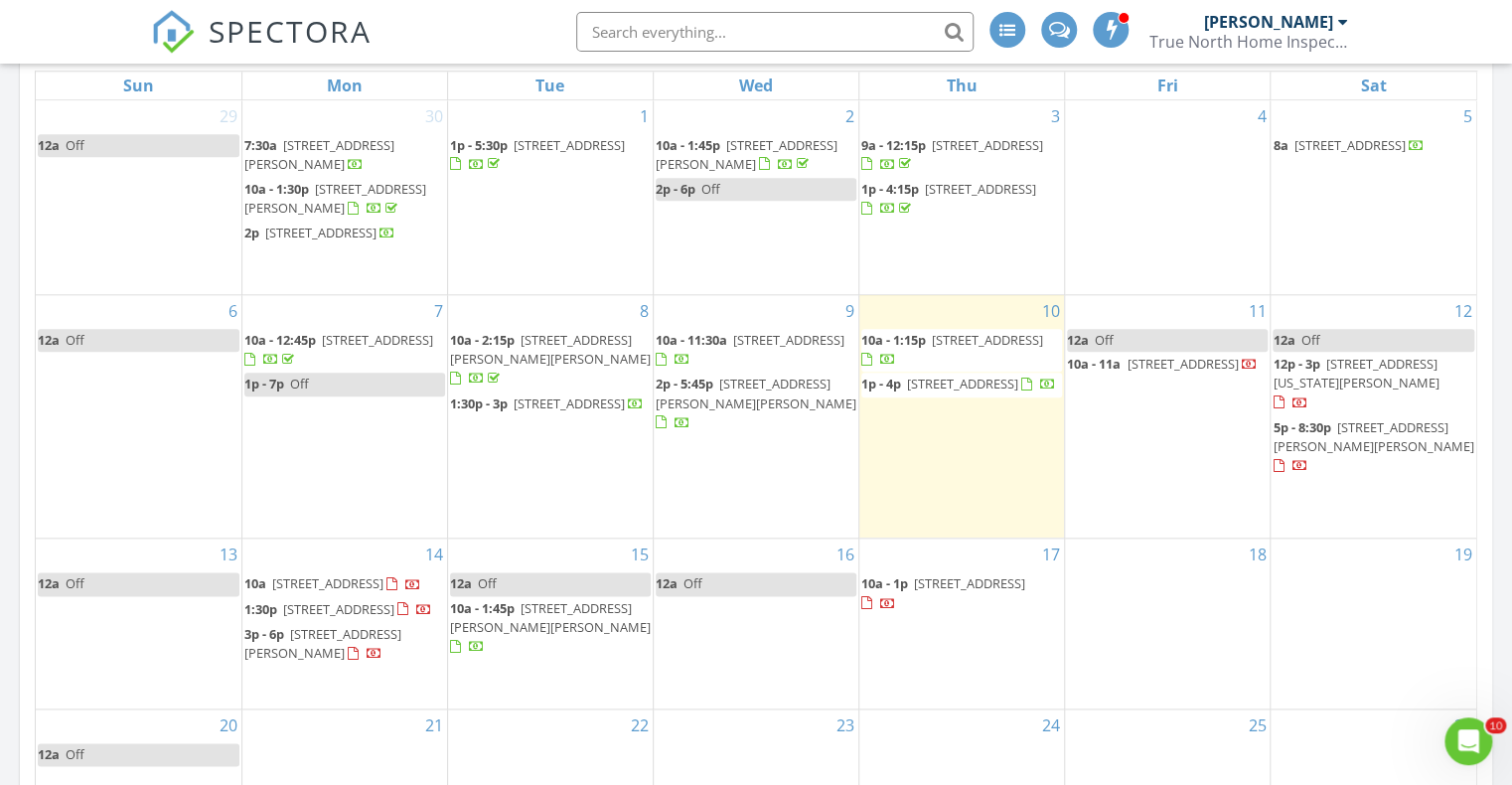 click on "[STREET_ADDRESS]" at bounding box center (987, 340) 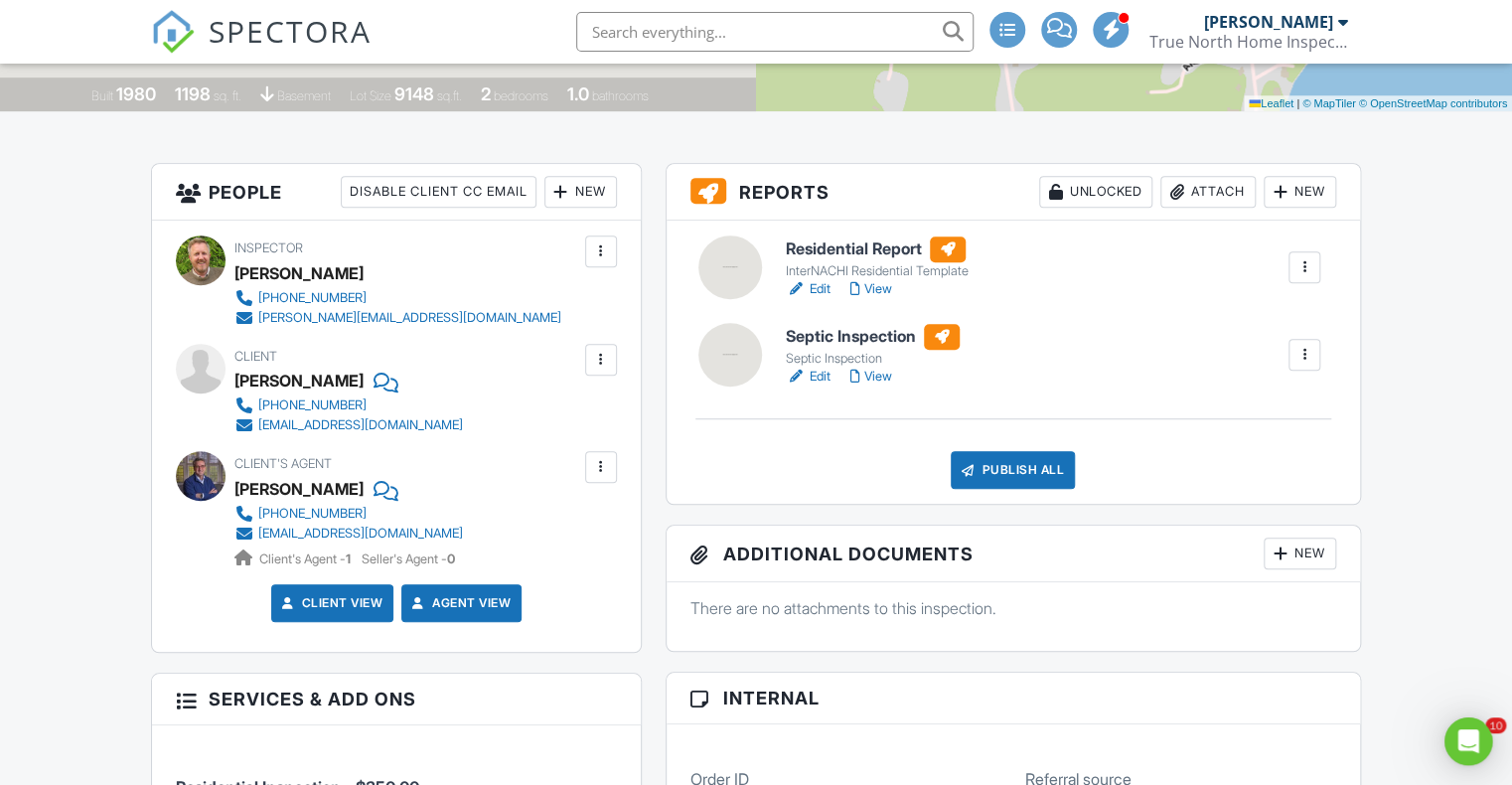 scroll, scrollTop: 0, scrollLeft: 0, axis: both 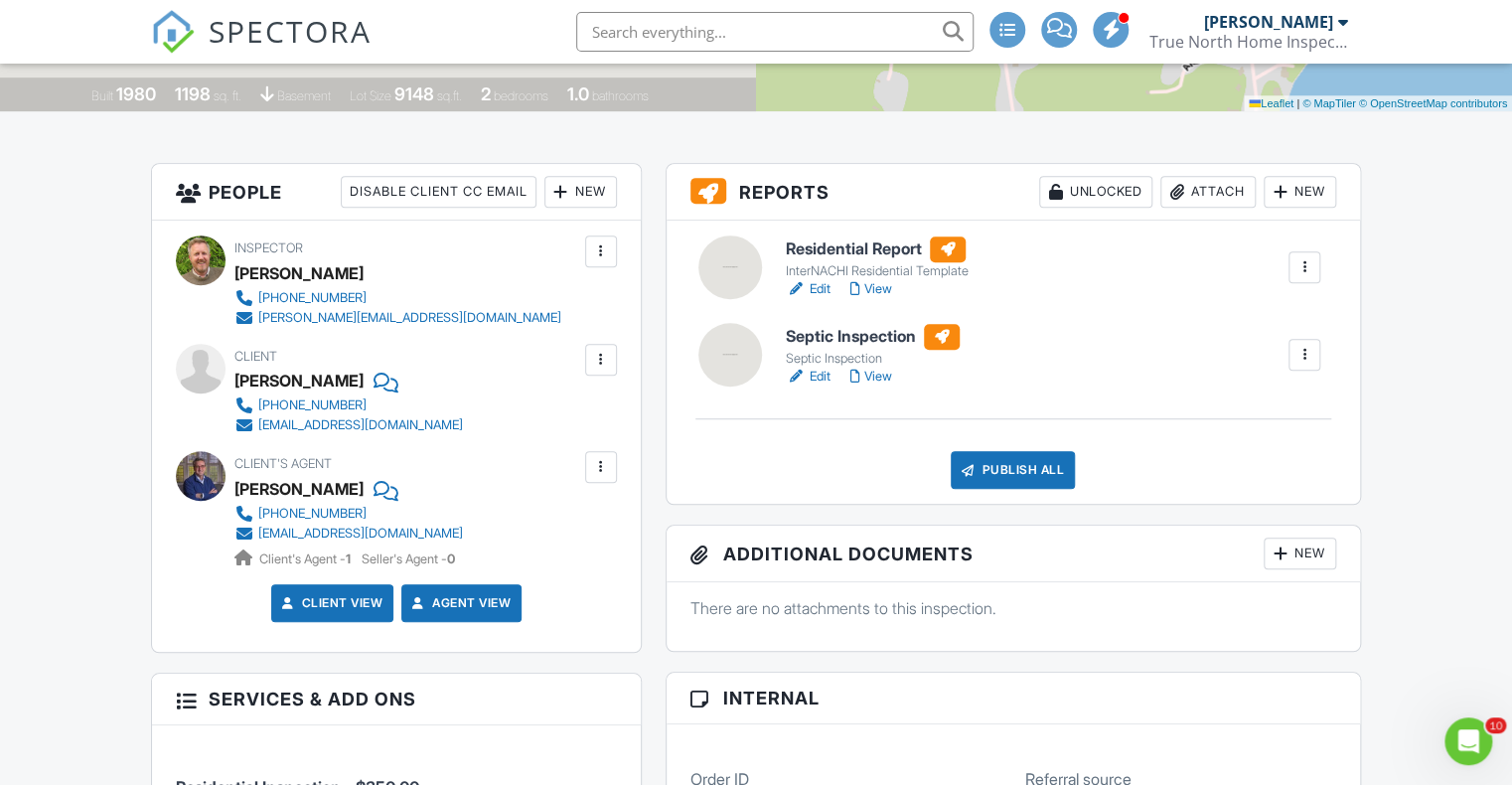 click on "Edit" at bounding box center (808, 377) 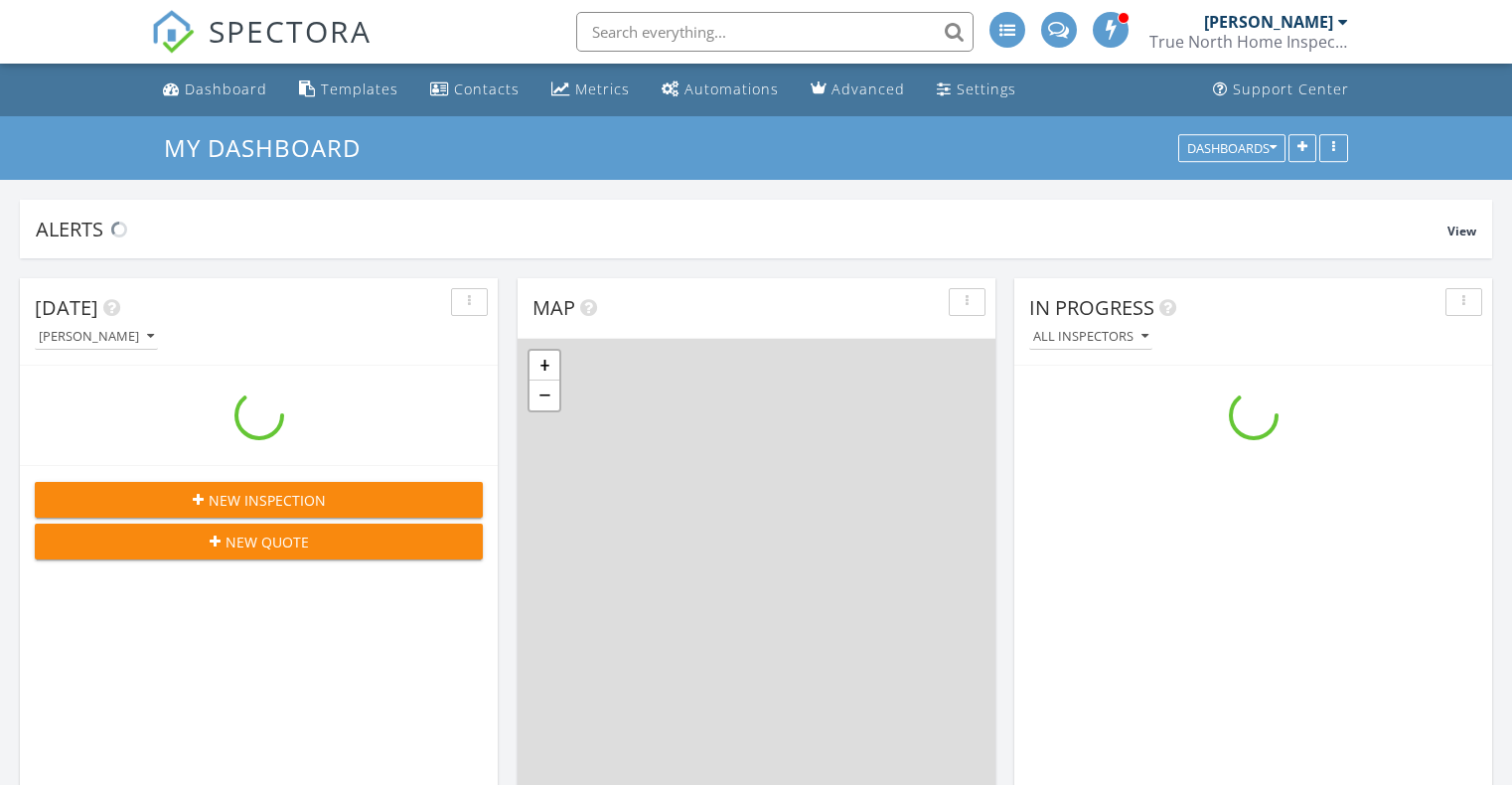 scroll, scrollTop: 0, scrollLeft: 0, axis: both 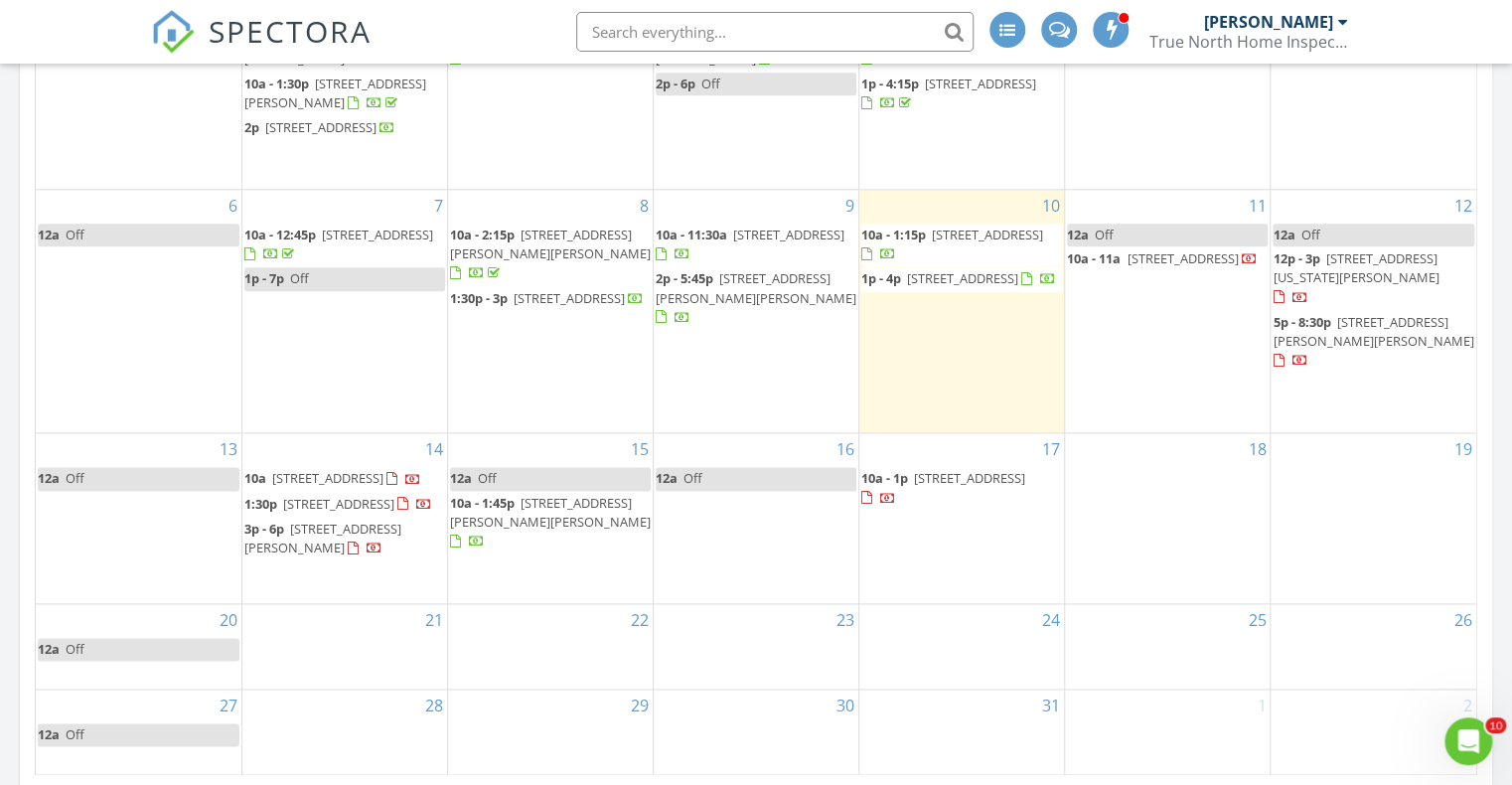 click on "65 Paquette Rd, Randolph 05060" at bounding box center [1373, 331] 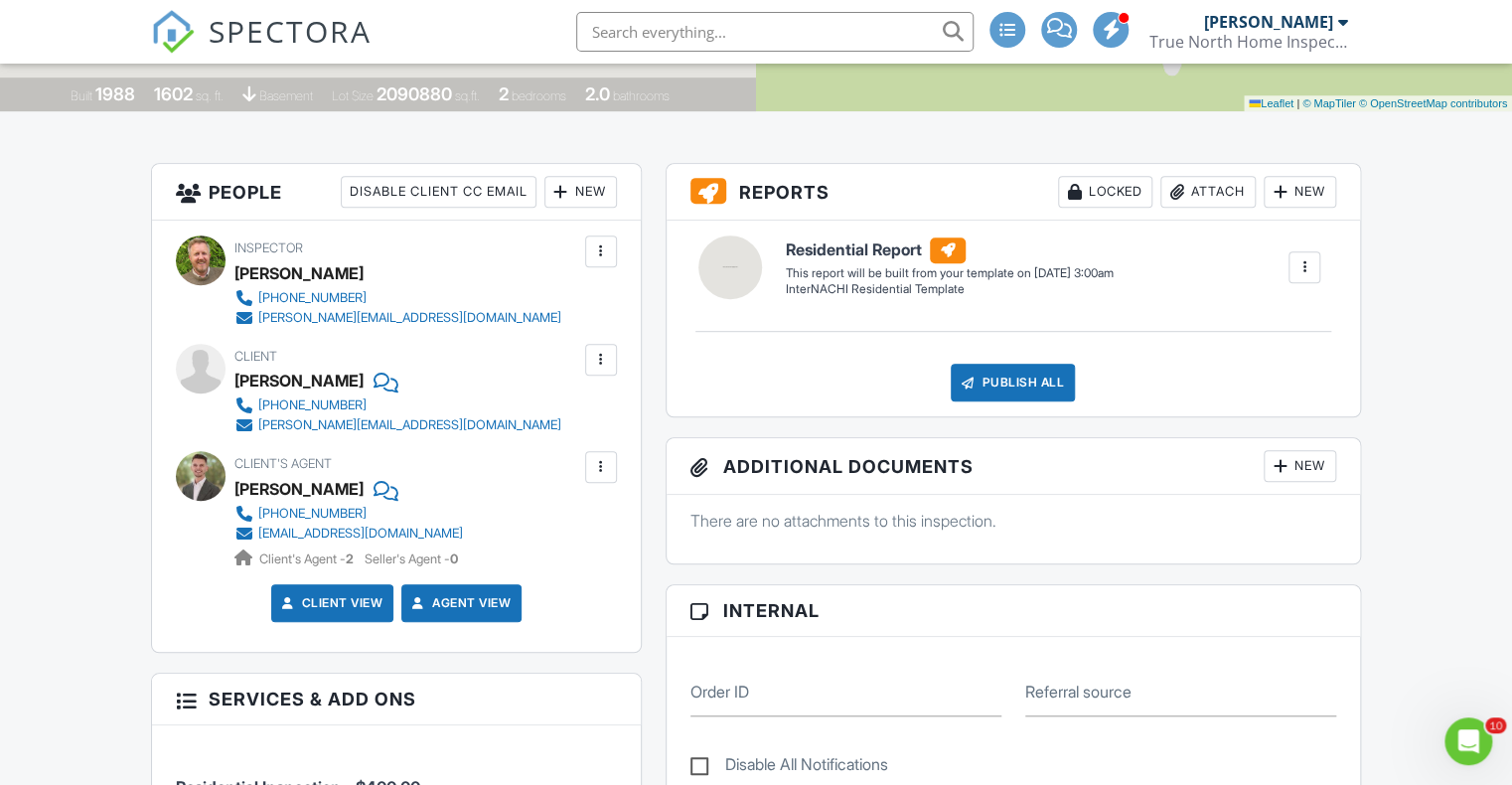 scroll, scrollTop: 839, scrollLeft: 0, axis: vertical 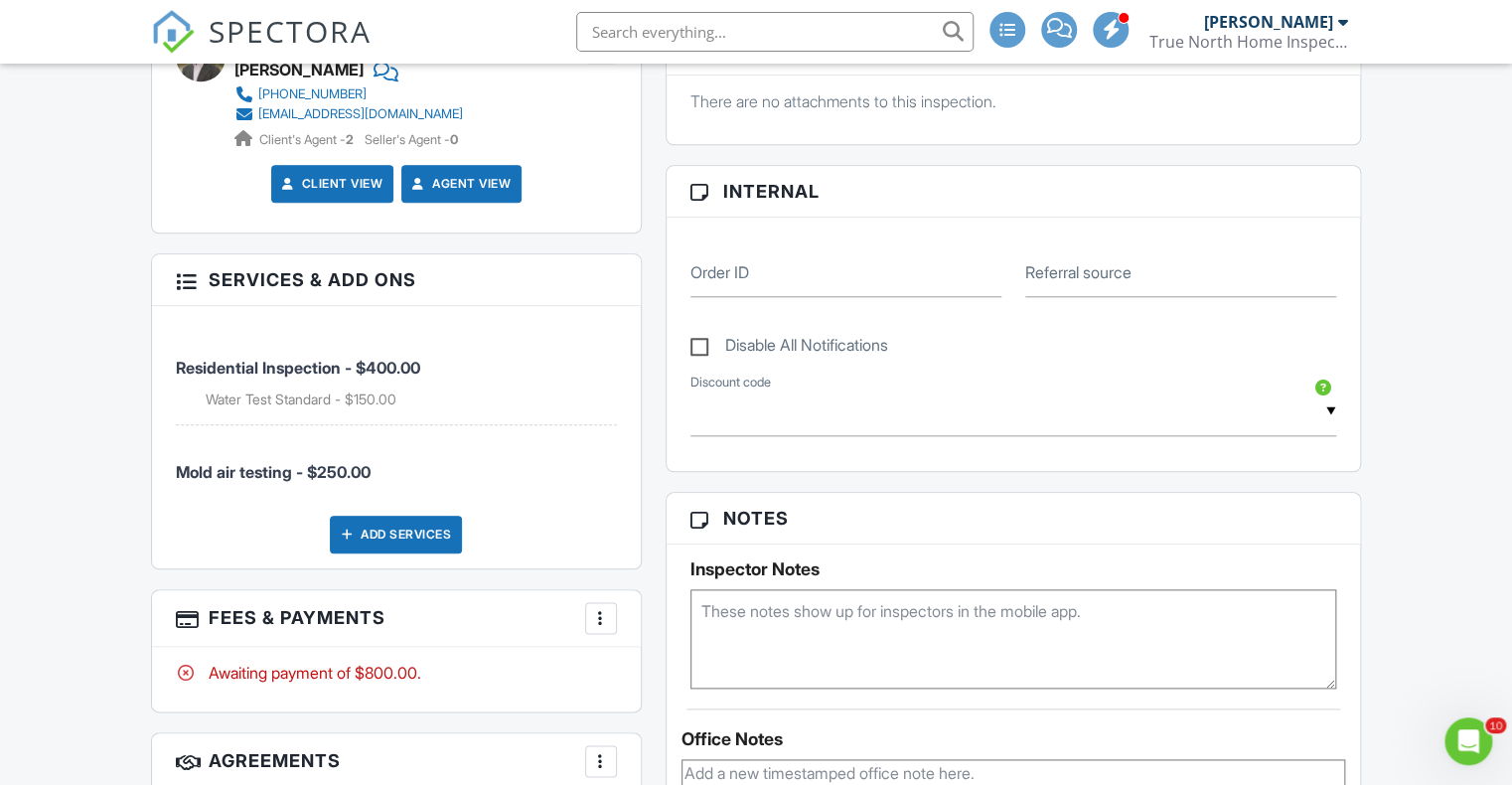 click at bounding box center [601, 618] 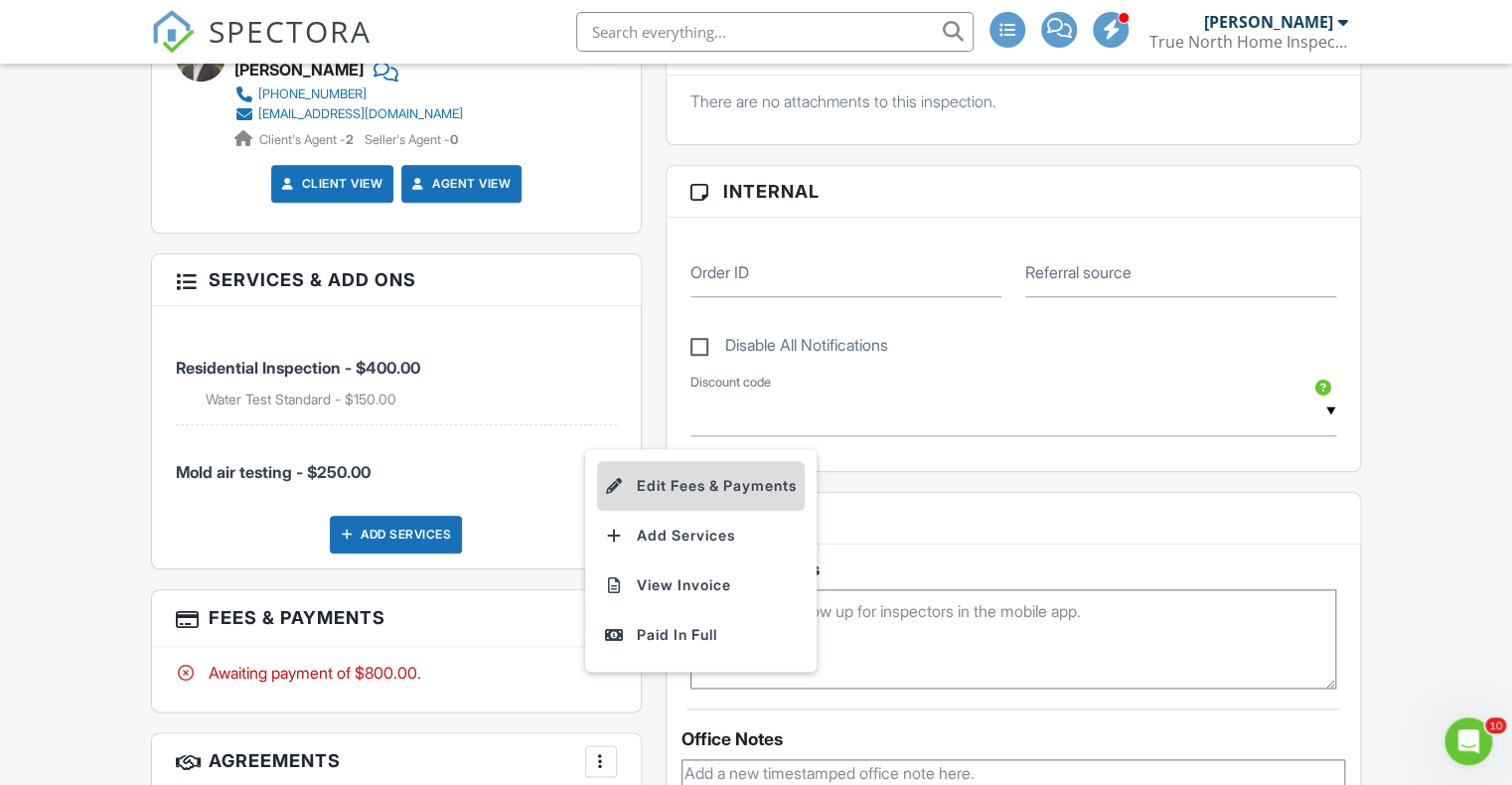 click on "Edit Fees & Payments" at bounding box center [700, 486] 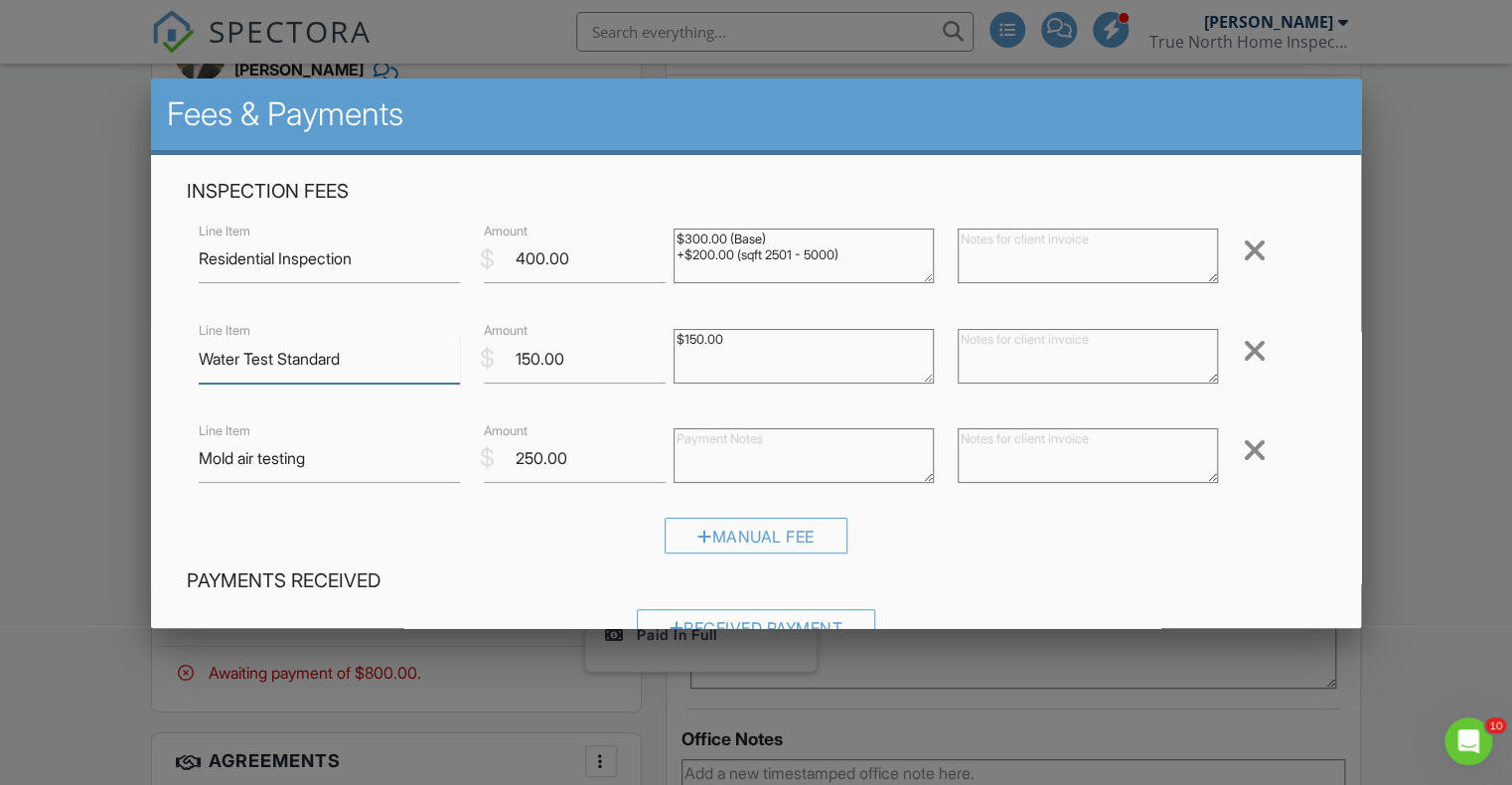 click on "Water Test Standard" at bounding box center [329, 359] 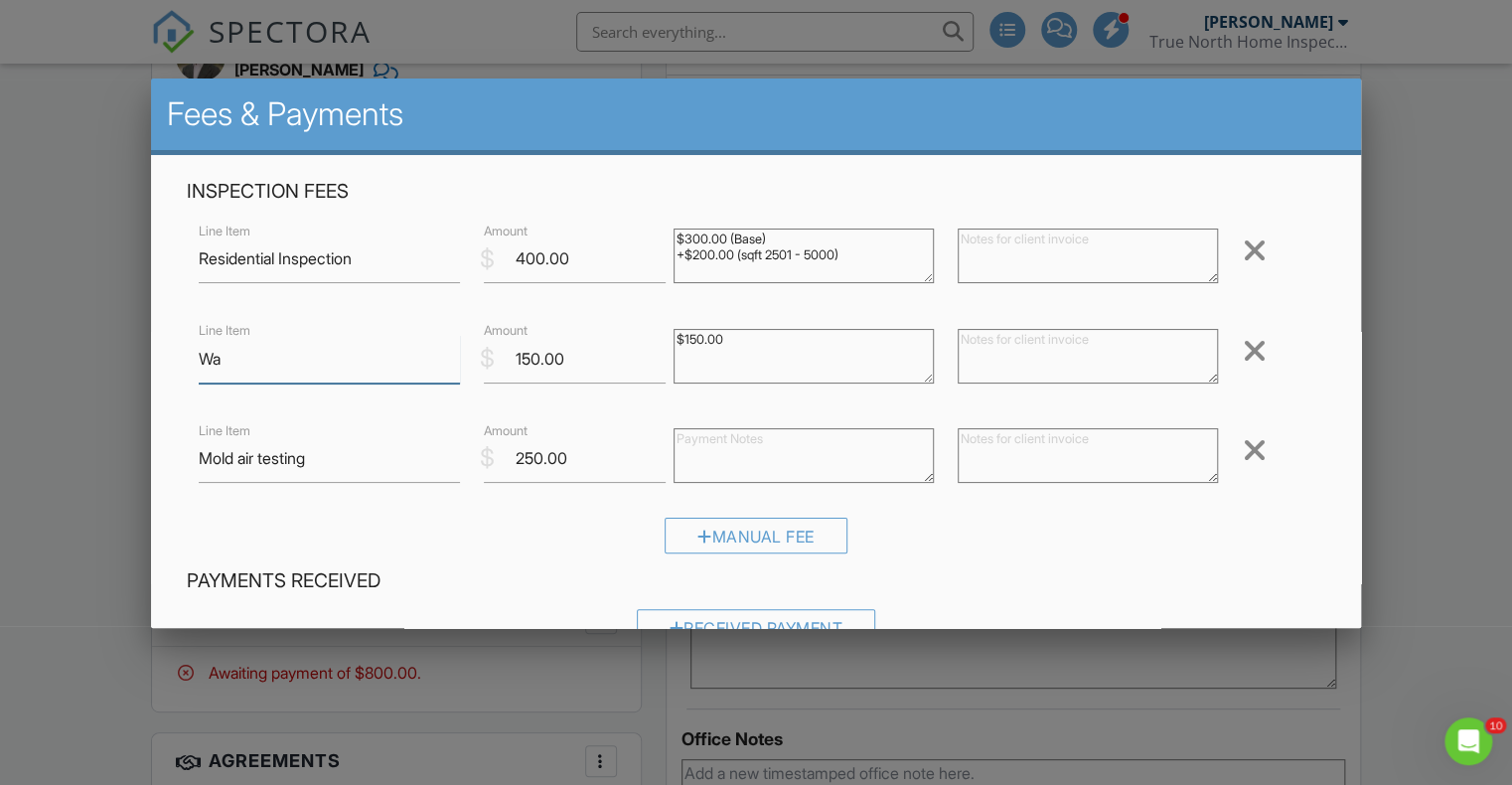 type on "W" 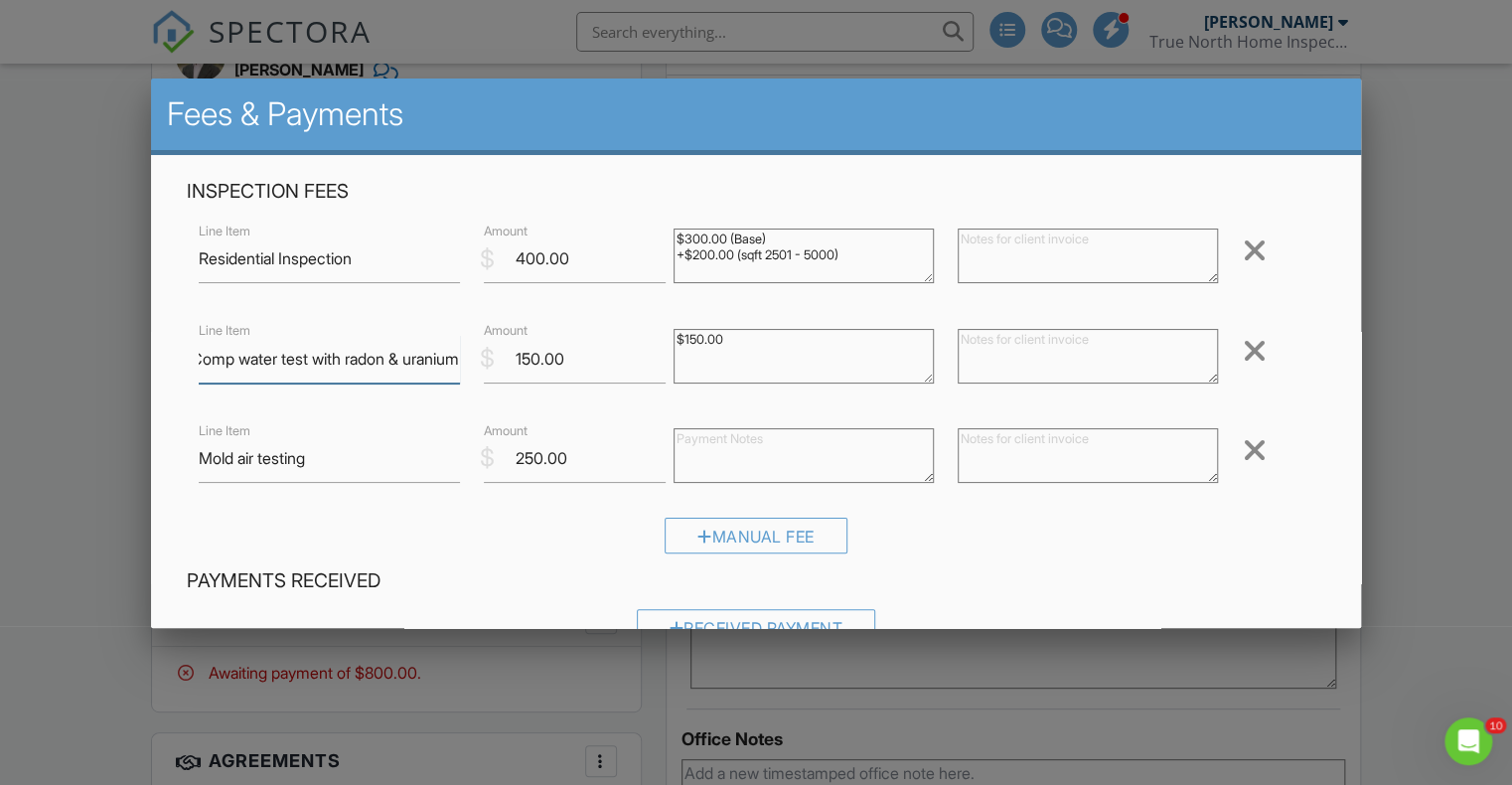 scroll, scrollTop: 0, scrollLeft: 25, axis: horizontal 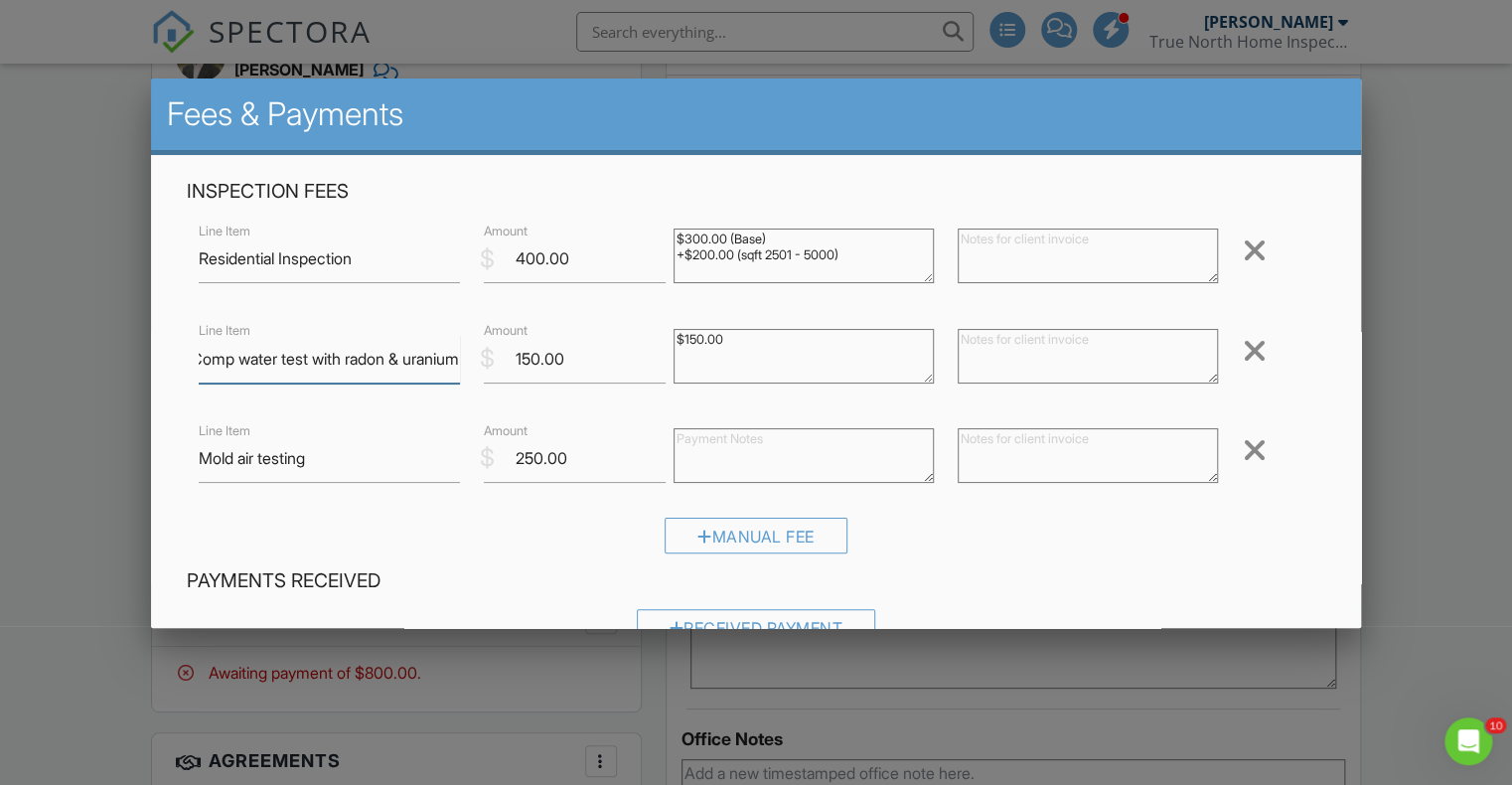 type on "Comp water test with radon & uranium" 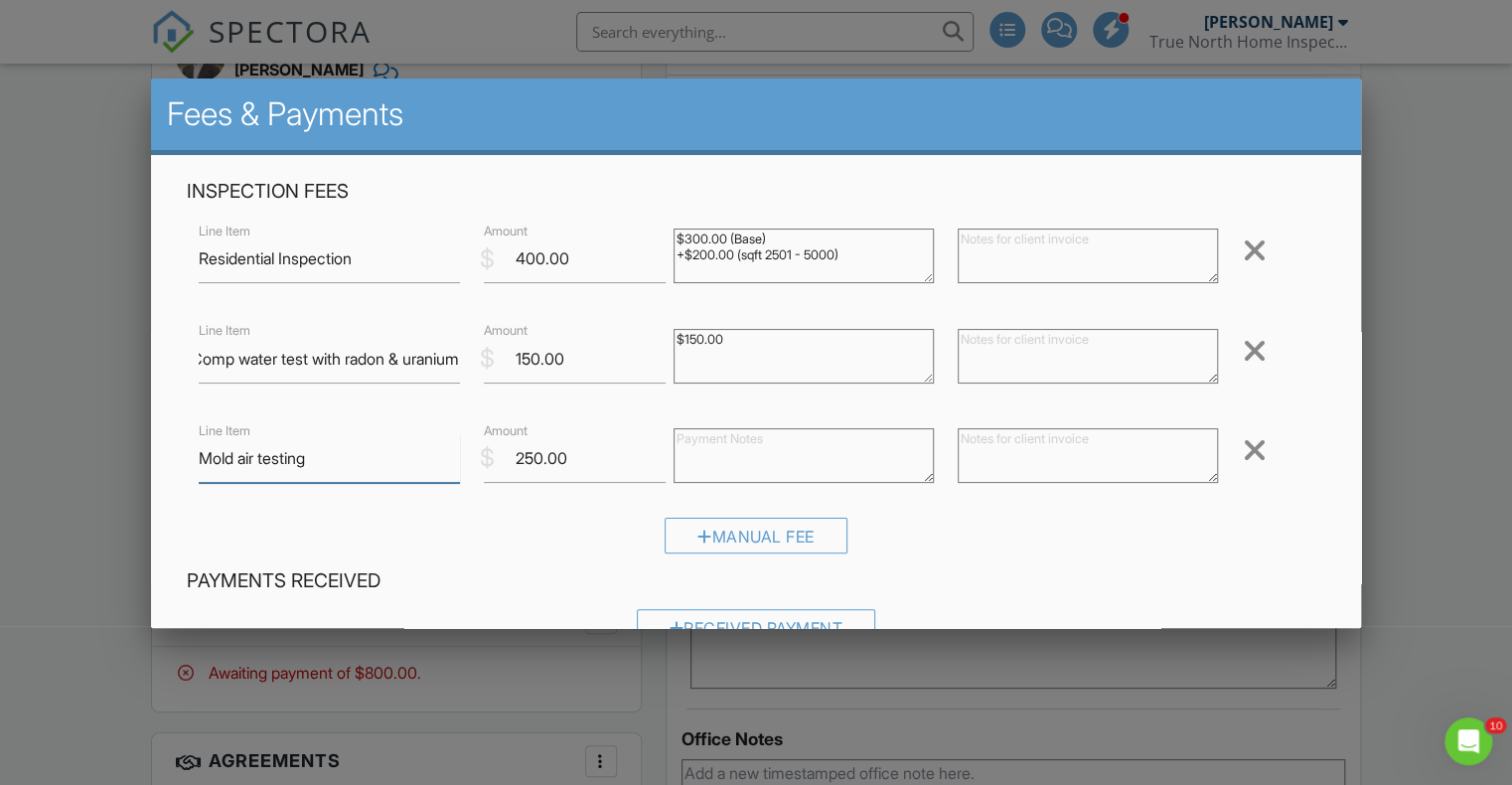click on "Mold air testing" at bounding box center (329, 458) 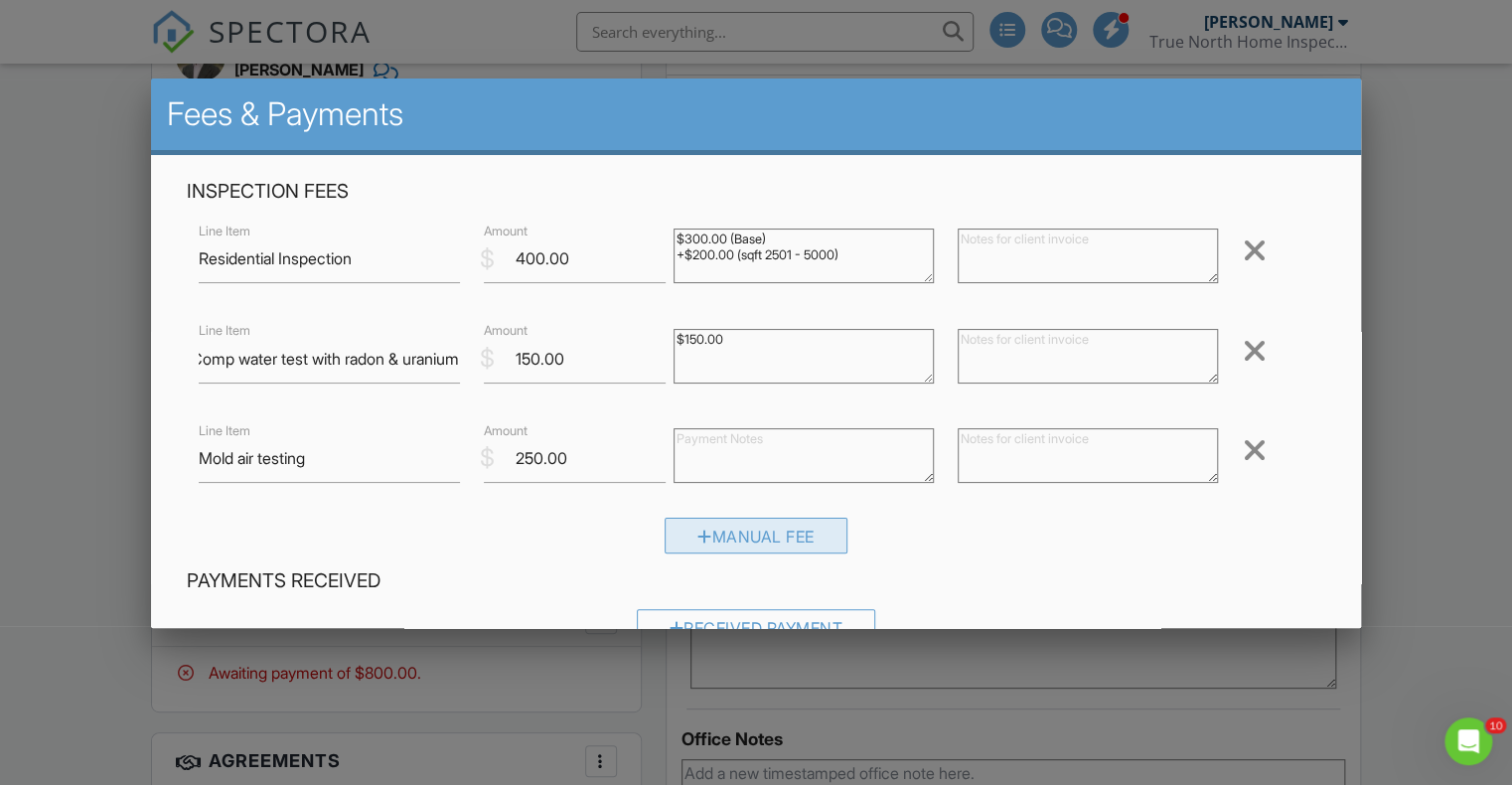 click on "Manual Fee" at bounding box center [756, 536] 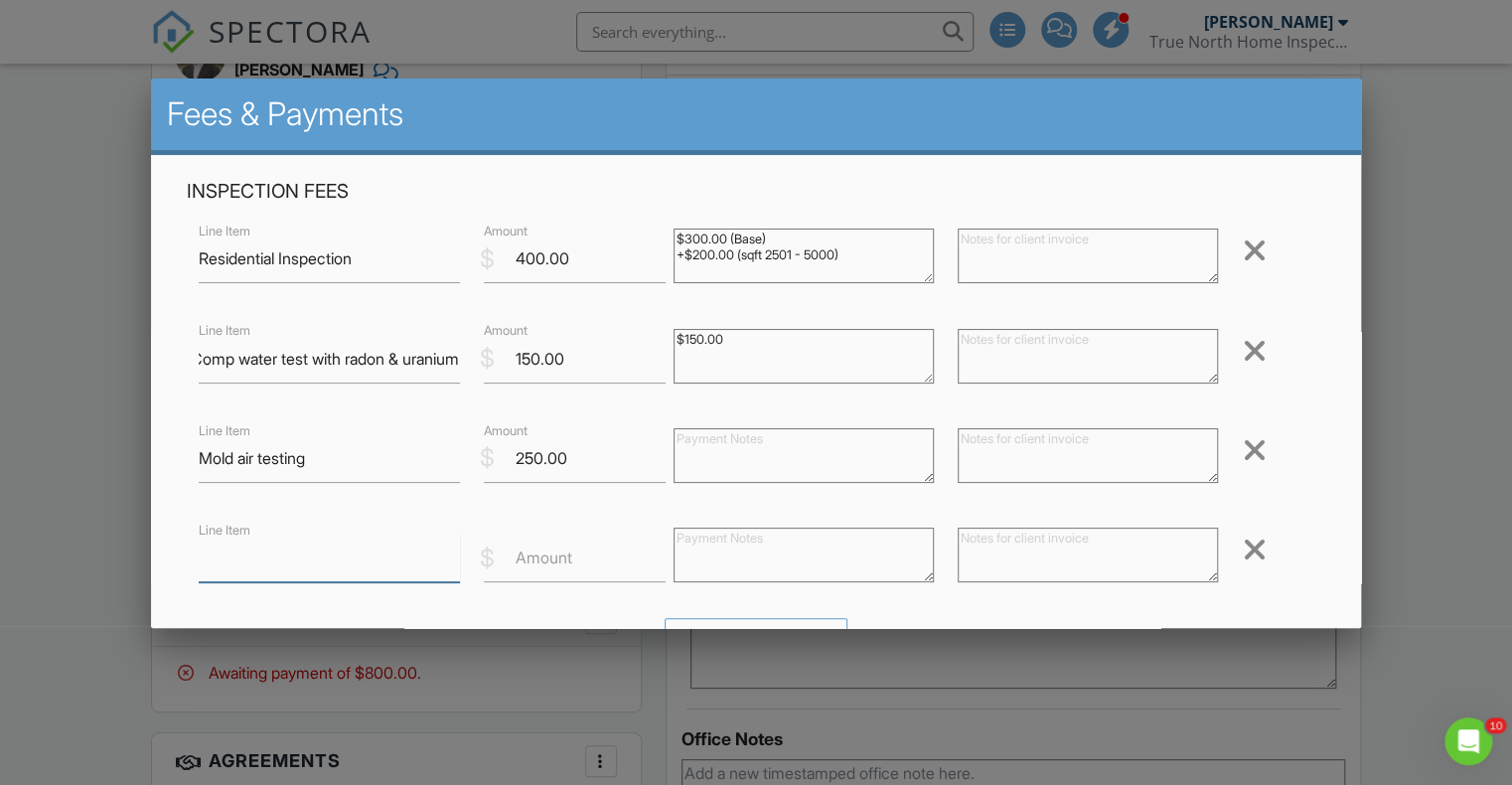 click on "Line Item" at bounding box center (329, 557) 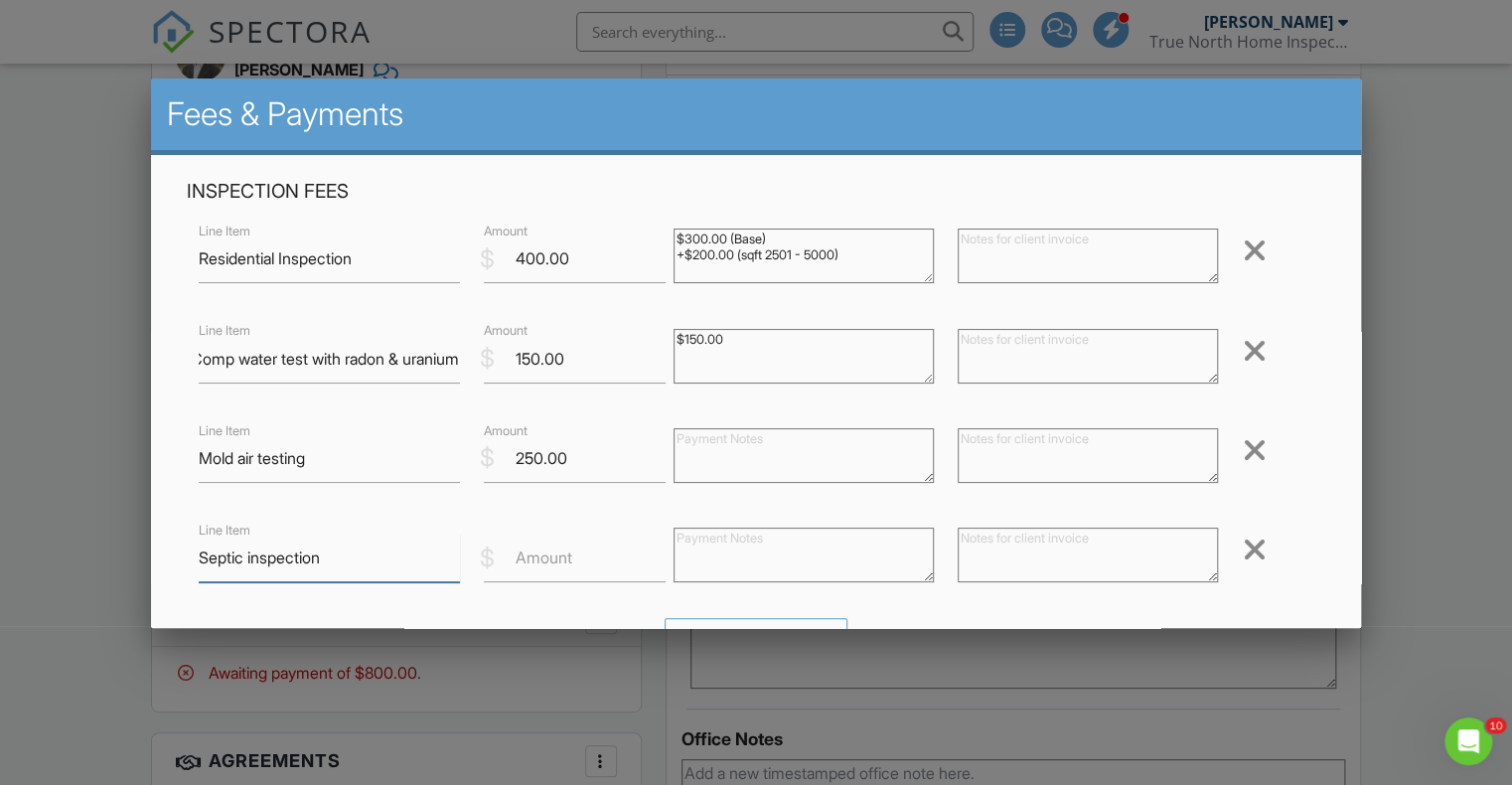 type on "Septic inspection" 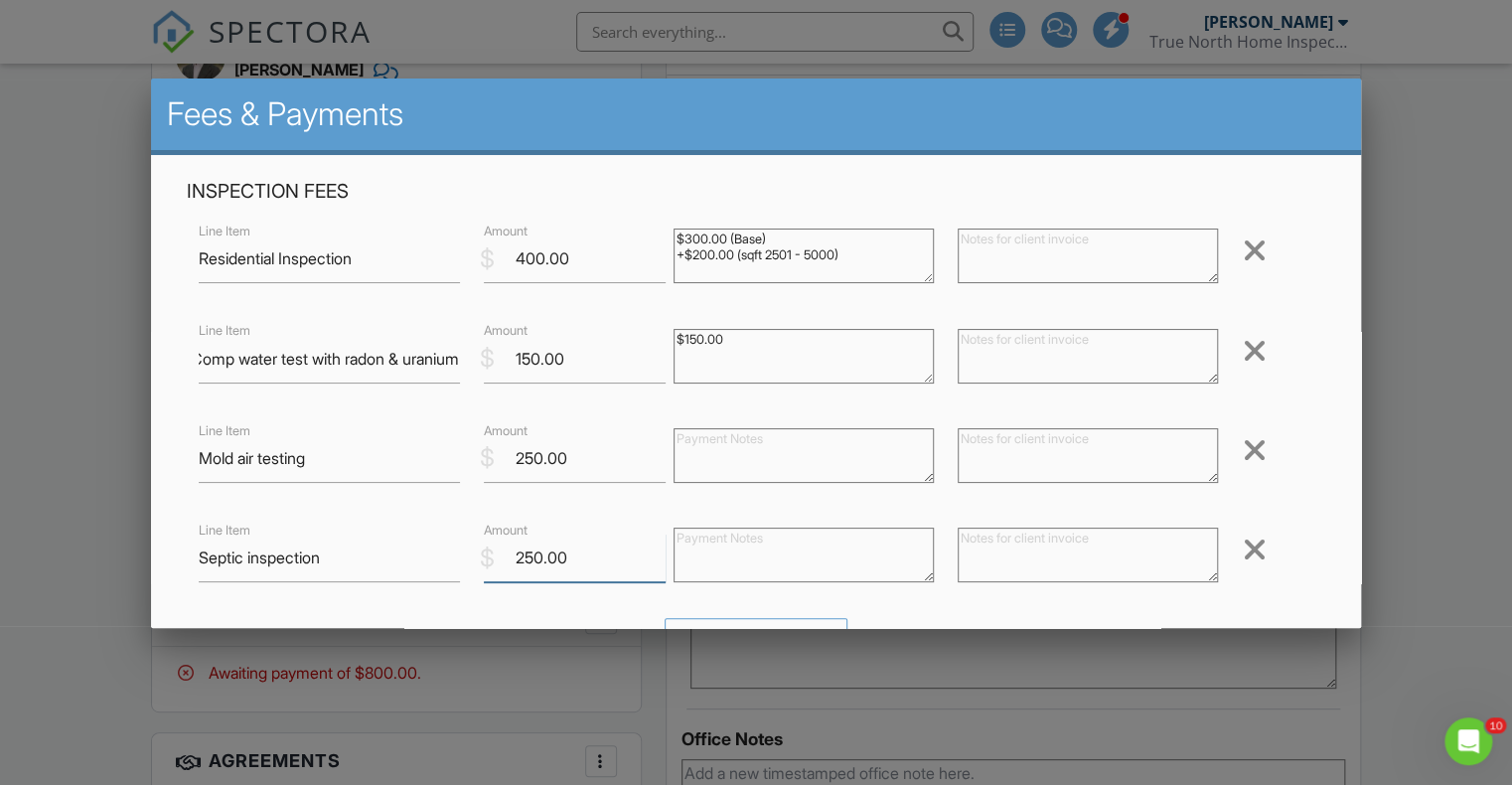 type on "250.00" 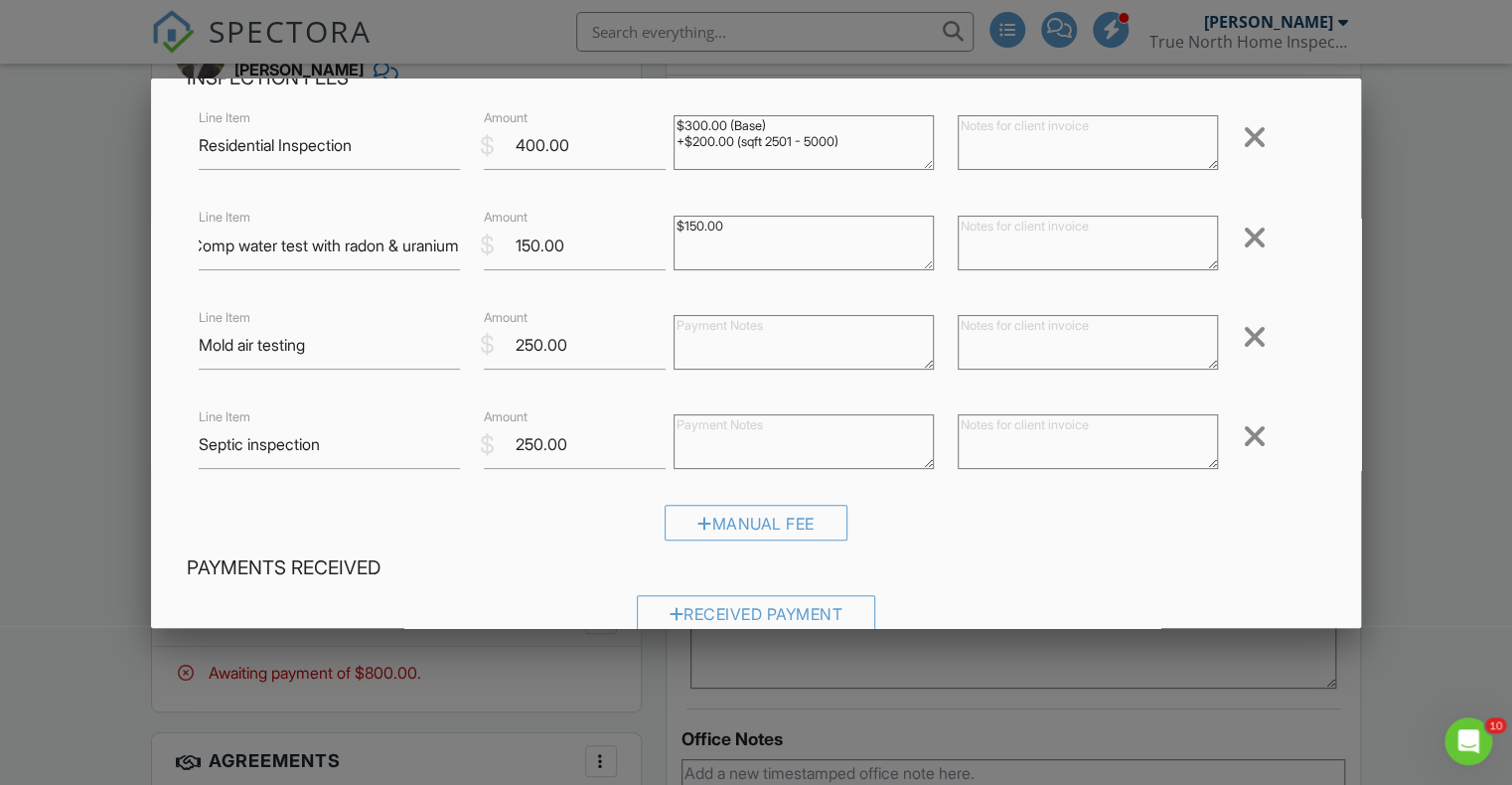 scroll, scrollTop: 114, scrollLeft: 0, axis: vertical 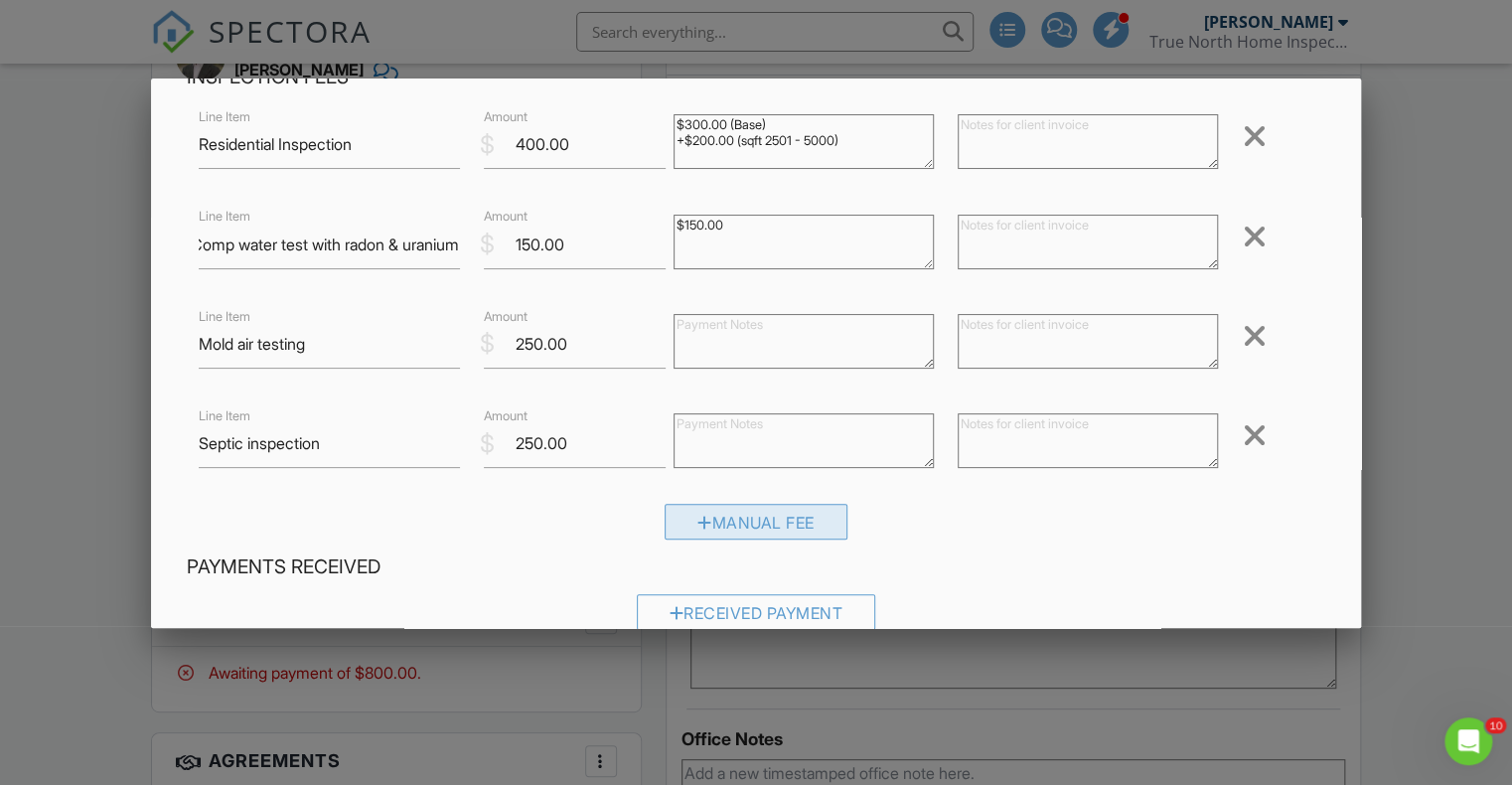 click on "Manual Fee" at bounding box center (756, 522) 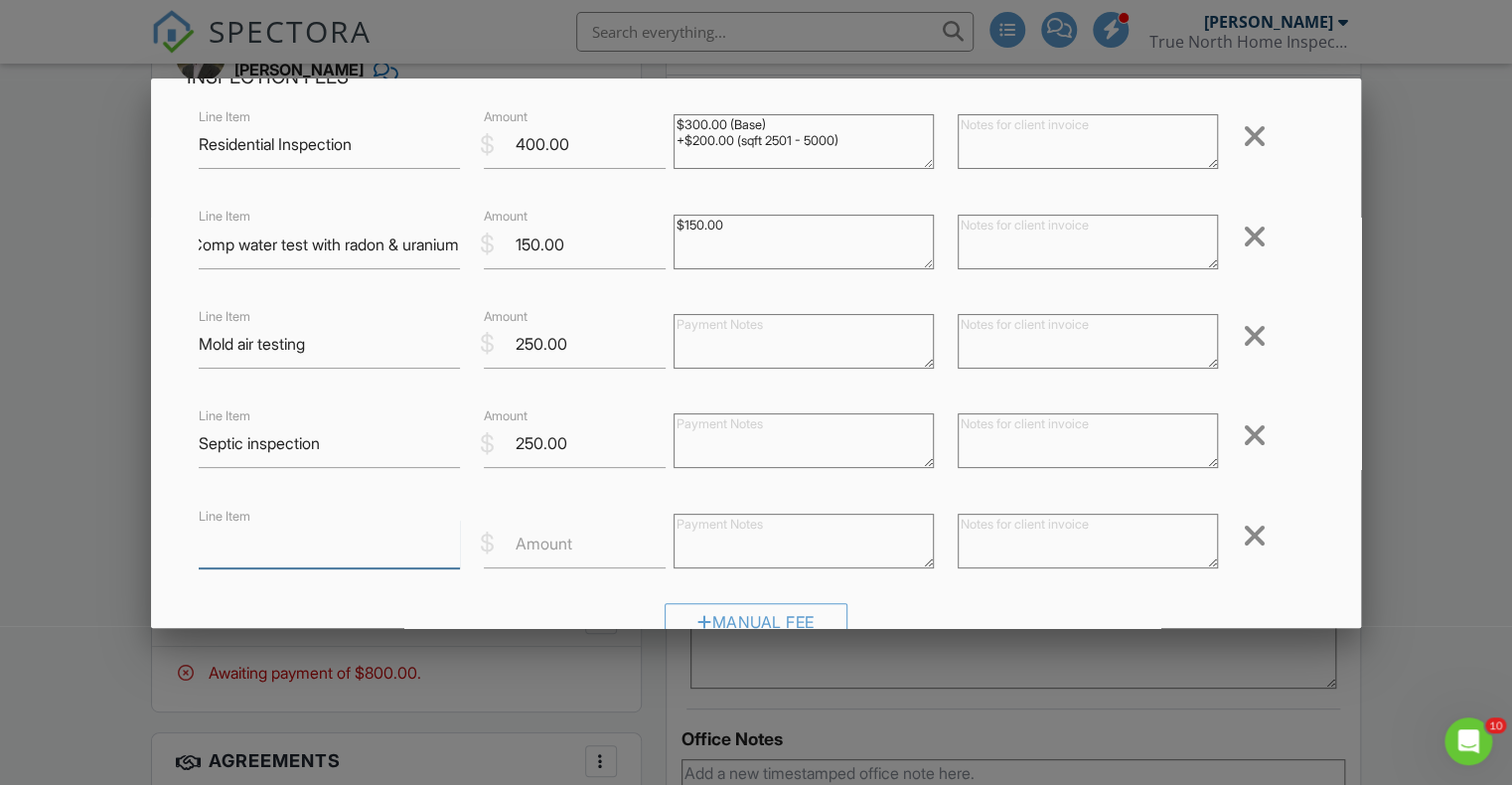 click on "Line Item" at bounding box center (329, 544) 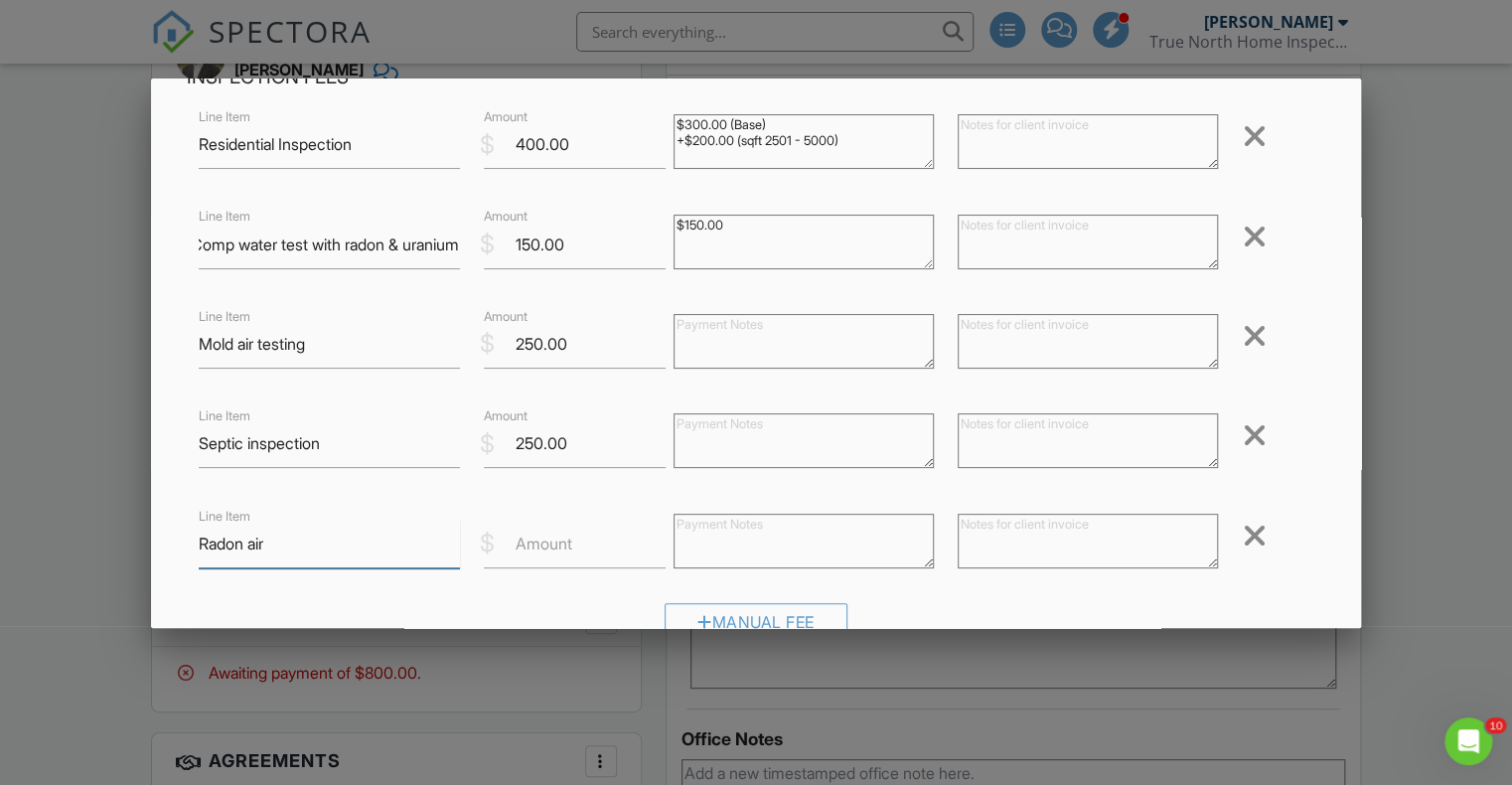 type on "Radon air" 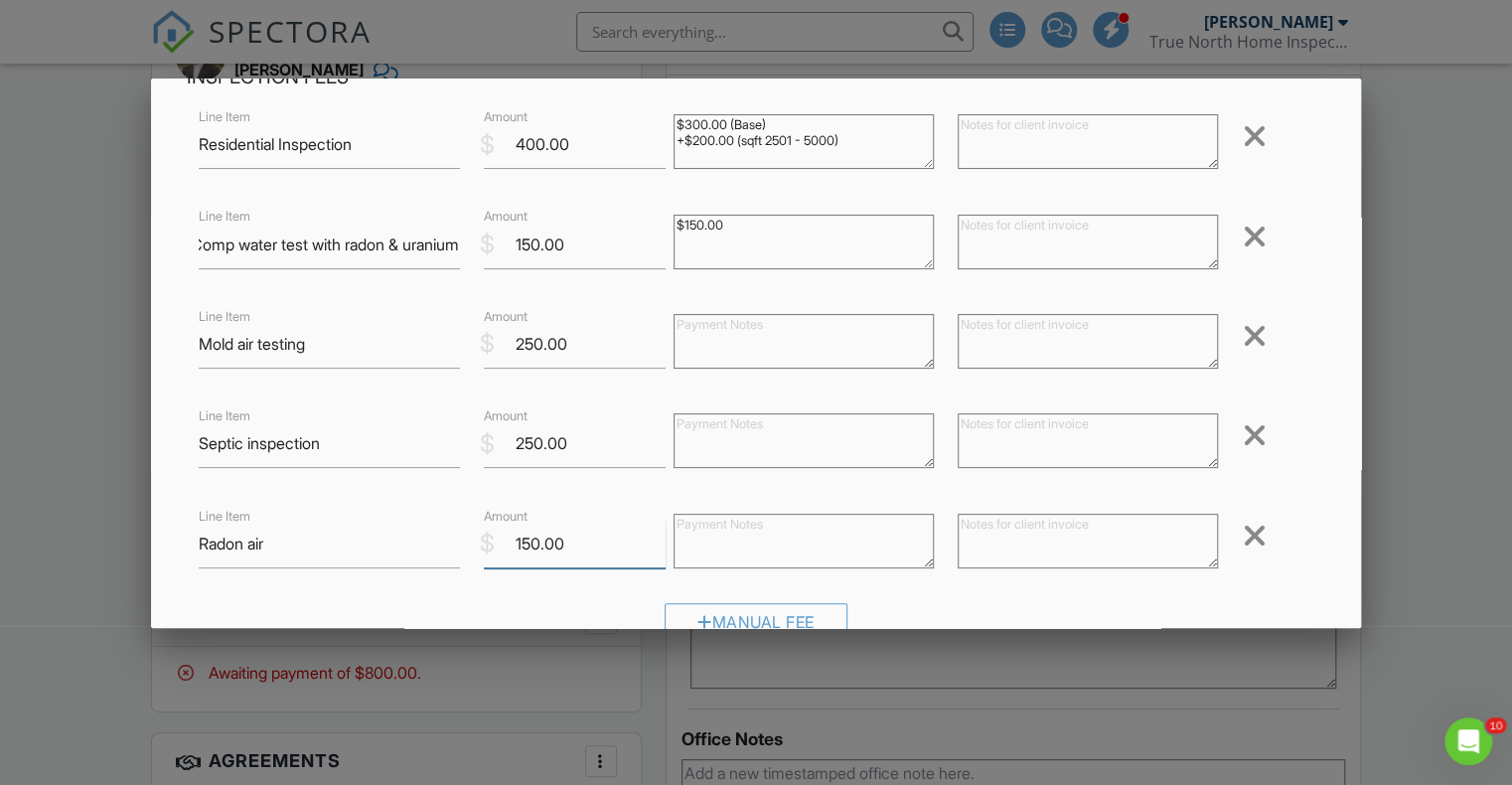 type on "150.00" 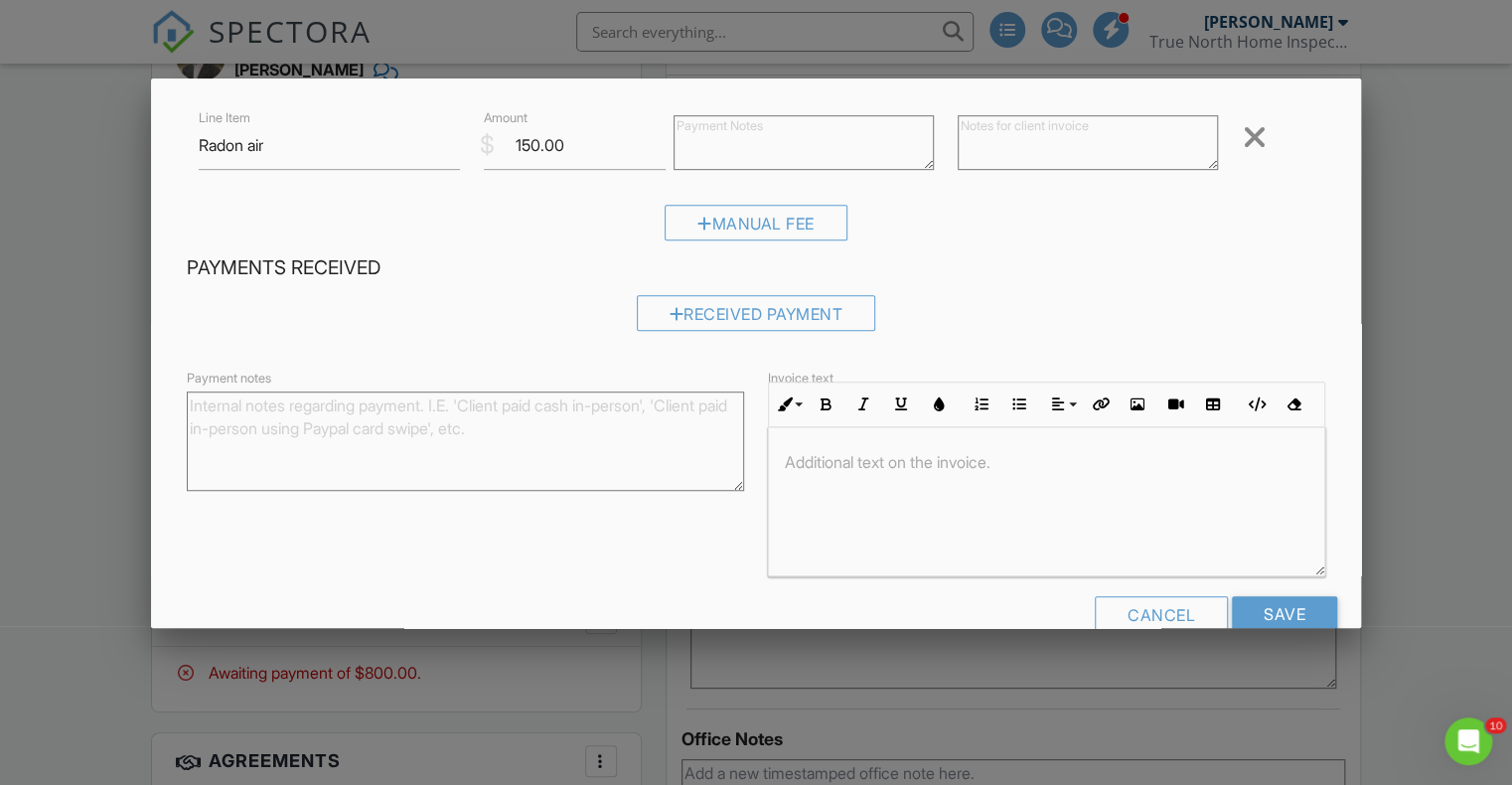 scroll, scrollTop: 536, scrollLeft: 0, axis: vertical 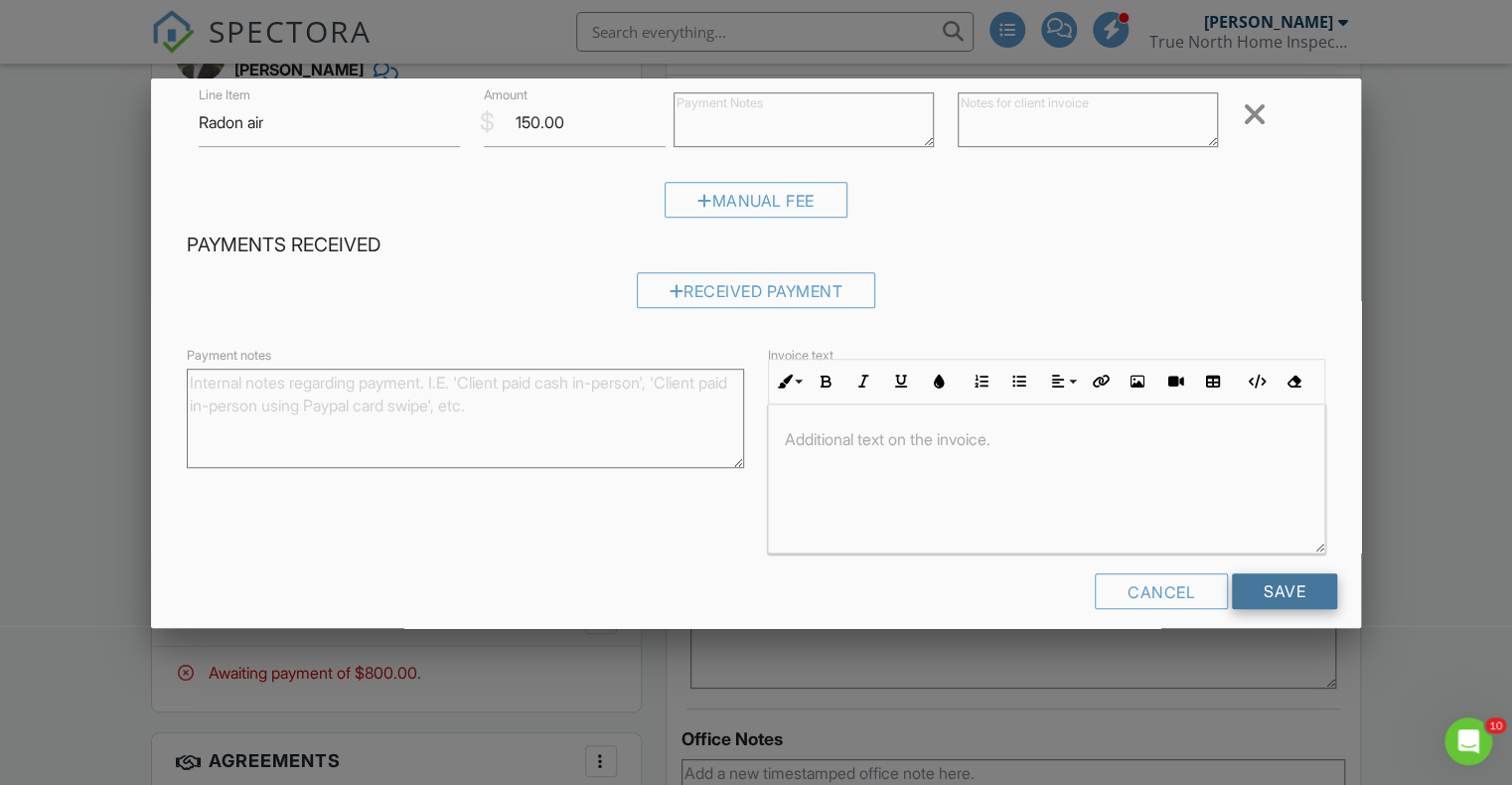 click on "Save" at bounding box center (1285, 591) 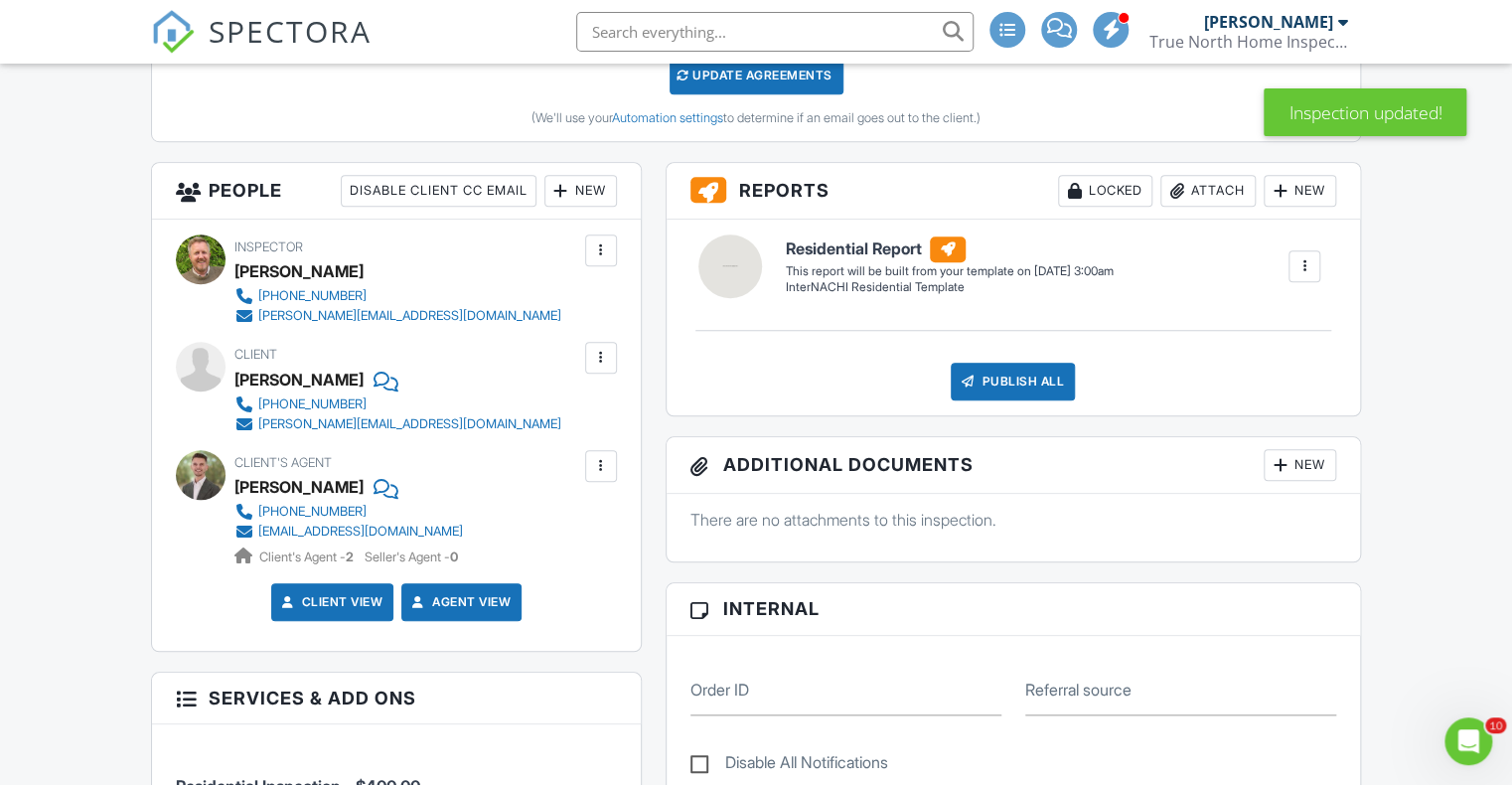 scroll, scrollTop: 104, scrollLeft: 0, axis: vertical 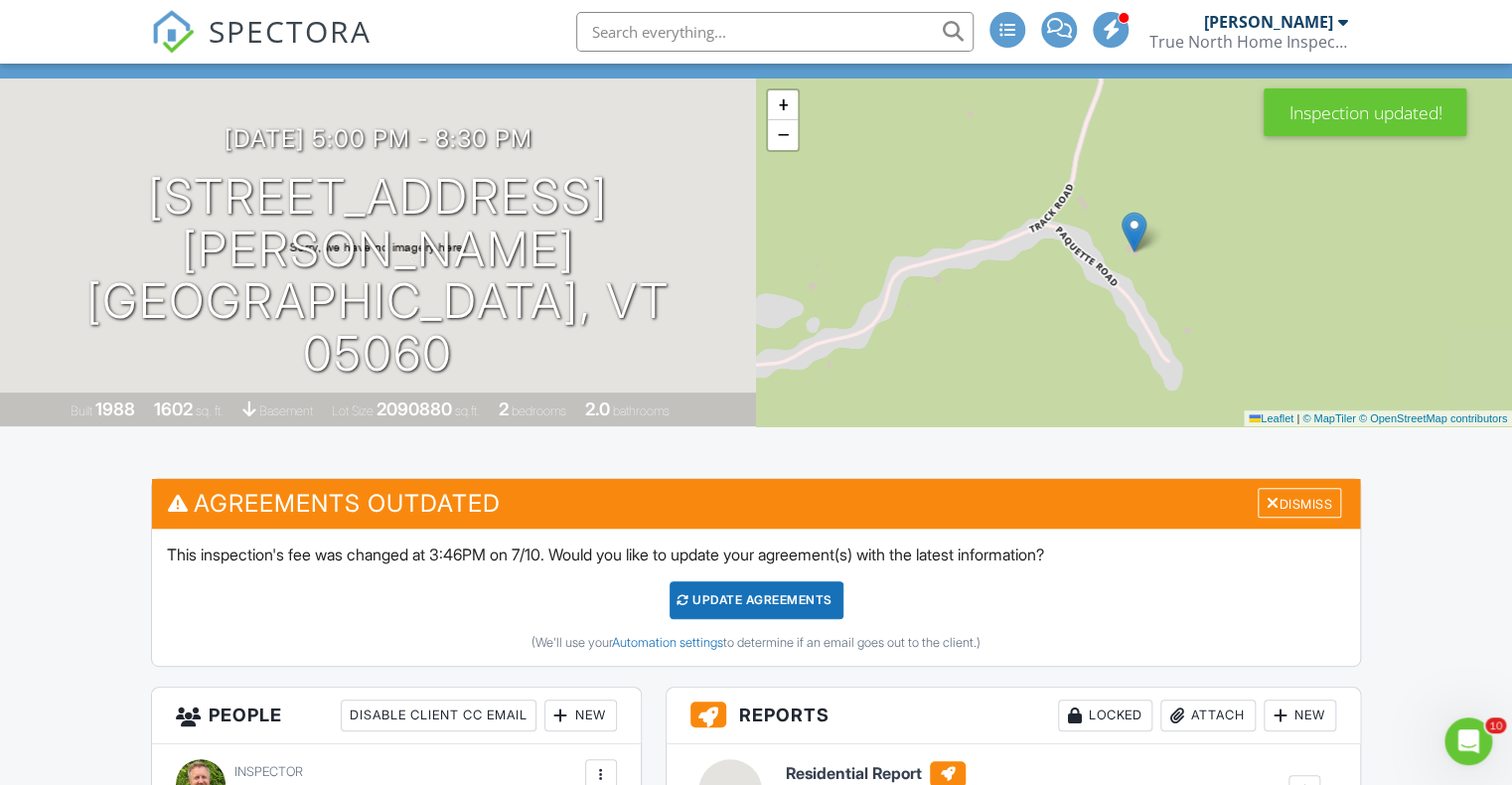 click on "Update Agreements" at bounding box center (756, 600) 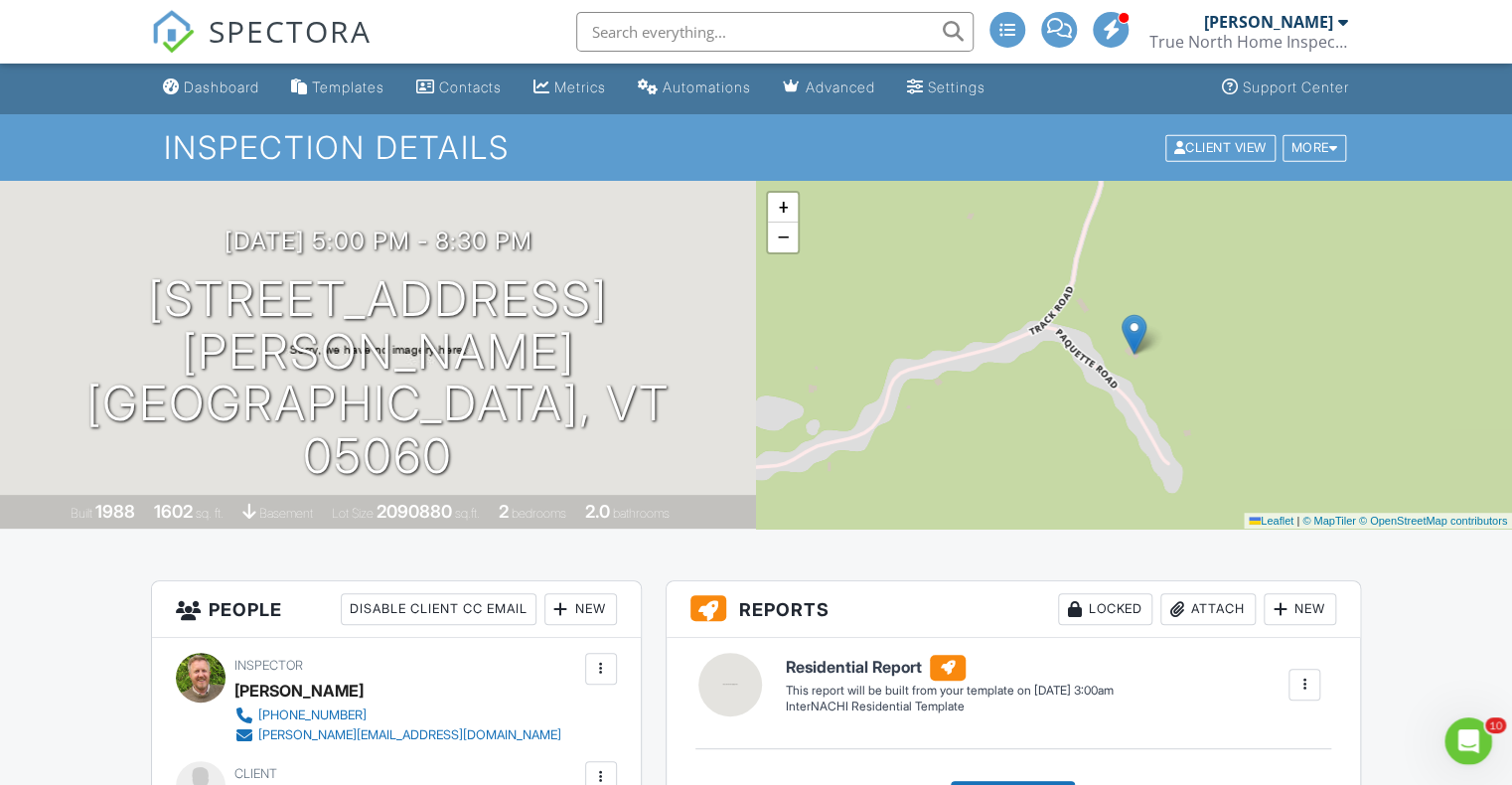 scroll, scrollTop: 0, scrollLeft: 0, axis: both 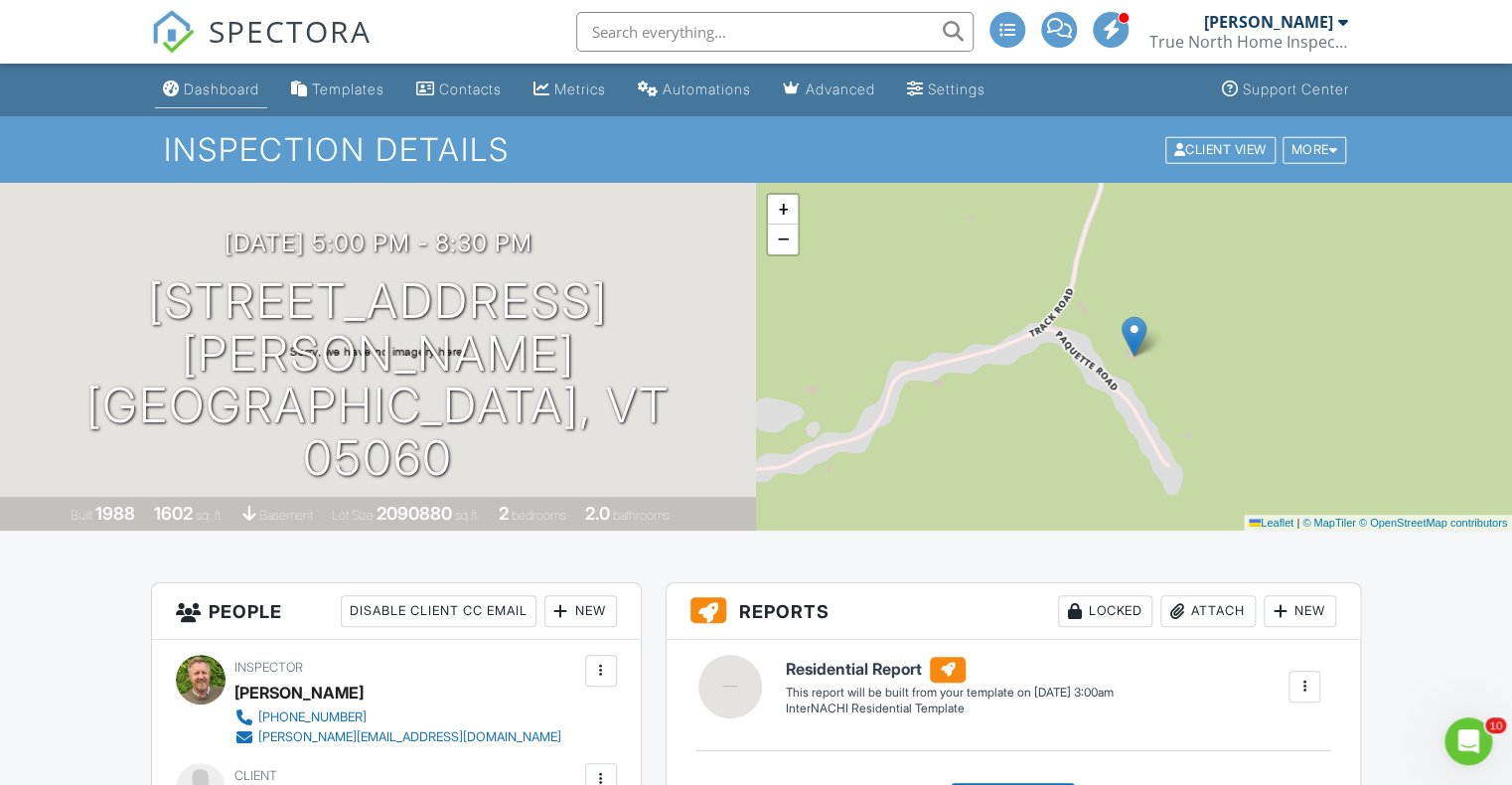click on "Dashboard" at bounding box center [222, 88] 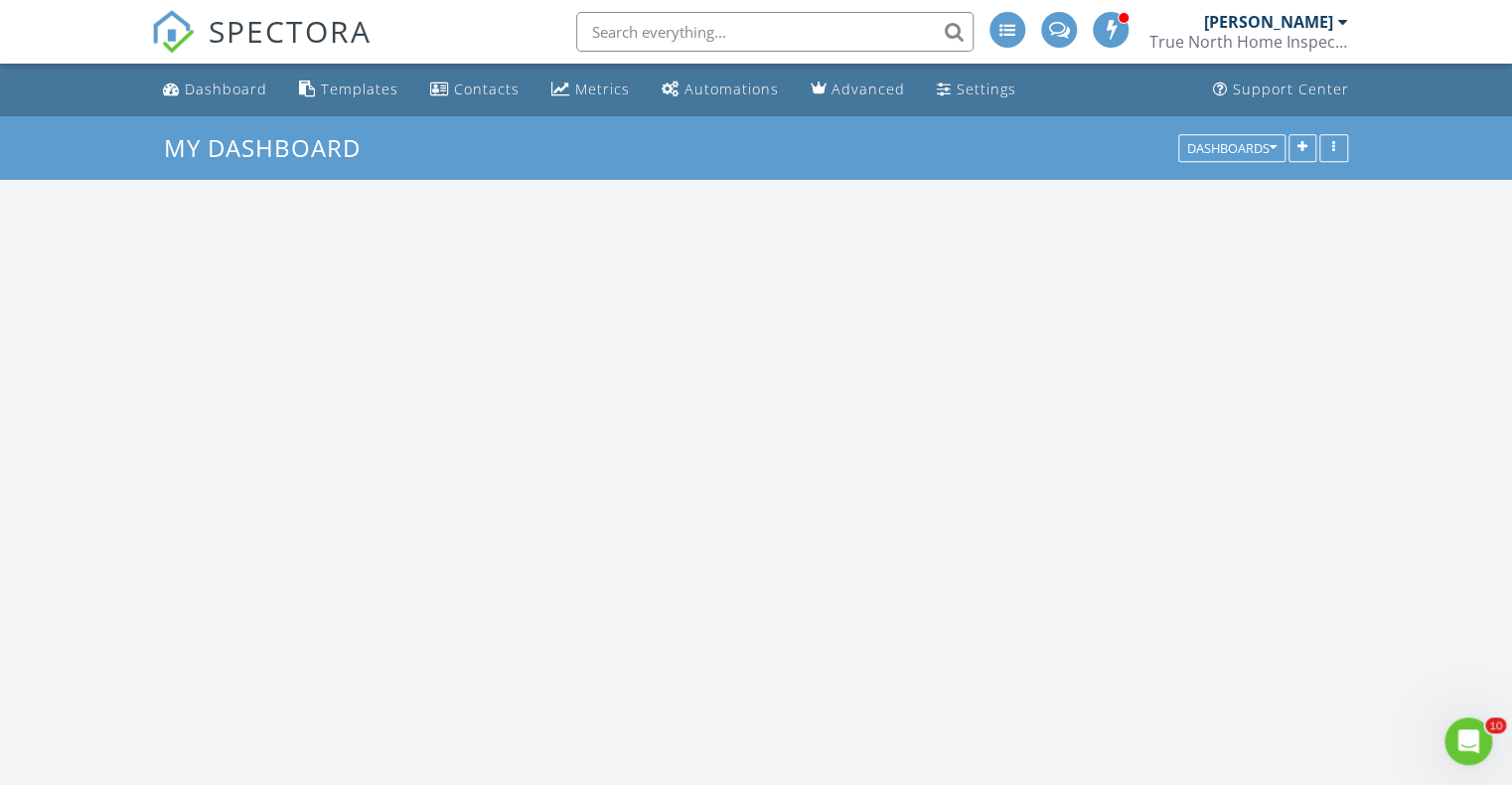 scroll, scrollTop: 0, scrollLeft: 0, axis: both 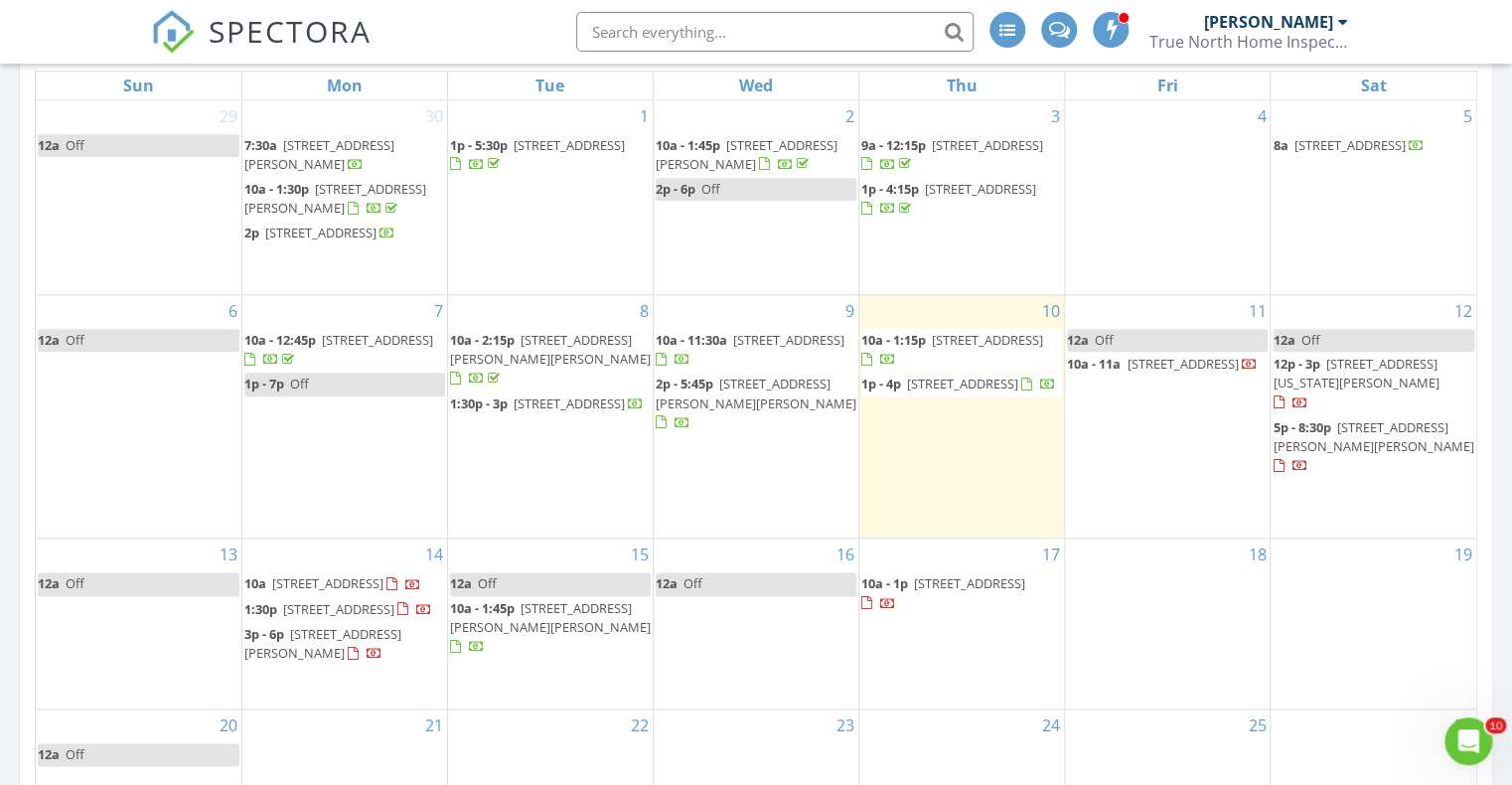 click on "11 Arbor Way, Alstead 03602" at bounding box center [987, 340] 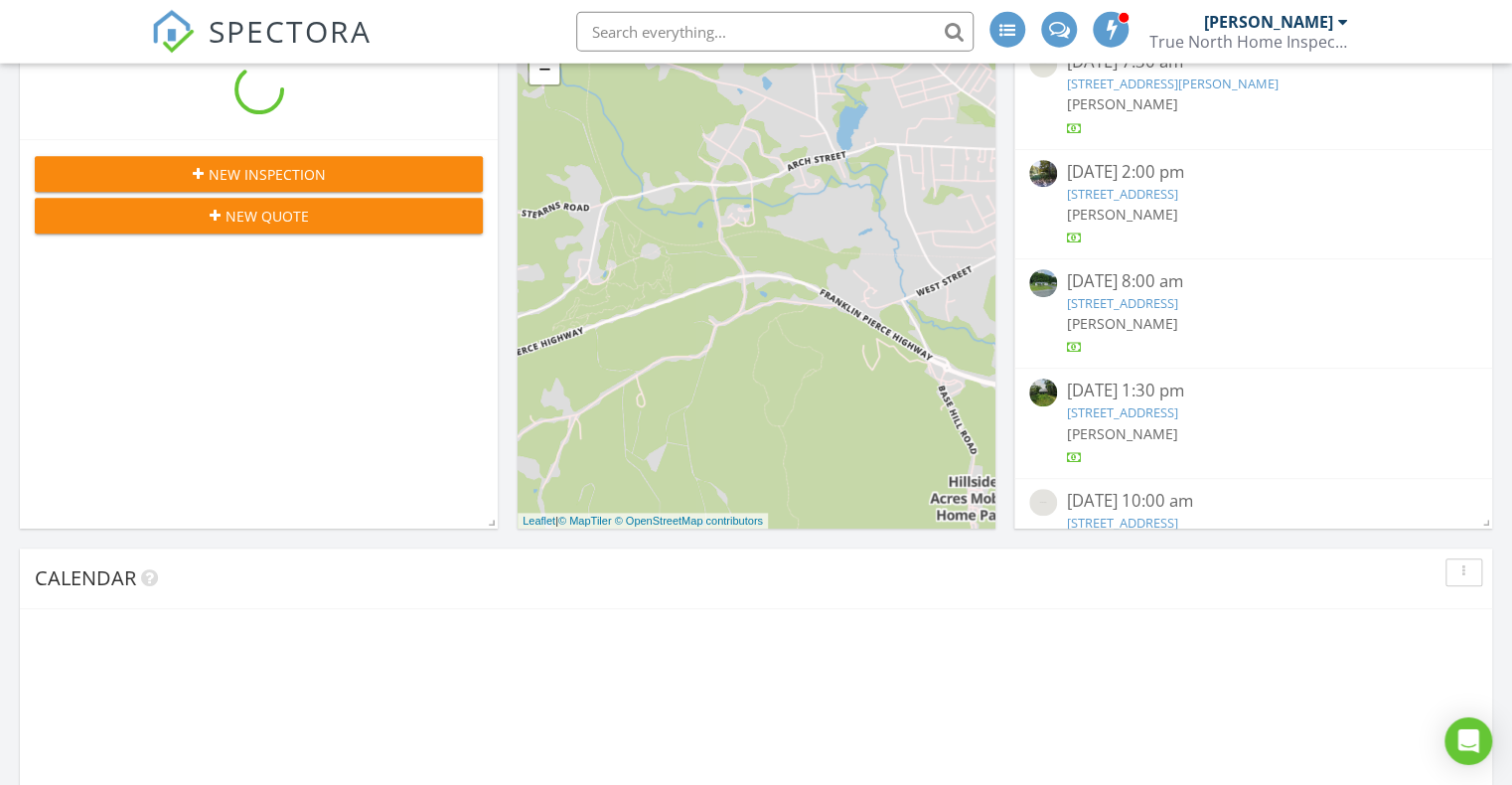 scroll, scrollTop: 629, scrollLeft: 0, axis: vertical 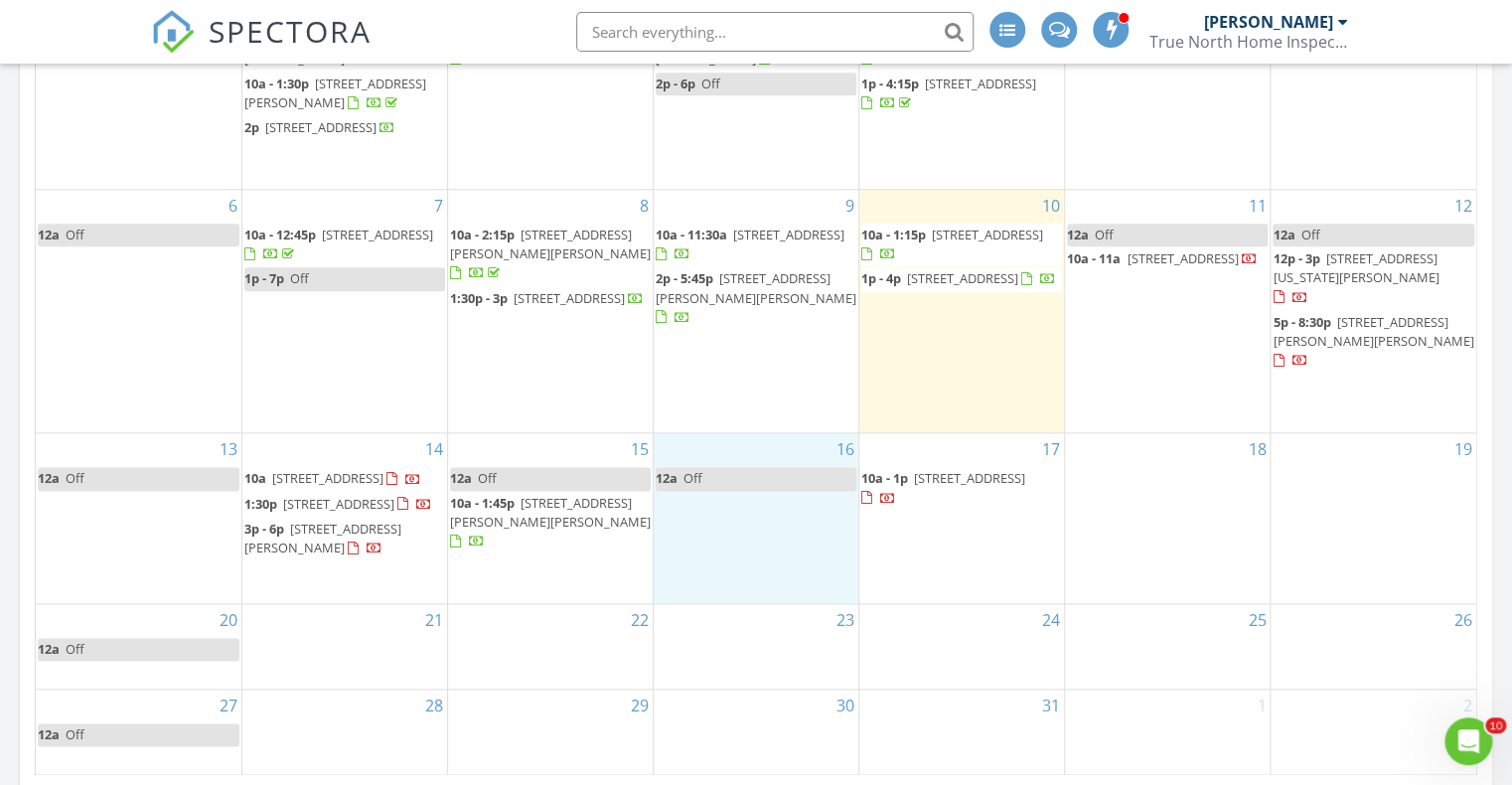 click on "16
12a
Off" at bounding box center [755, 518] 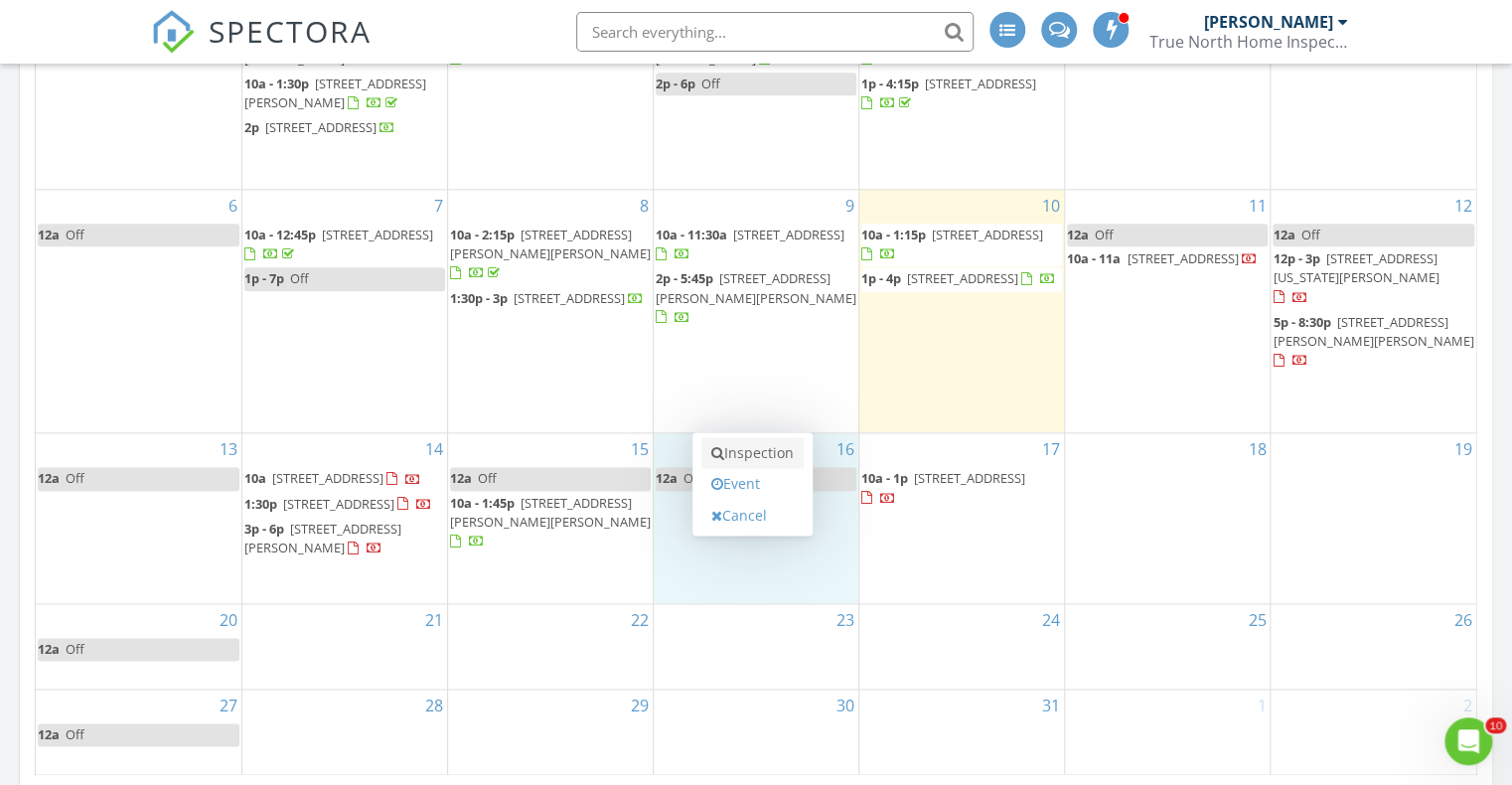 click on "Inspection" at bounding box center [752, 453] 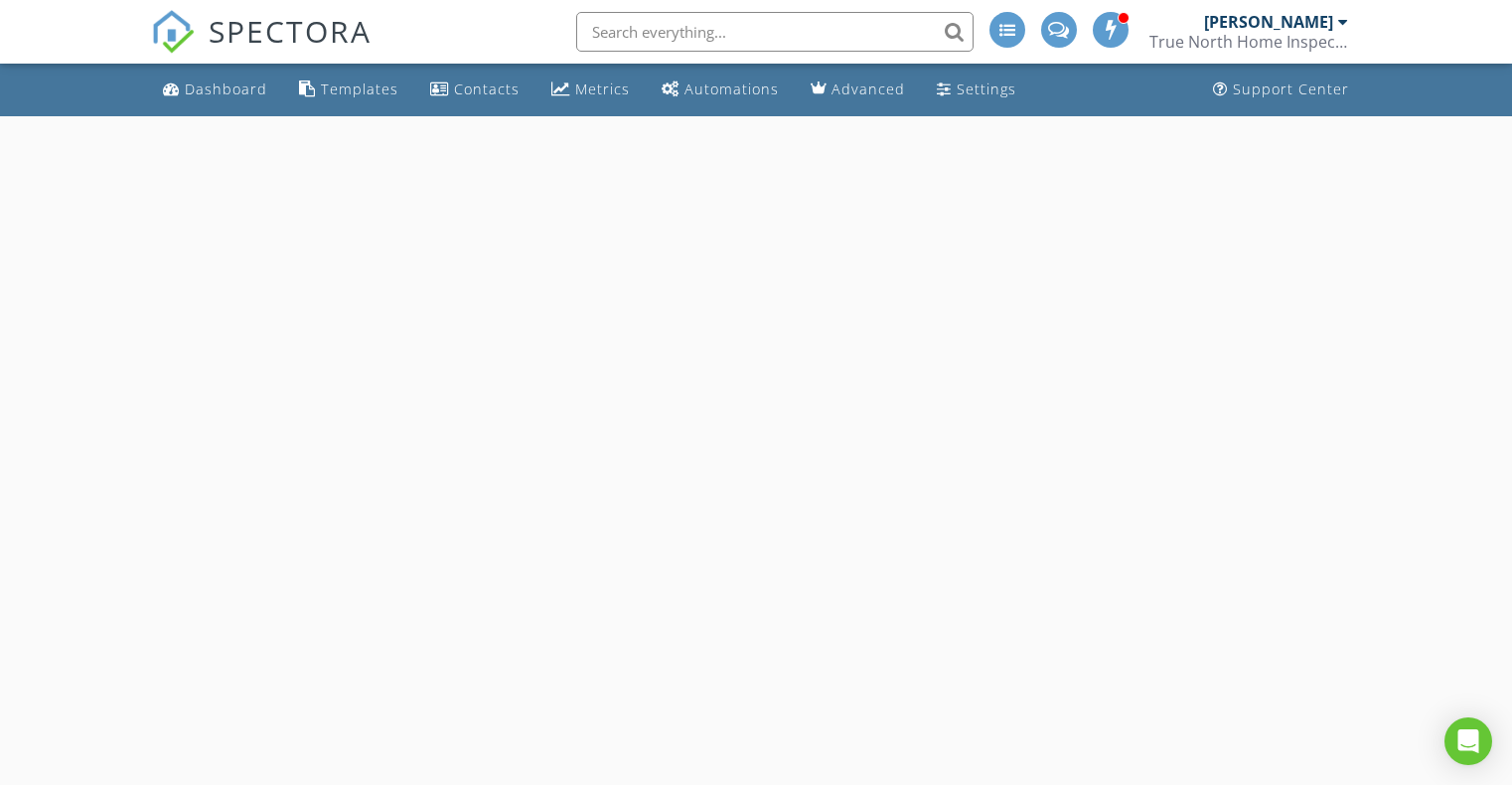 scroll, scrollTop: 0, scrollLeft: 0, axis: both 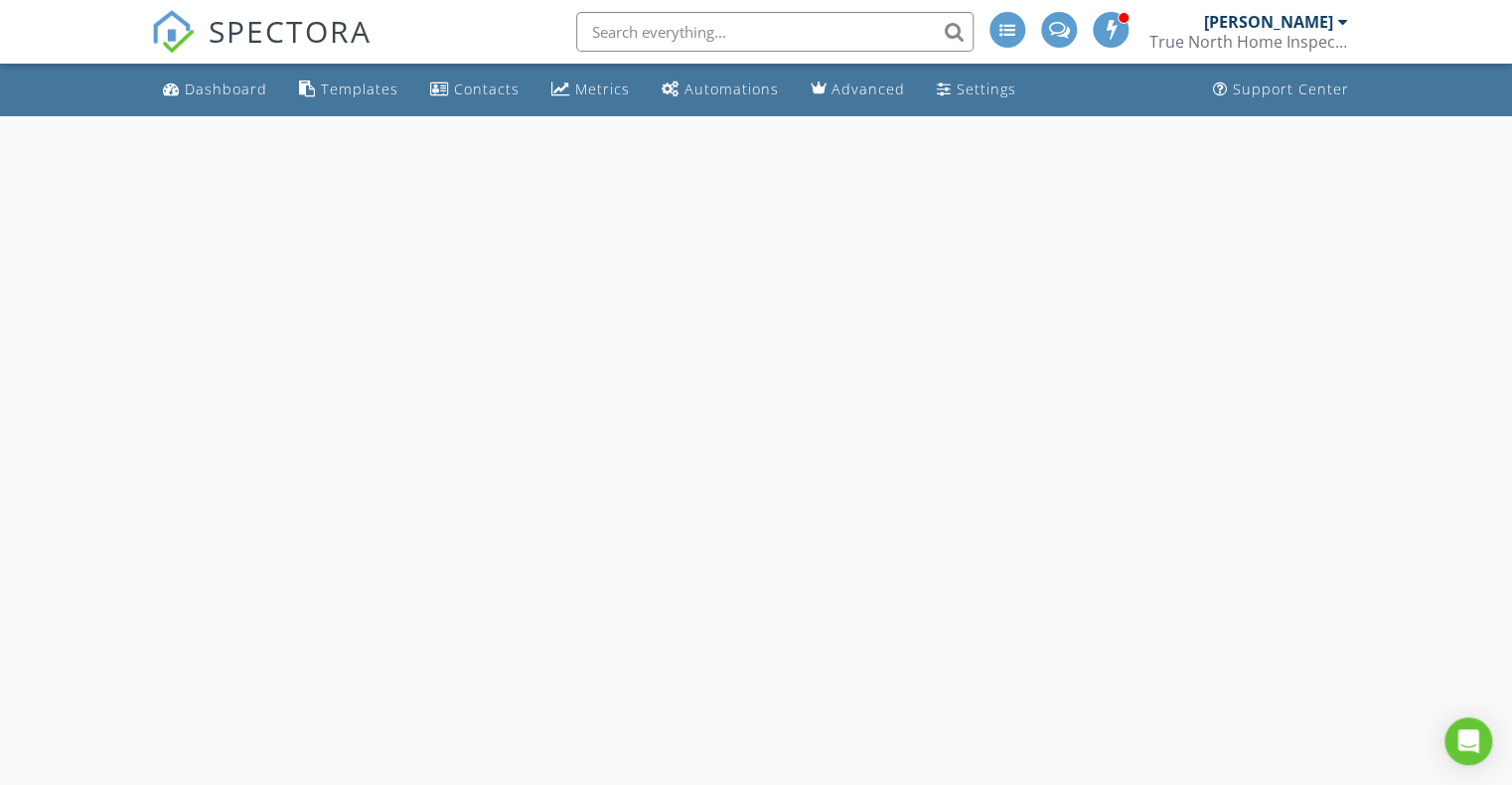 select on "6" 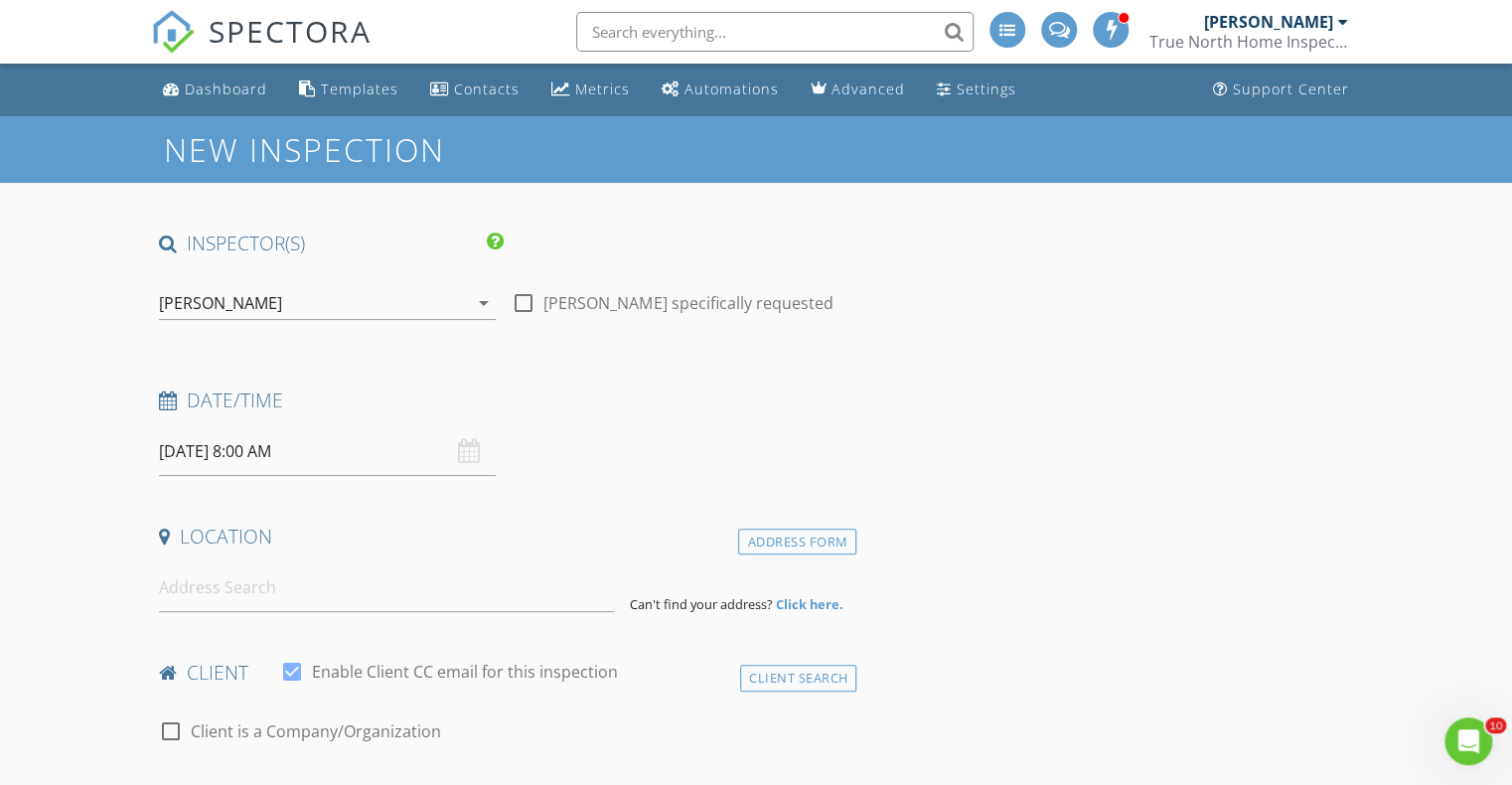 scroll, scrollTop: 0, scrollLeft: 0, axis: both 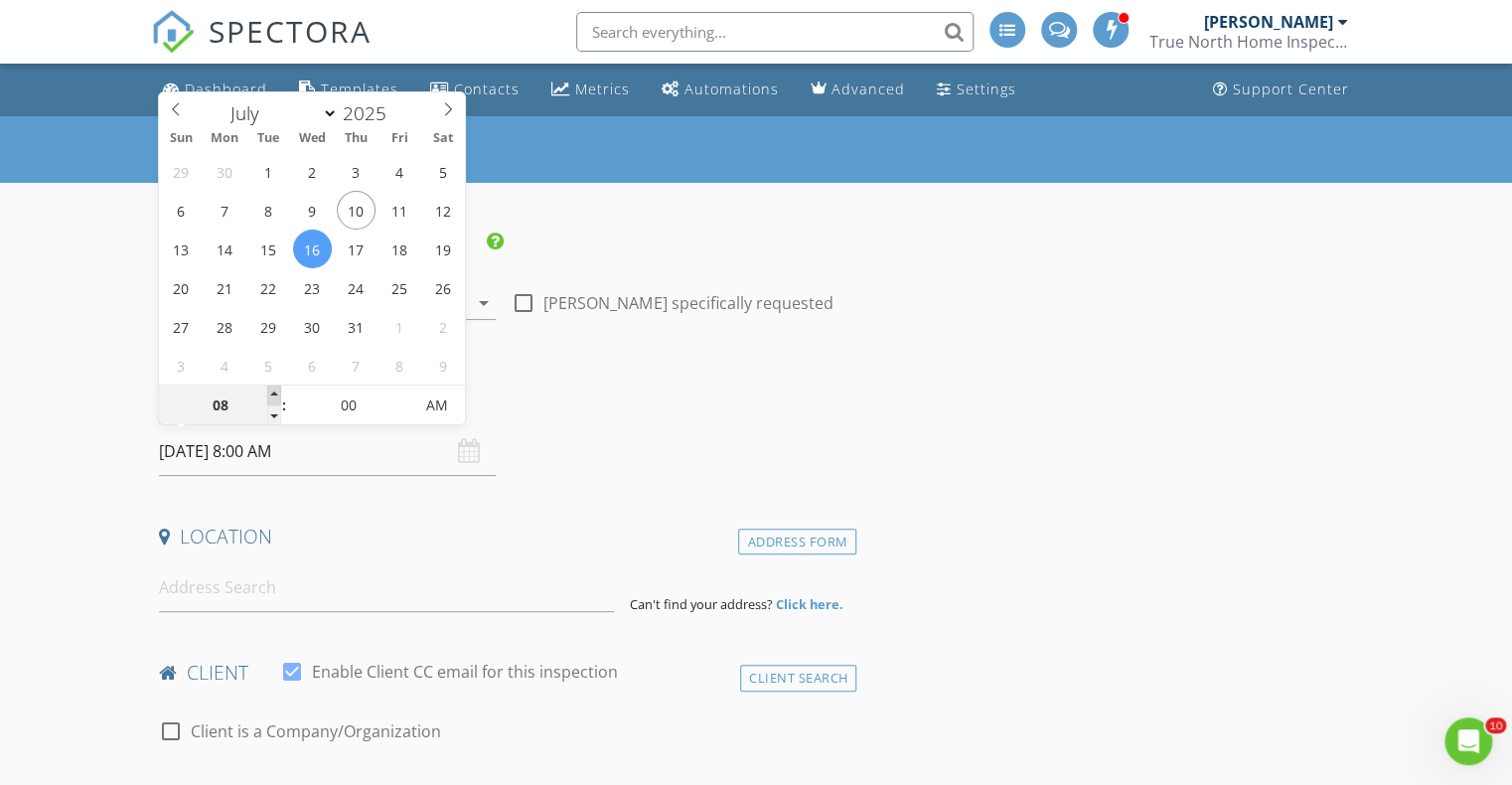 type on "09" 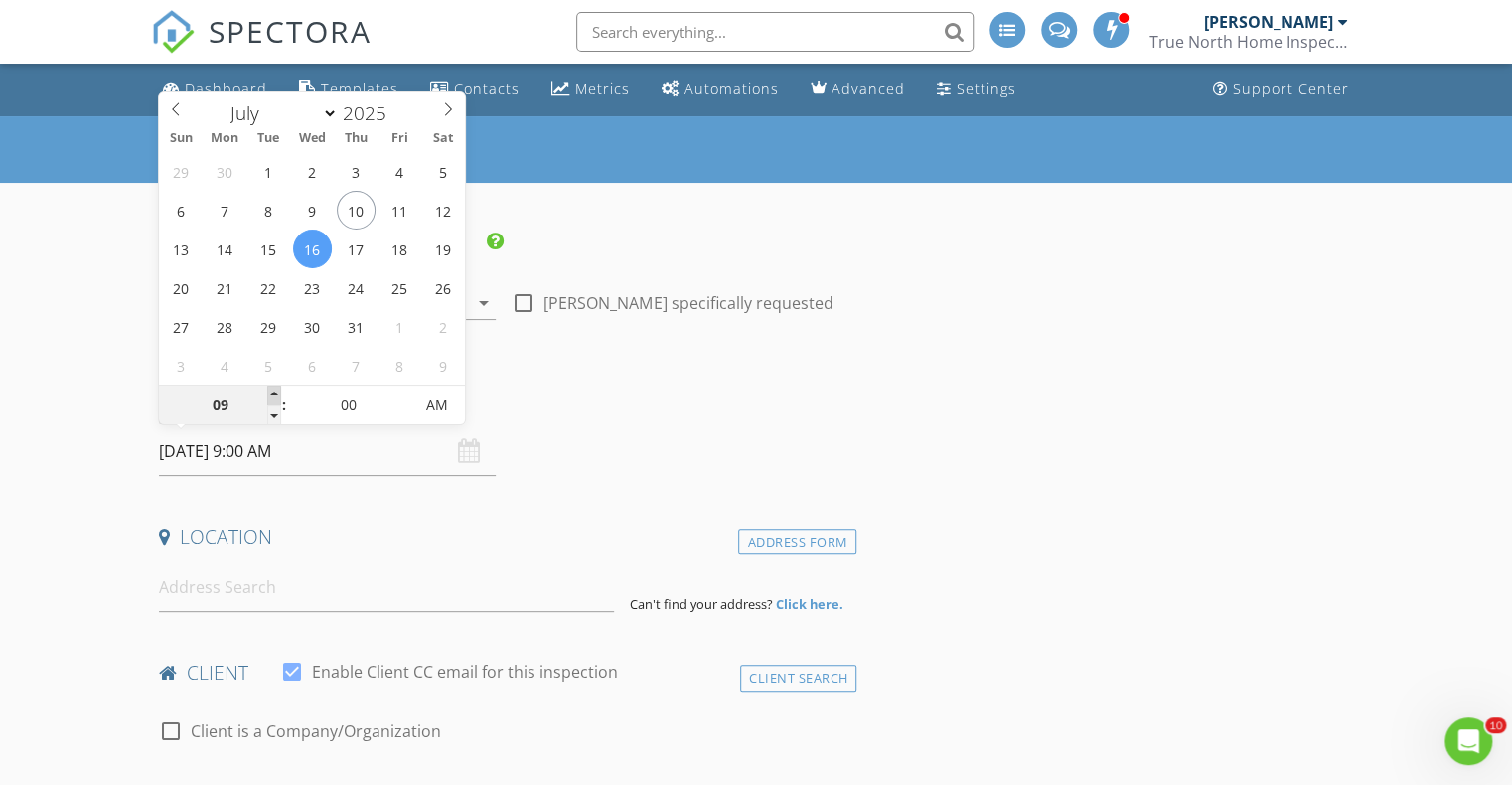 click at bounding box center (274, 395) 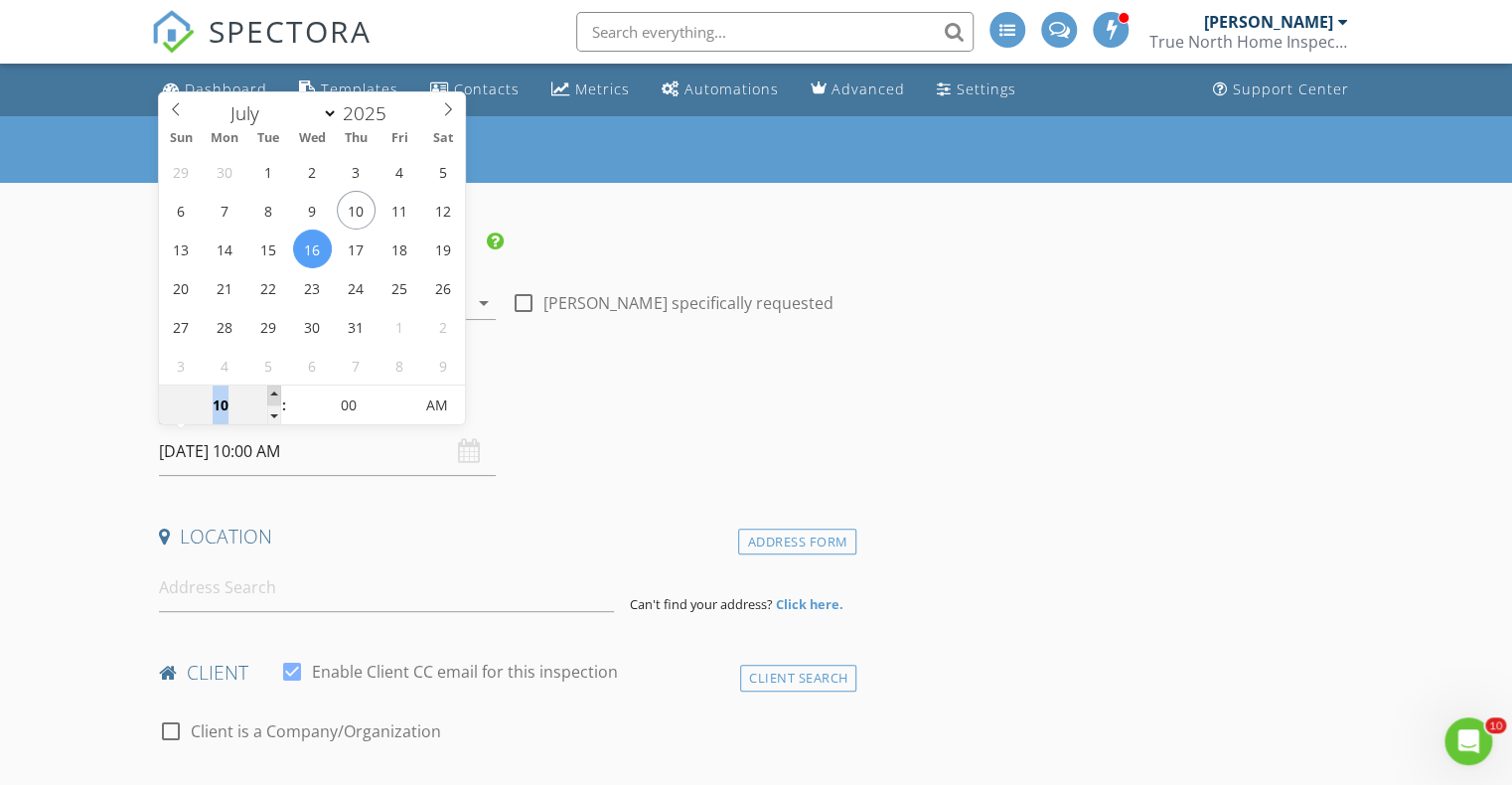 click at bounding box center (274, 395) 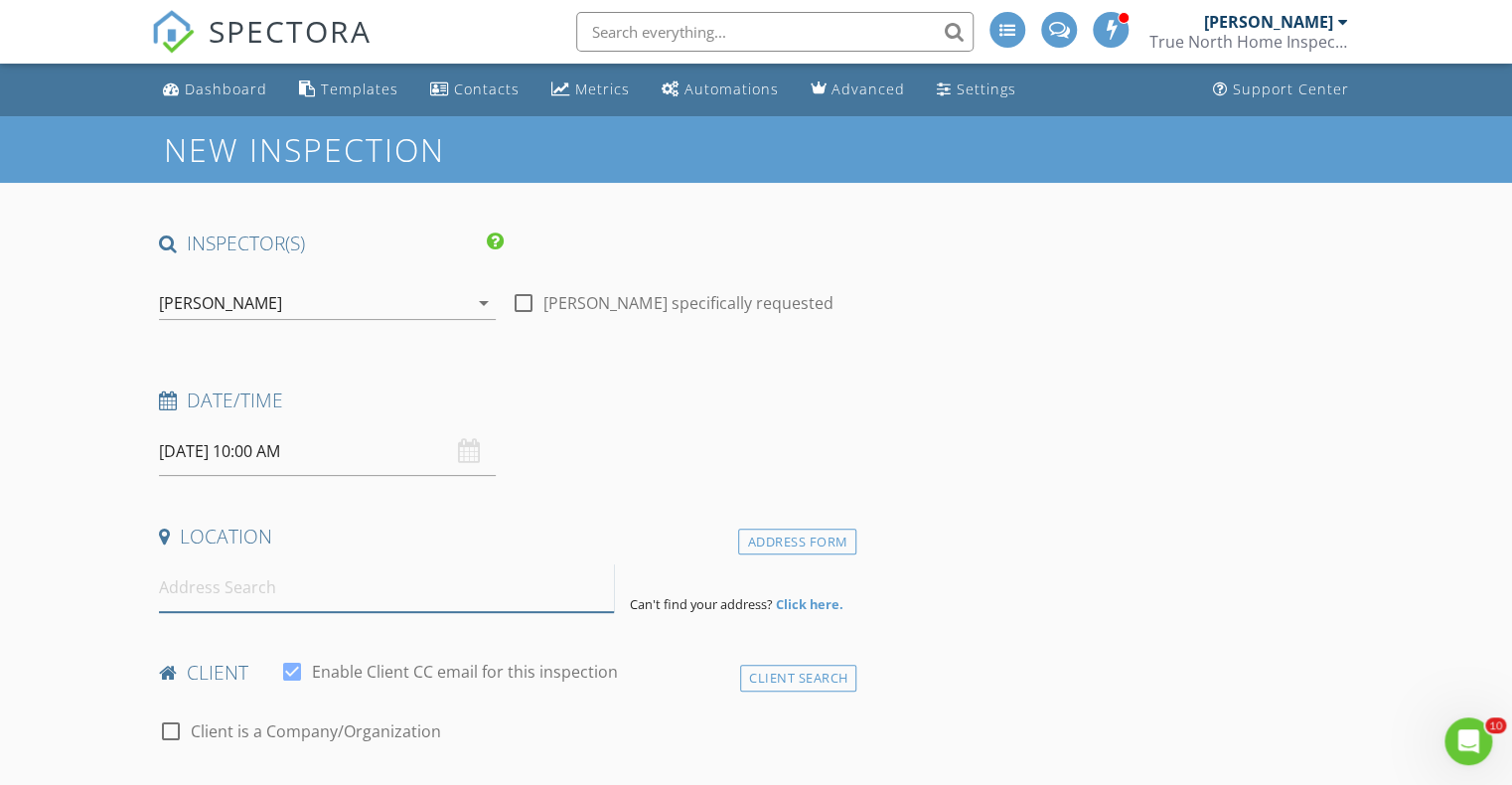 click at bounding box center (386, 587) 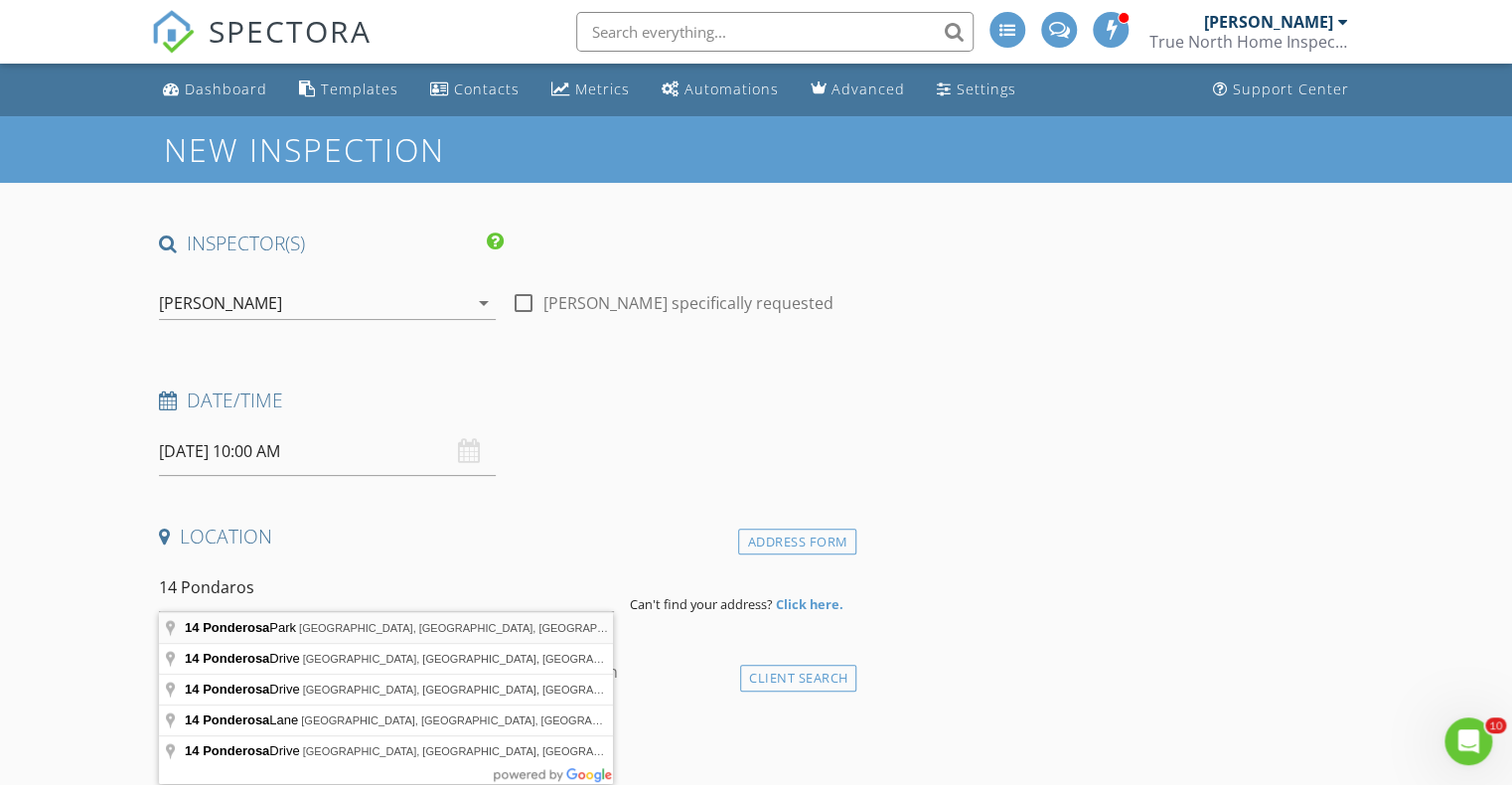 type on "14 Ponderosa Park, Charlestown, NH, USA" 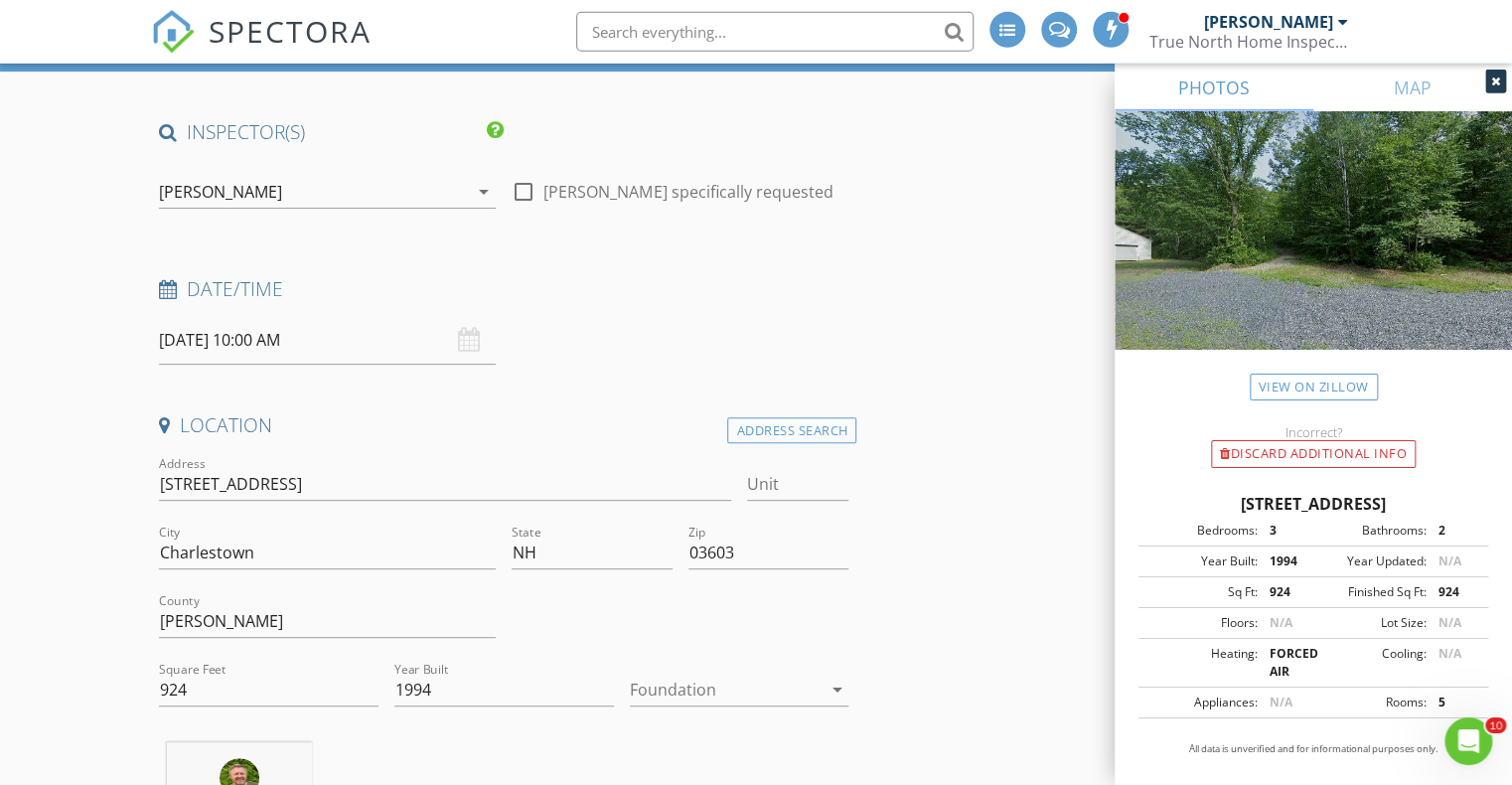 scroll, scrollTop: 210, scrollLeft: 0, axis: vertical 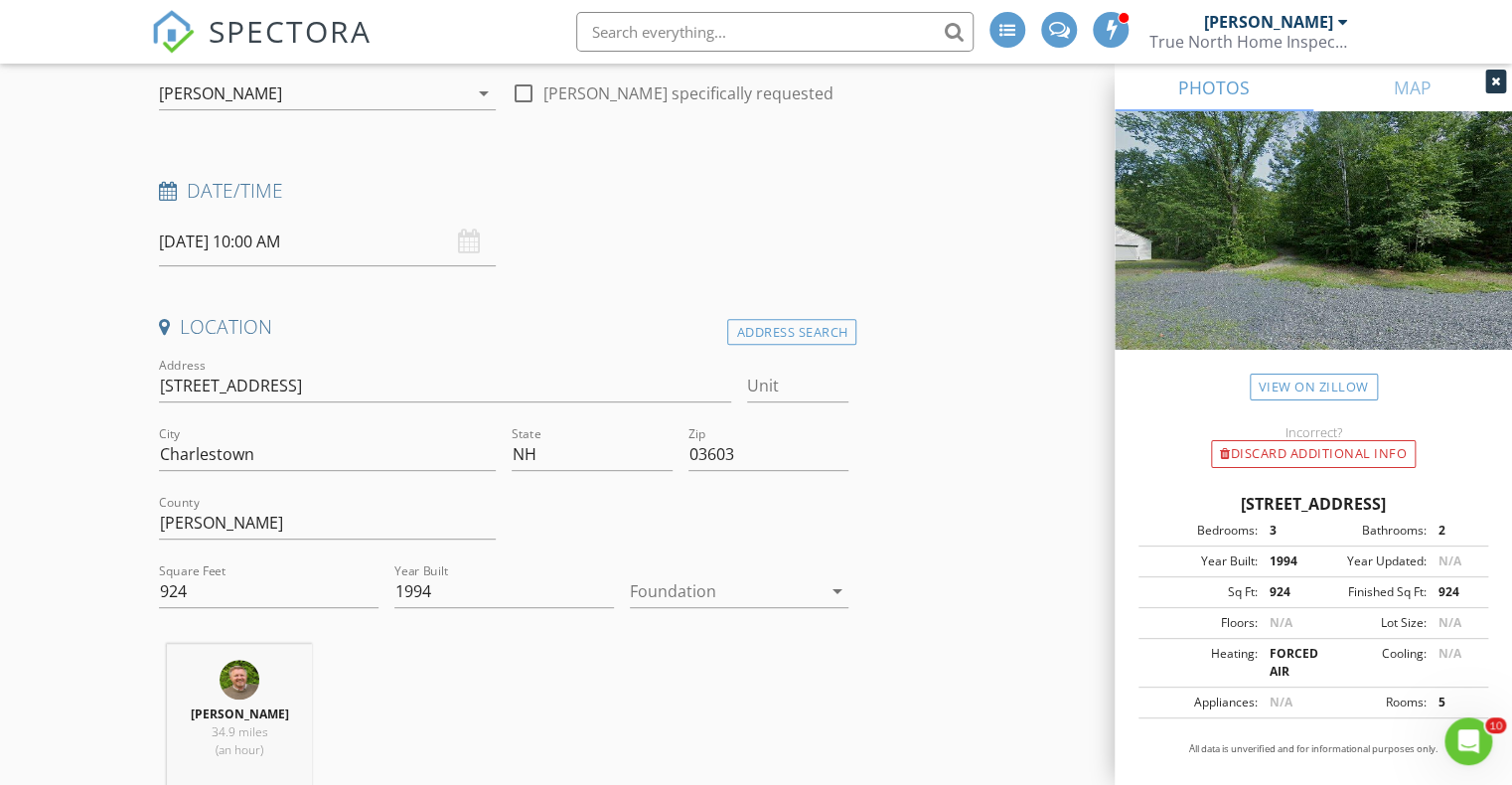 click on "arrow_drop_down" at bounding box center [836, 591] 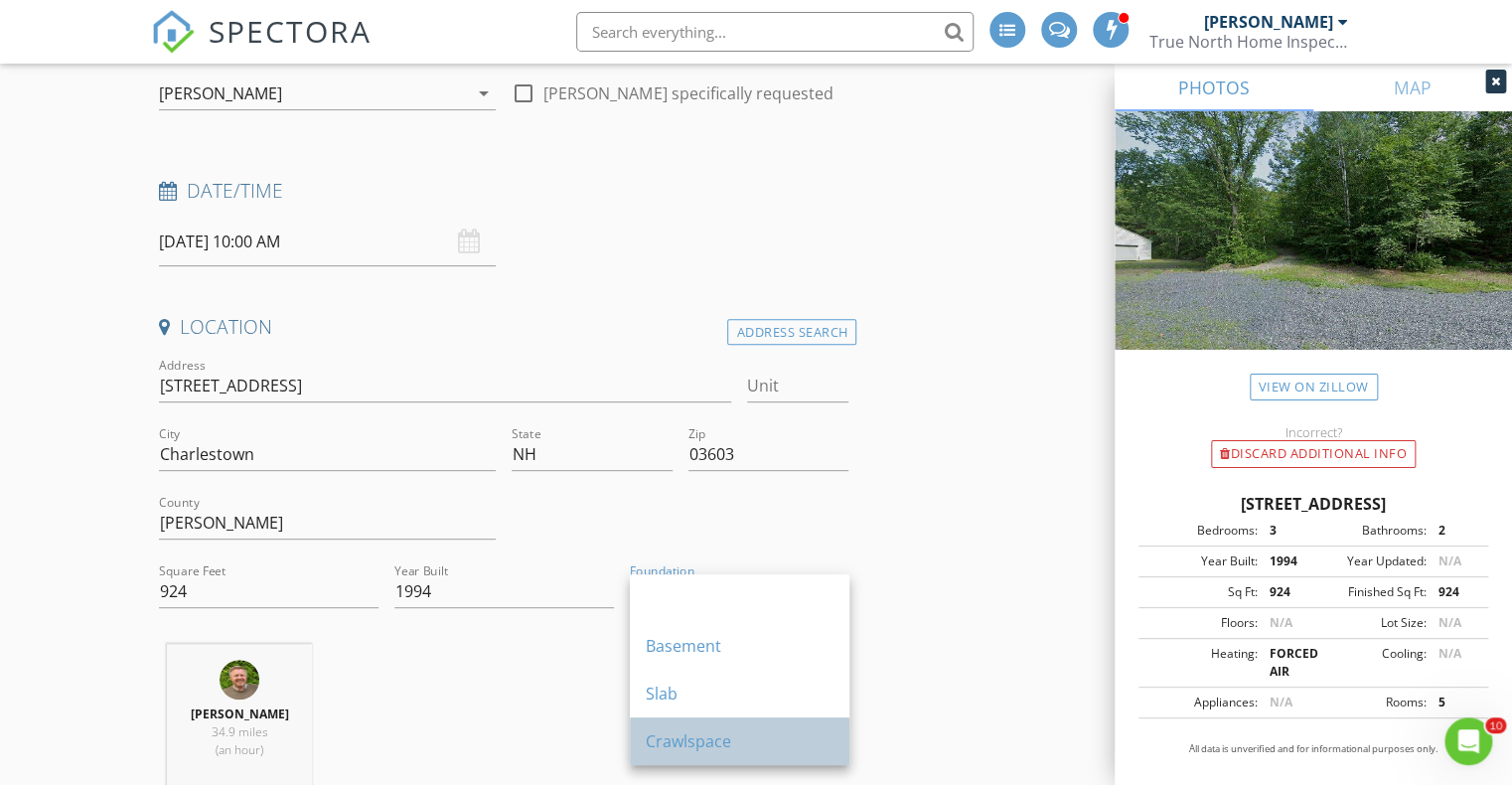 click on "Crawlspace" at bounding box center (739, 741) 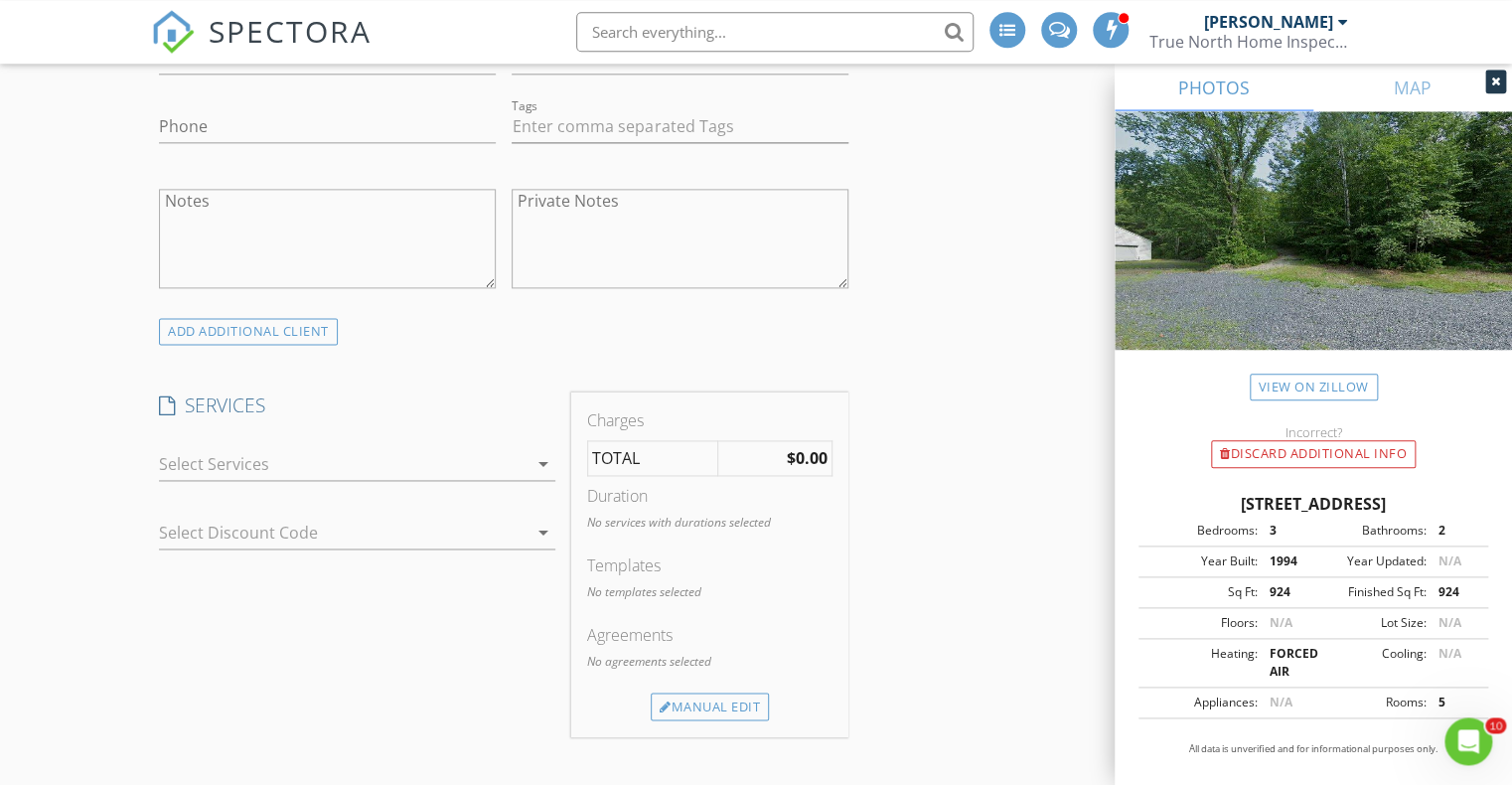 scroll, scrollTop: 1259, scrollLeft: 0, axis: vertical 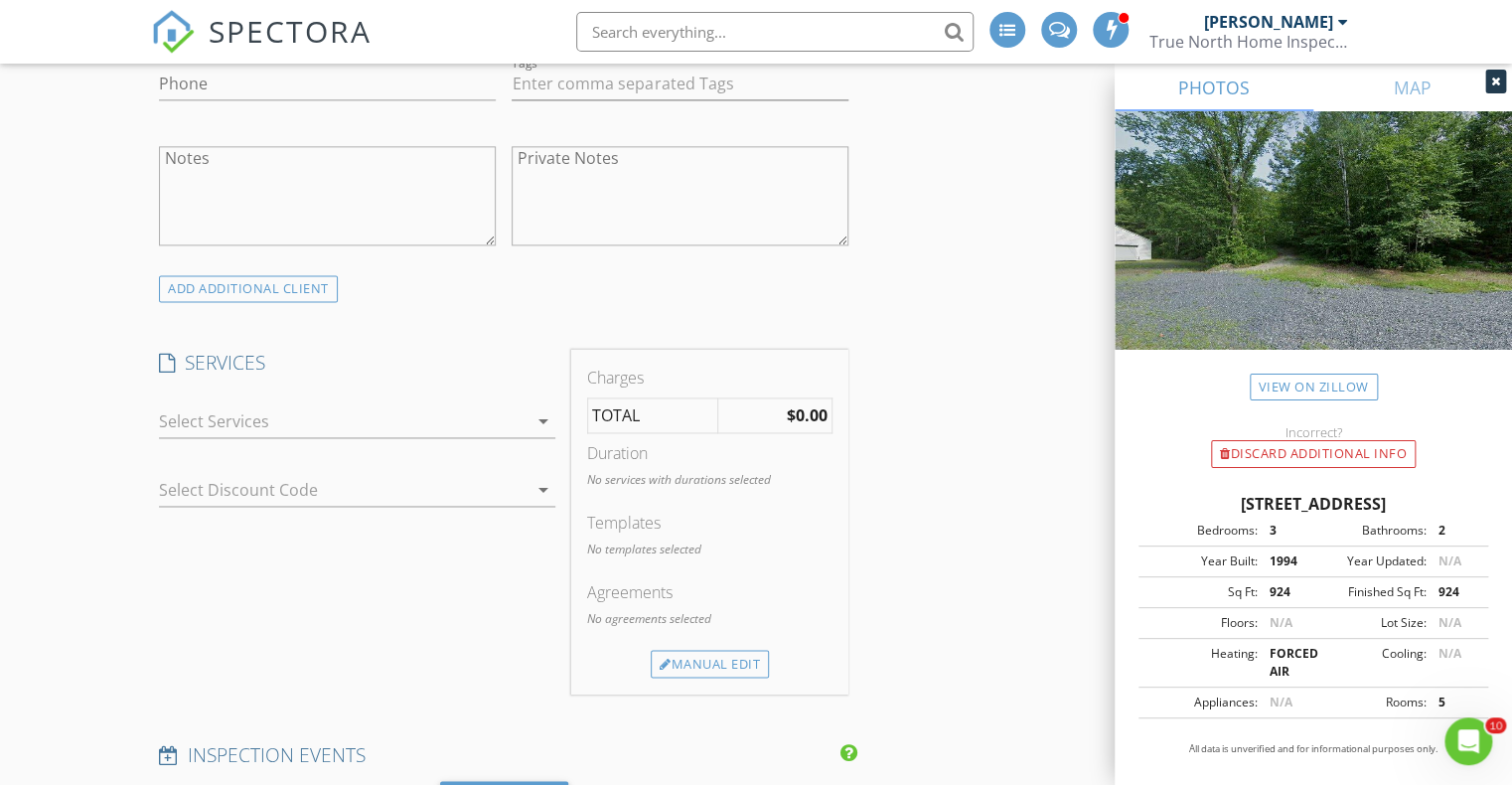 click on "arrow_drop_down" at bounding box center (543, 421) 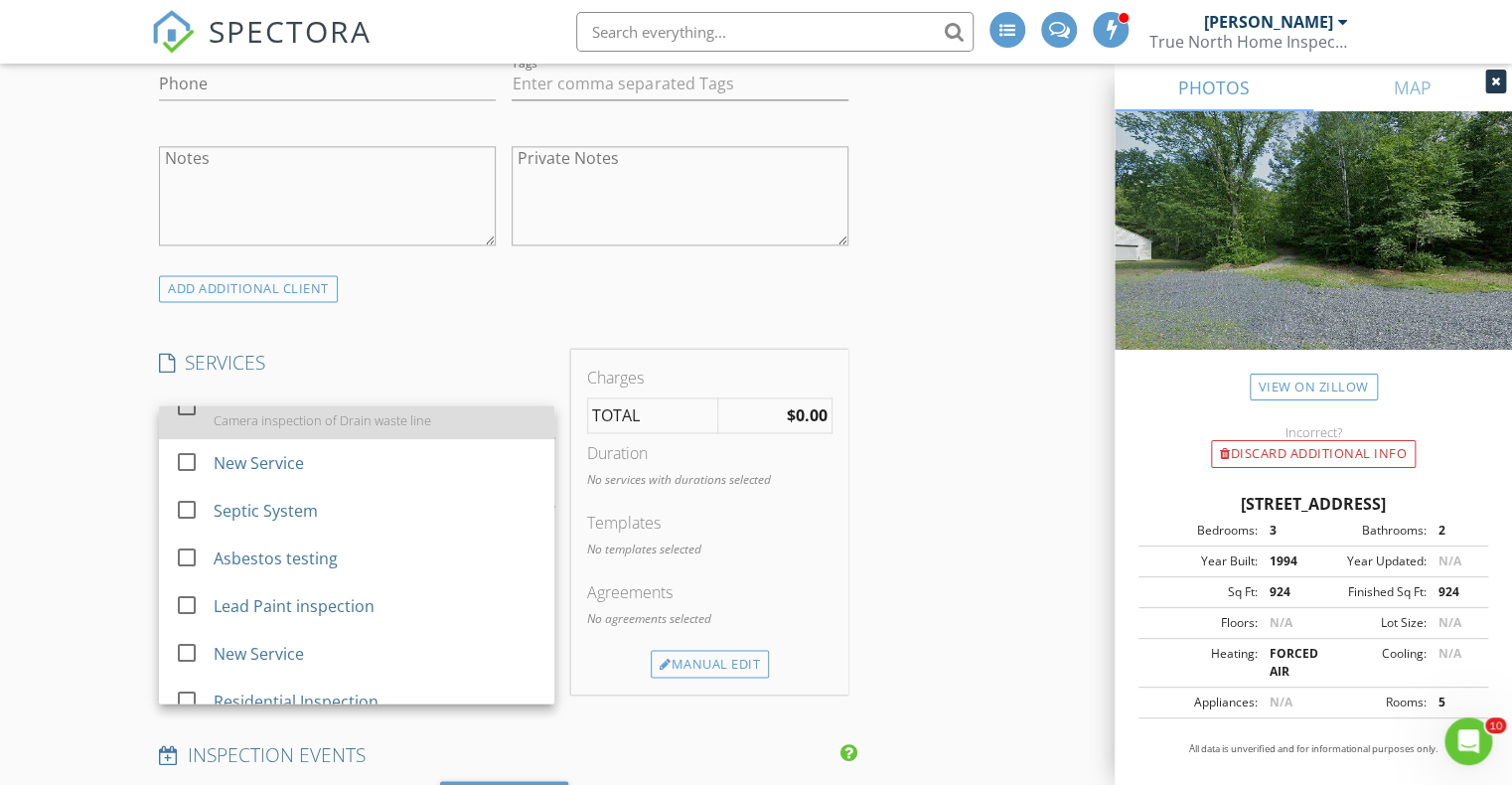 scroll, scrollTop: 290, scrollLeft: 0, axis: vertical 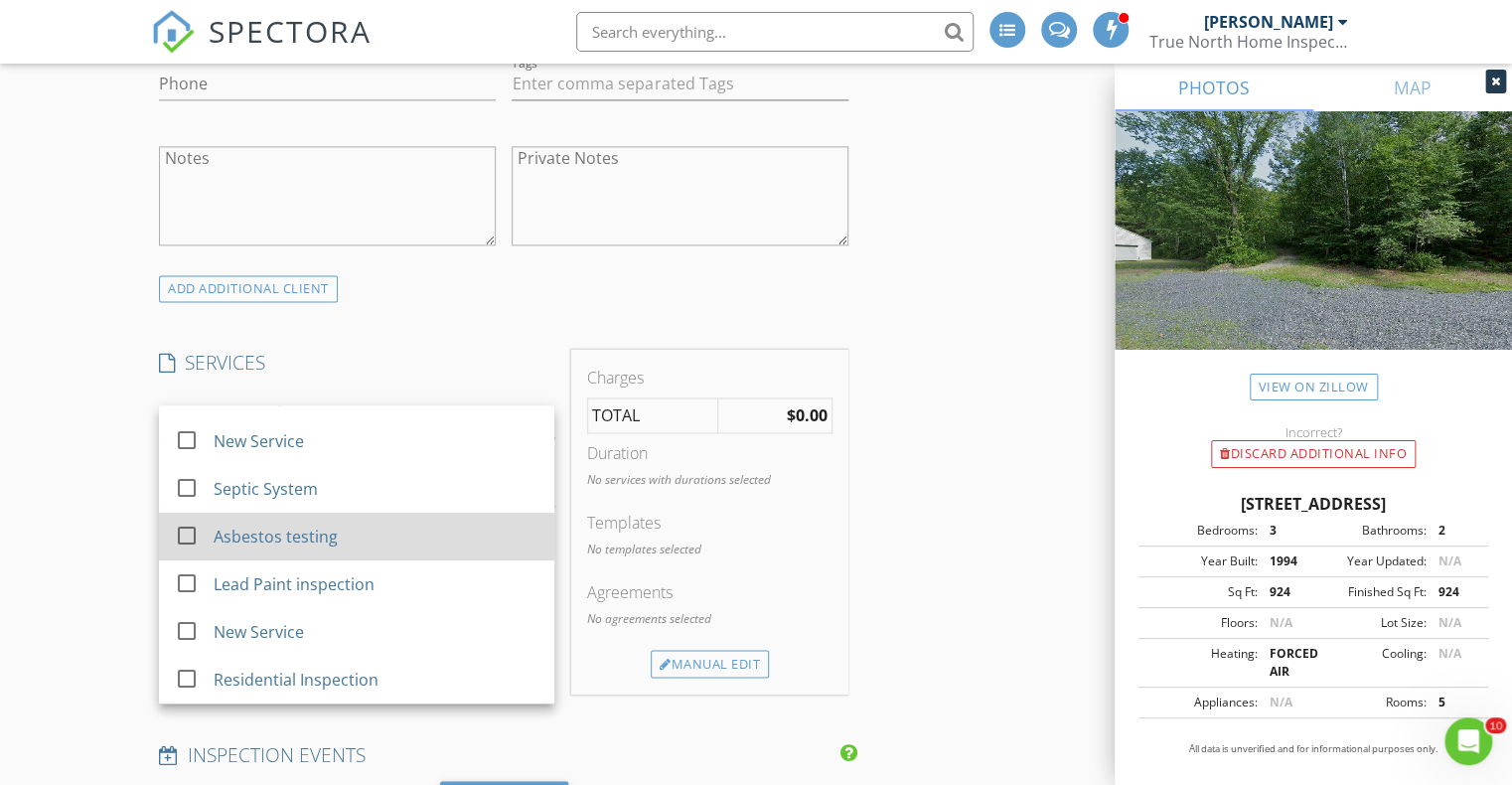 click on "Asbestos testing" at bounding box center [275, 537] 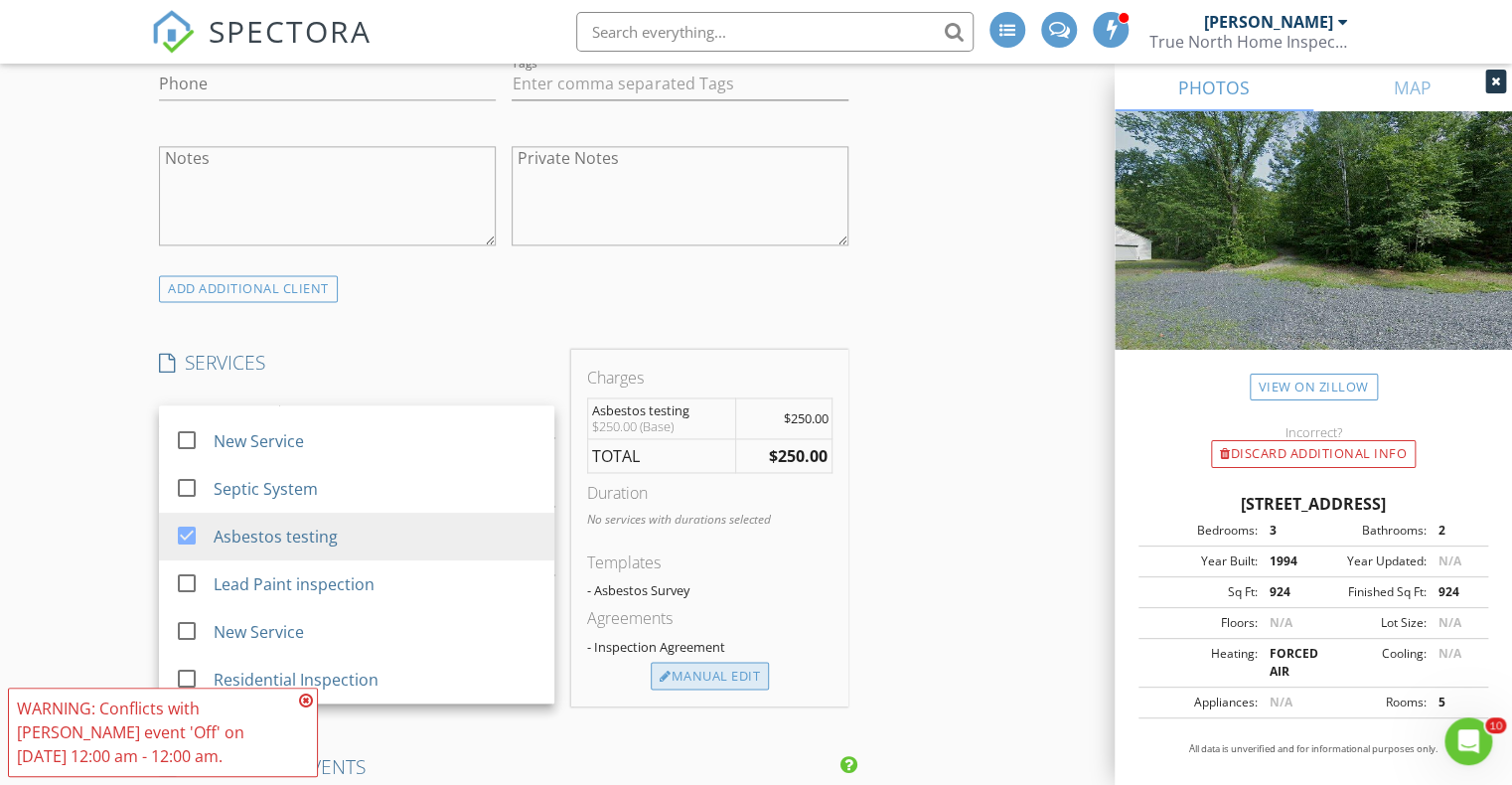 click on "Manual Edit" at bounding box center [709, 676] 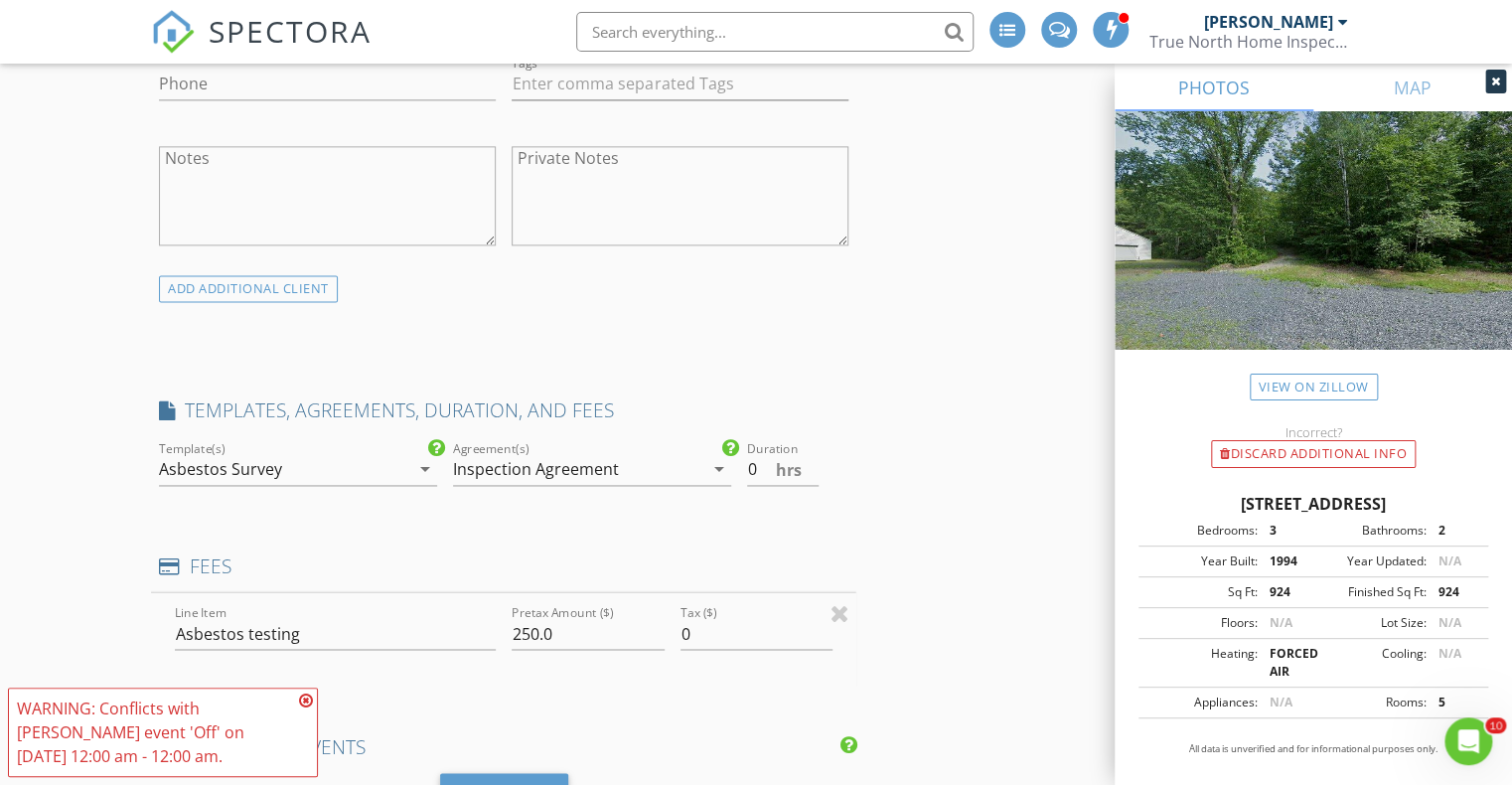 scroll, scrollTop: 290, scrollLeft: 0, axis: vertical 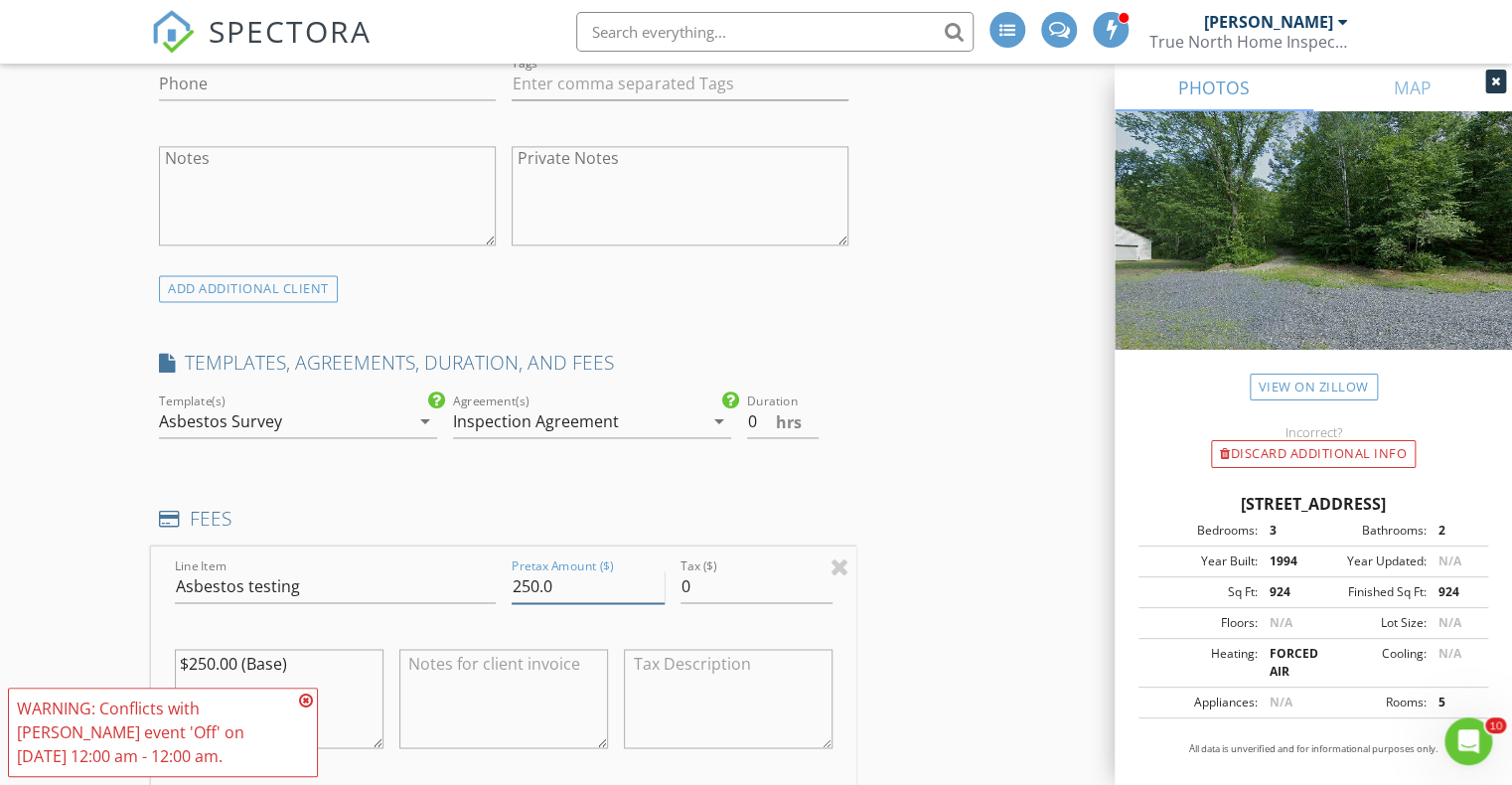 drag, startPoint x: 584, startPoint y: 580, endPoint x: 497, endPoint y: 579, distance: 87.005747 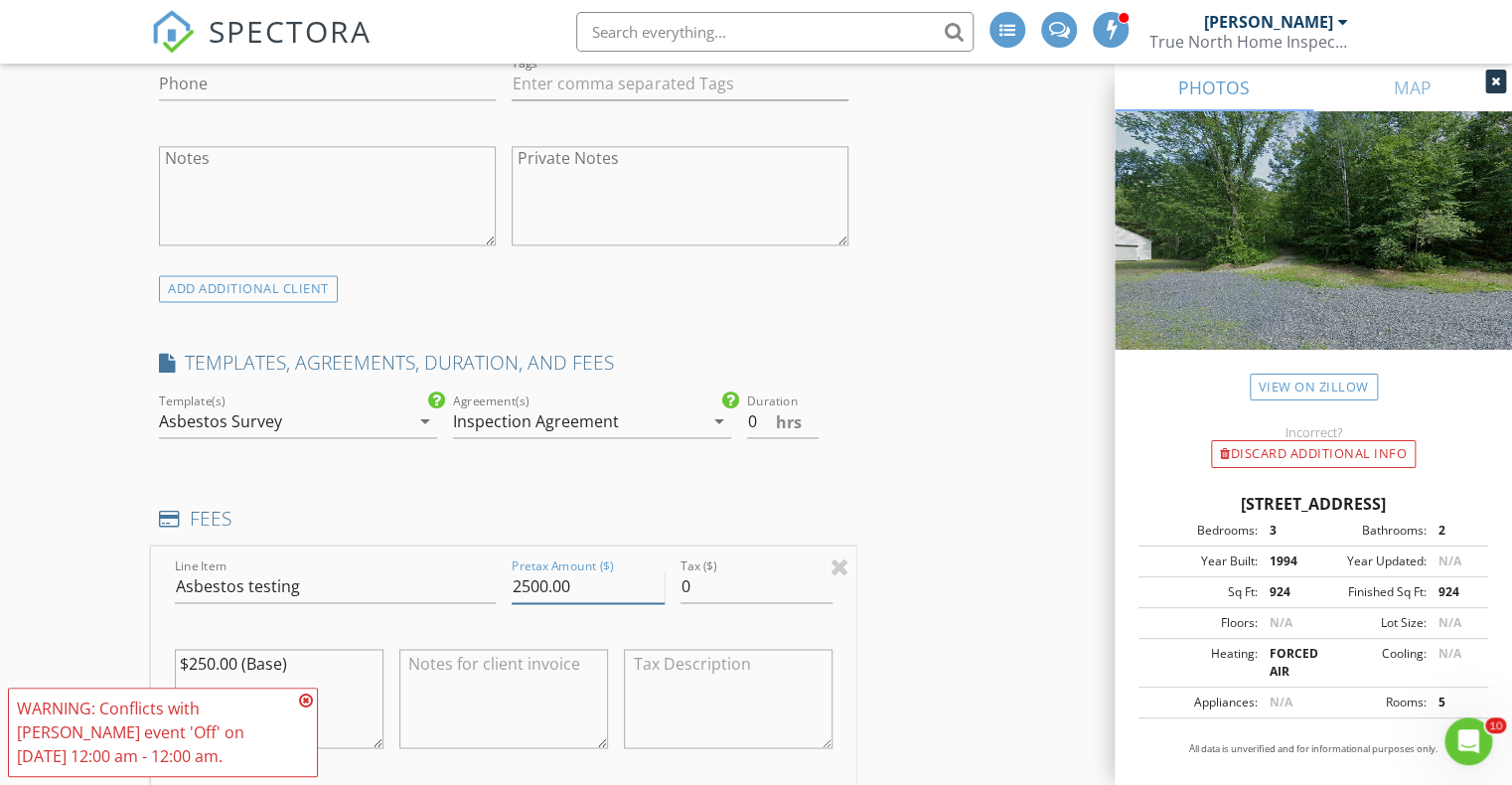 type on "2500.00" 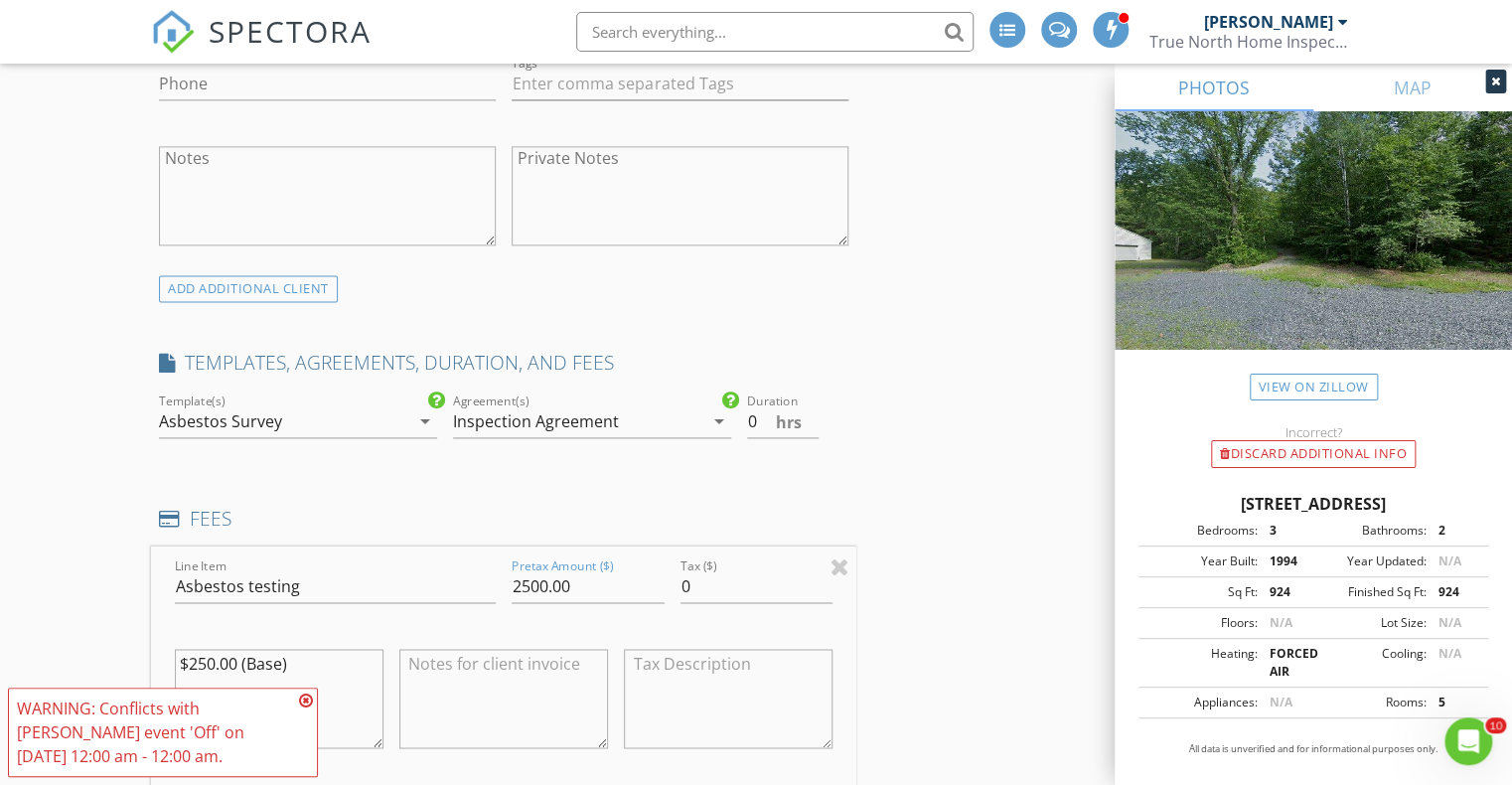 click on "INSPECTOR(S)
check_box   John Brewster   PRIMARY   John Brewster arrow_drop_down   check_box_outline_blank John Brewster specifically requested
Date/Time
07/16/2025 10:00 AM
Location
Address Search       Address 14 Ponderosa Park   Unit   City Charlestown   State NH   Zip 03603   County Sullivan     Square Feet 924   Year Built 1994   Foundation Crawlspace arrow_drop_down     John Brewster     34.9 miles     (an hour)
client
check_box Enable Client CC email for this inspection   Client Search     check_box_outline_blank Client is a Company/Organization     First Name   Last Name   Email   CC Email   Phone         Tags         Notes   Private Notes
ADD ADDITIONAL client
SERVICES
check_box_outline_blank   Mobil Home   check_box_outline_blank   Commercial Building Inspection" at bounding box center (756, 889) 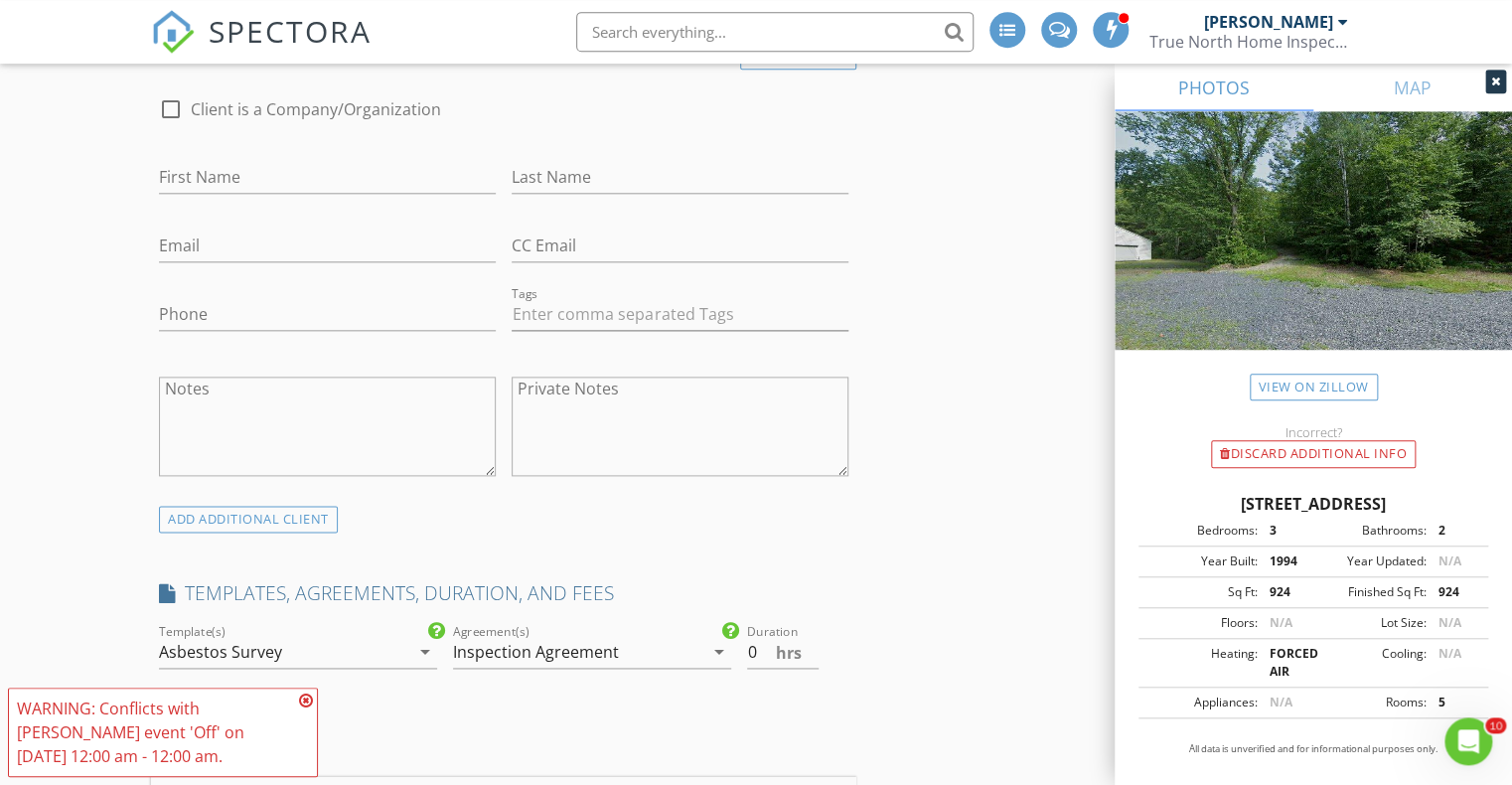 scroll, scrollTop: 944, scrollLeft: 0, axis: vertical 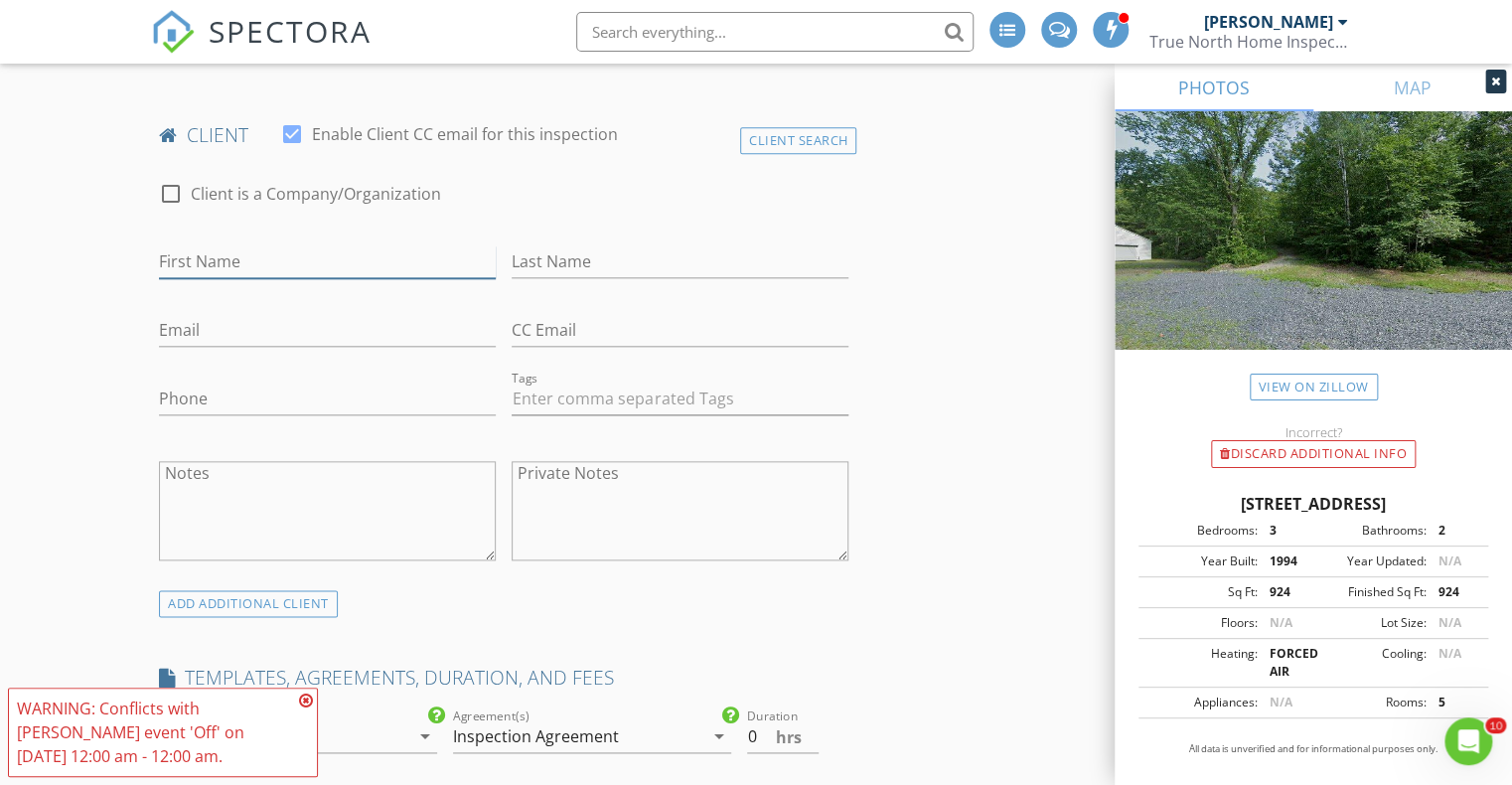 click on "First Name" at bounding box center (327, 261) 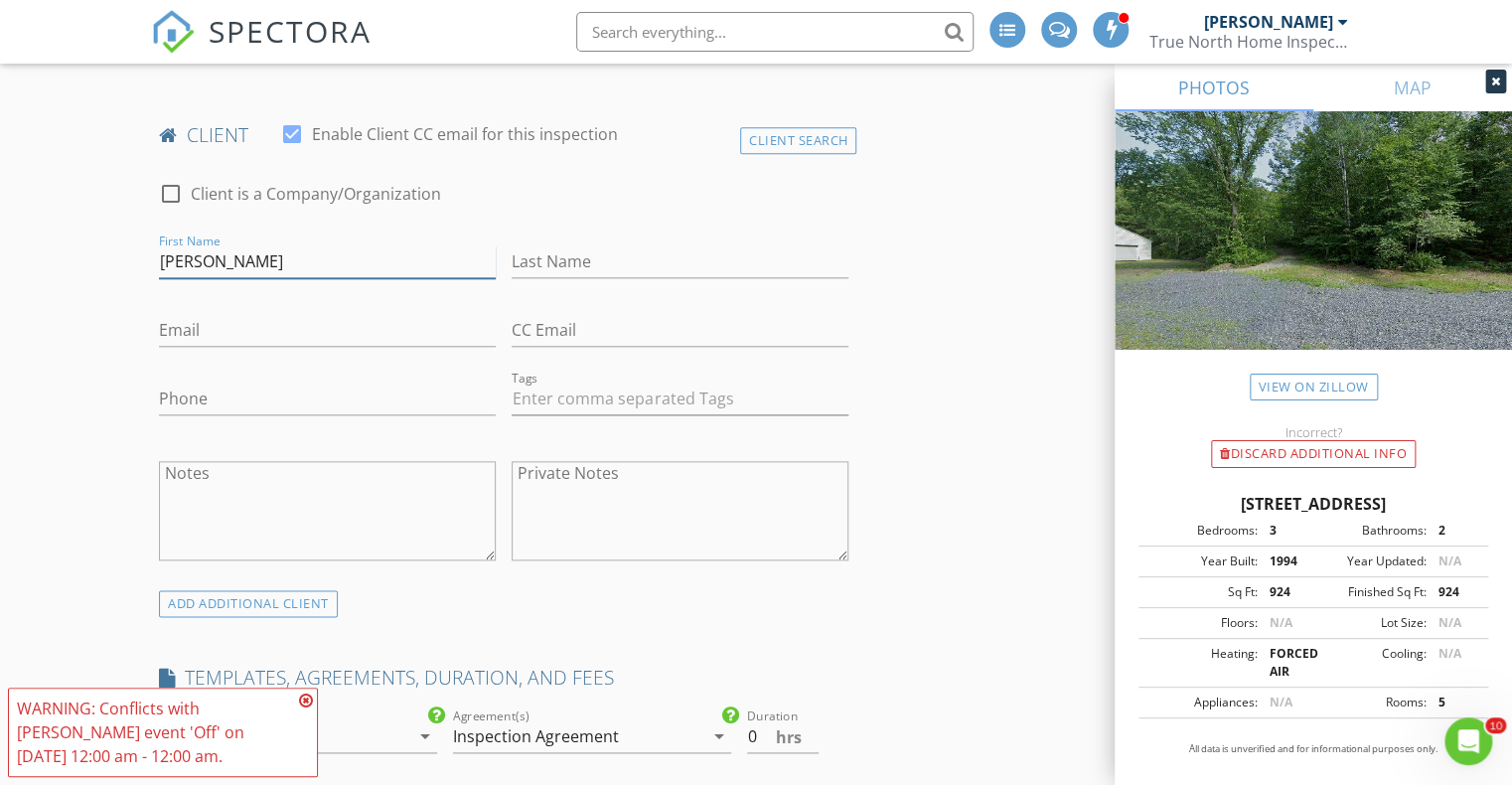 type on "Joan" 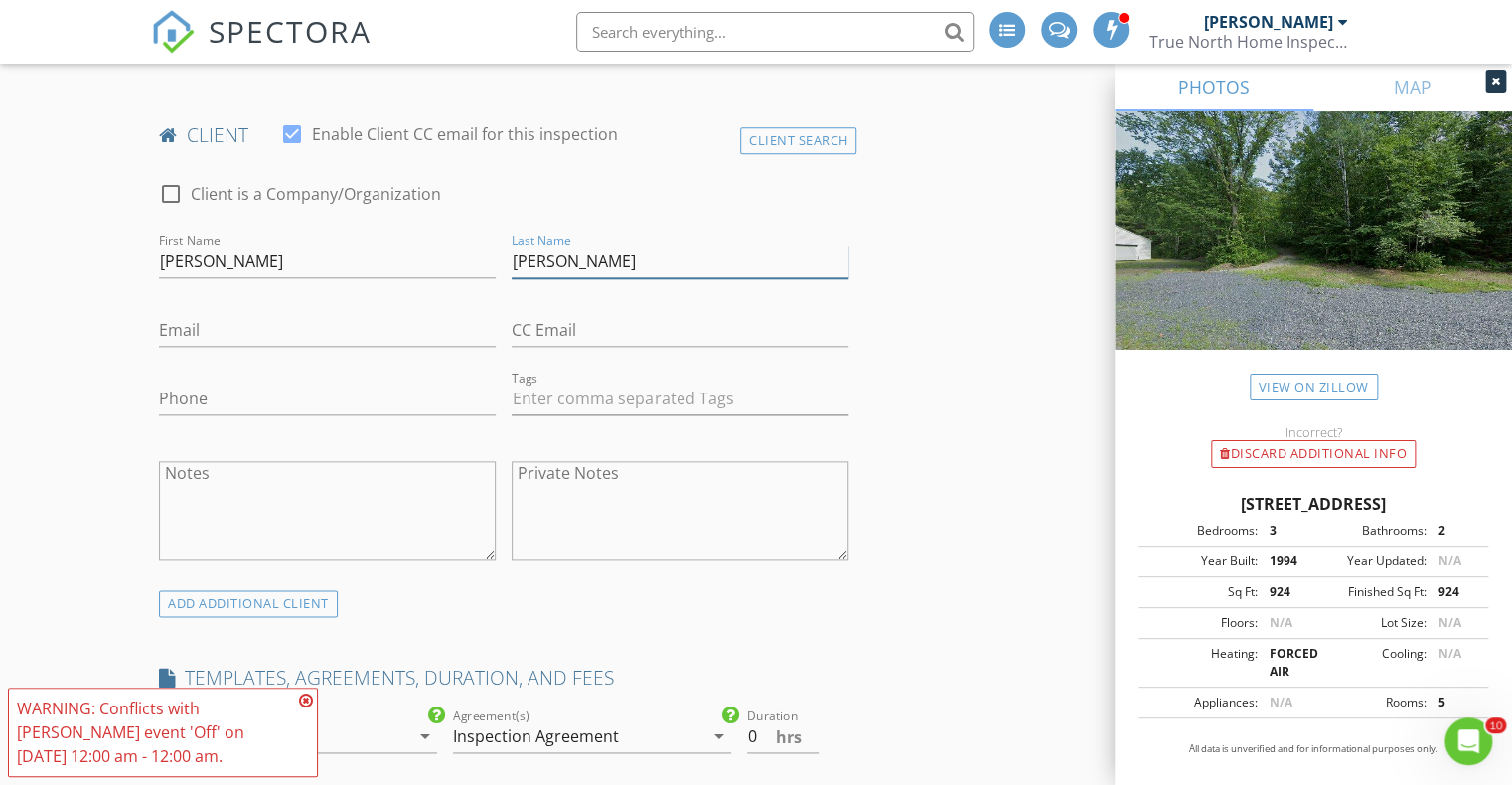type on "Kennette" 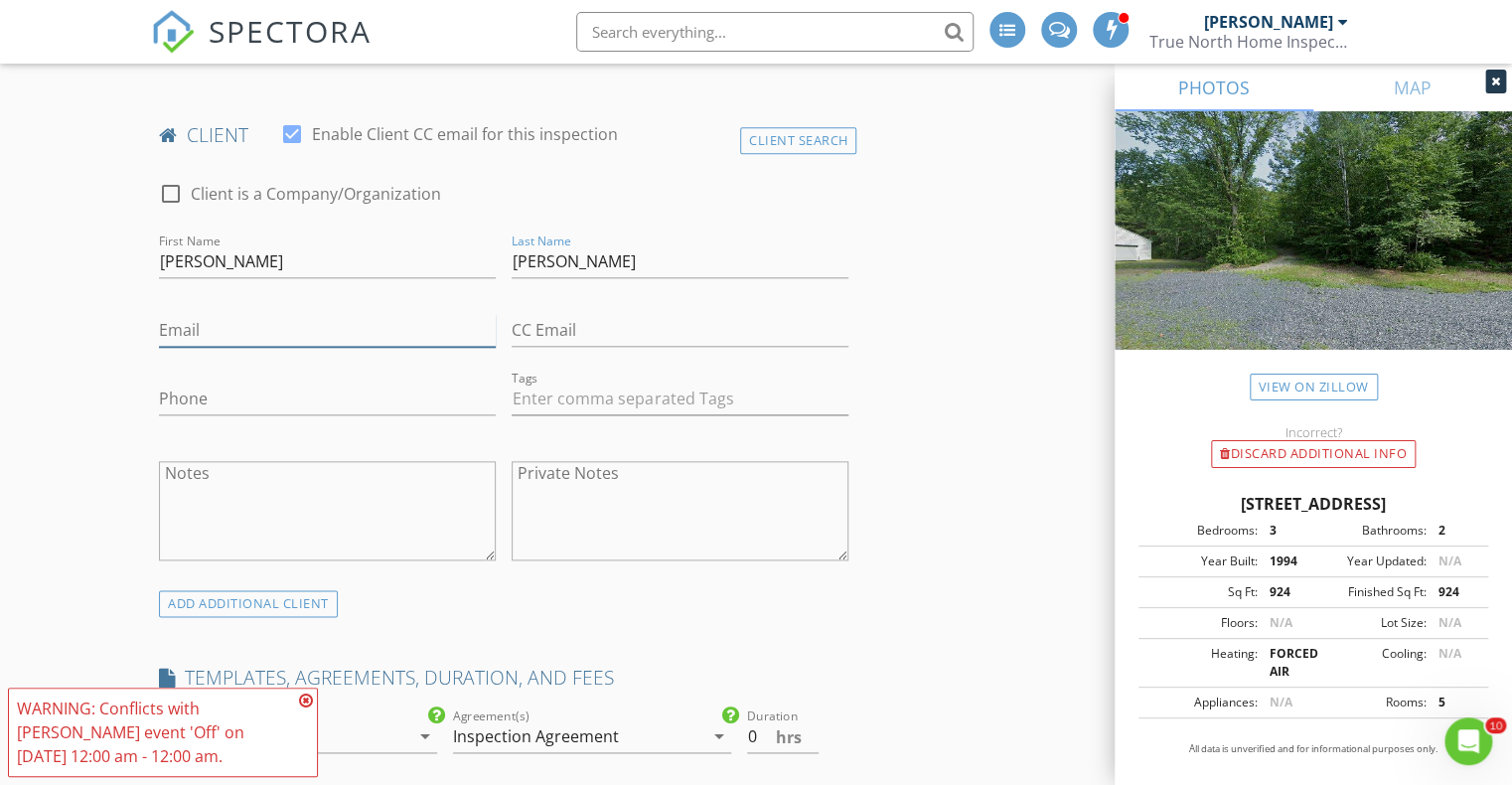 click on "Email" at bounding box center [327, 330] 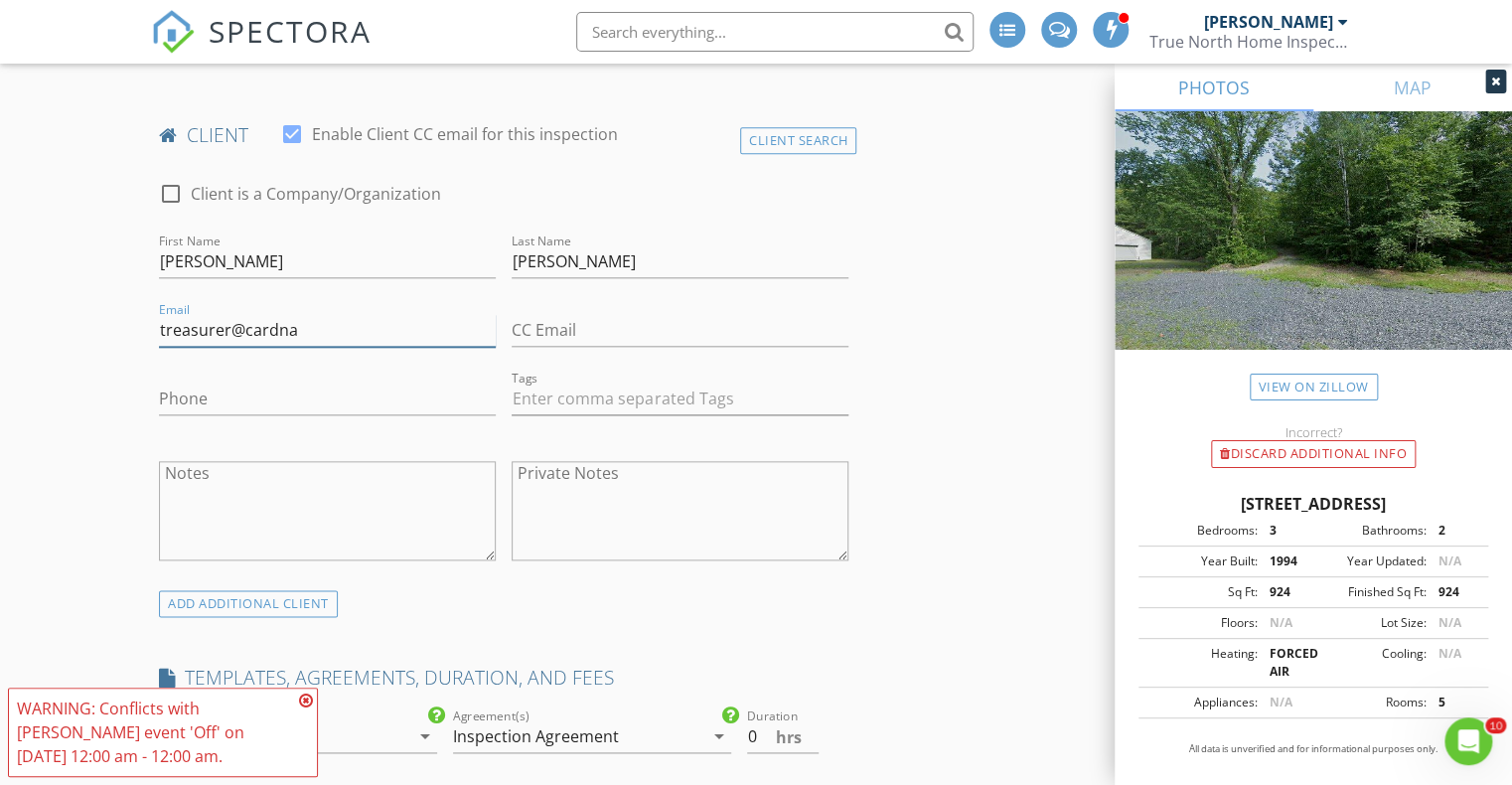 click on "treasurer@cardna" at bounding box center [327, 330] 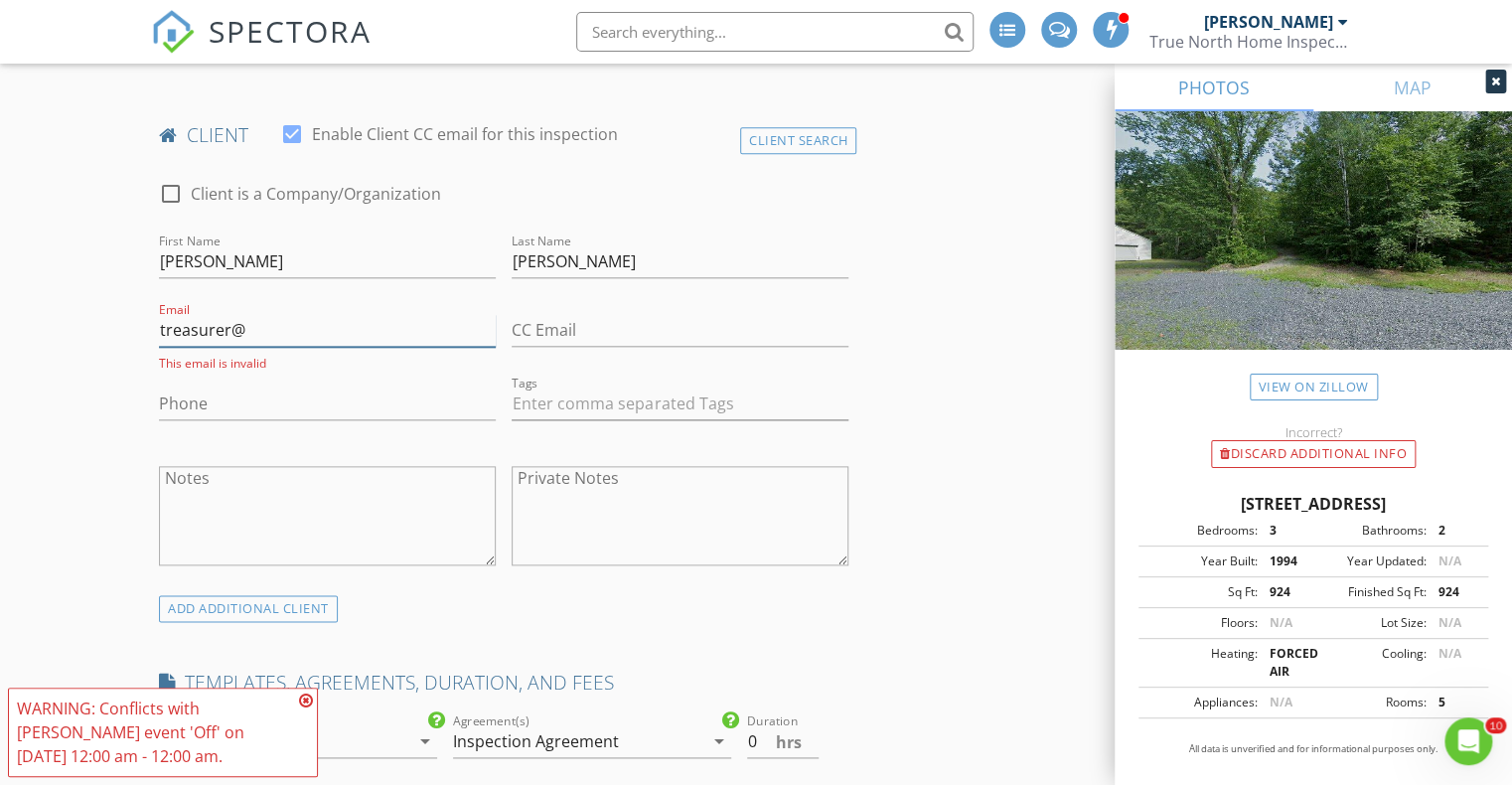 paste on "info@cardinalhavencoop.com" 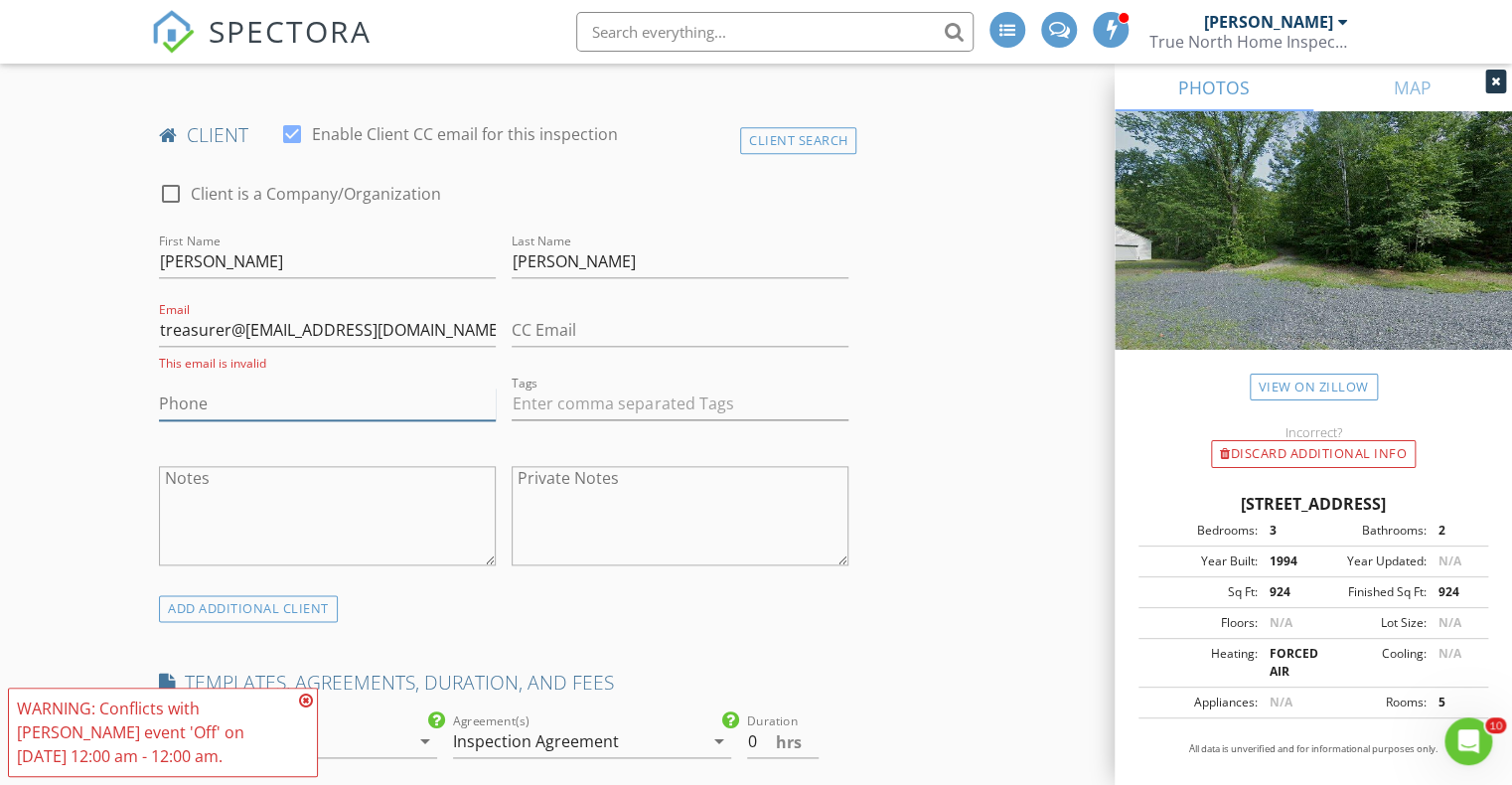 click on "Phone" at bounding box center (327, 403) 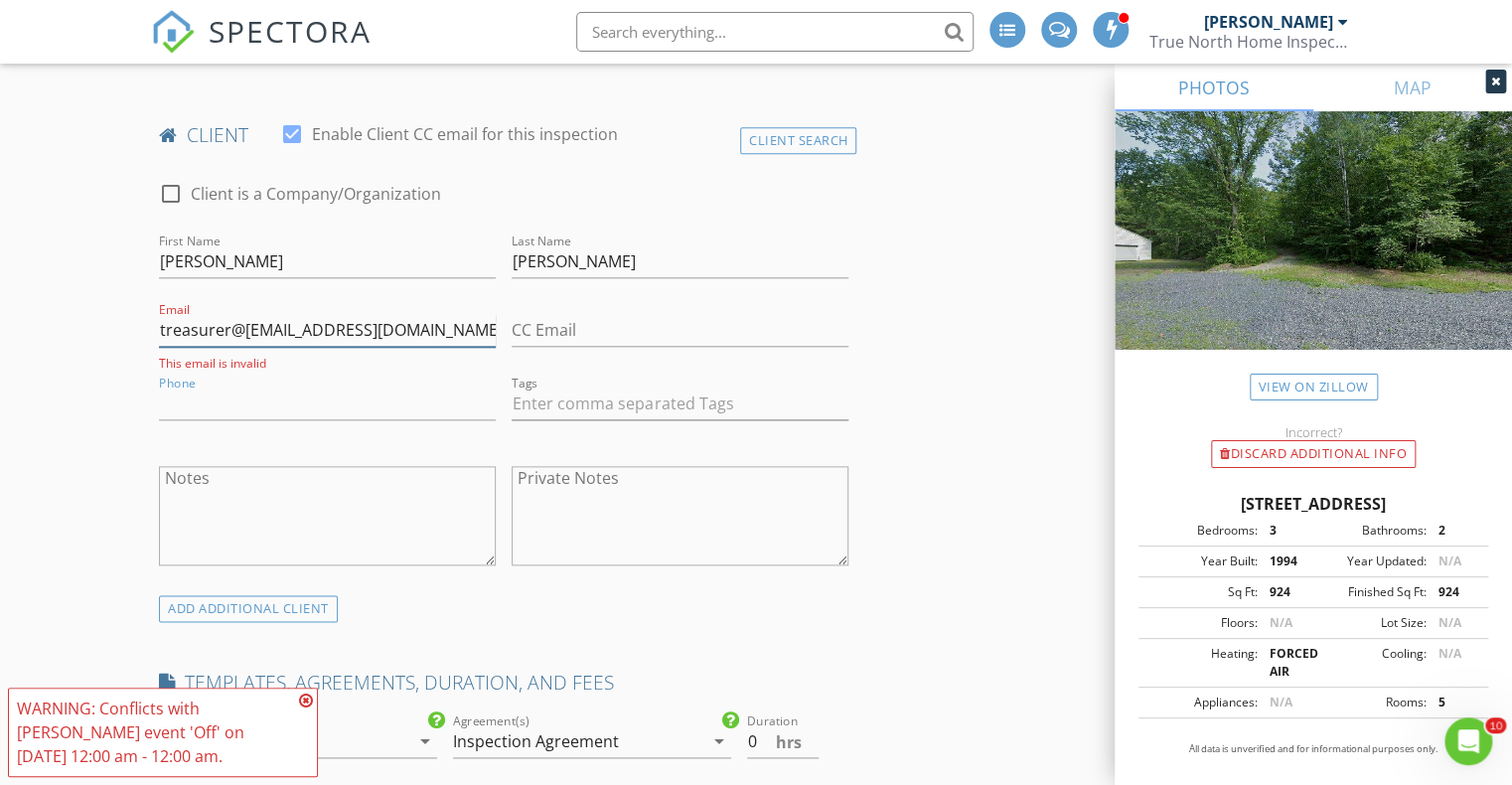 drag, startPoint x: 285, startPoint y: 328, endPoint x: 292, endPoint y: 336, distance: 10.630146 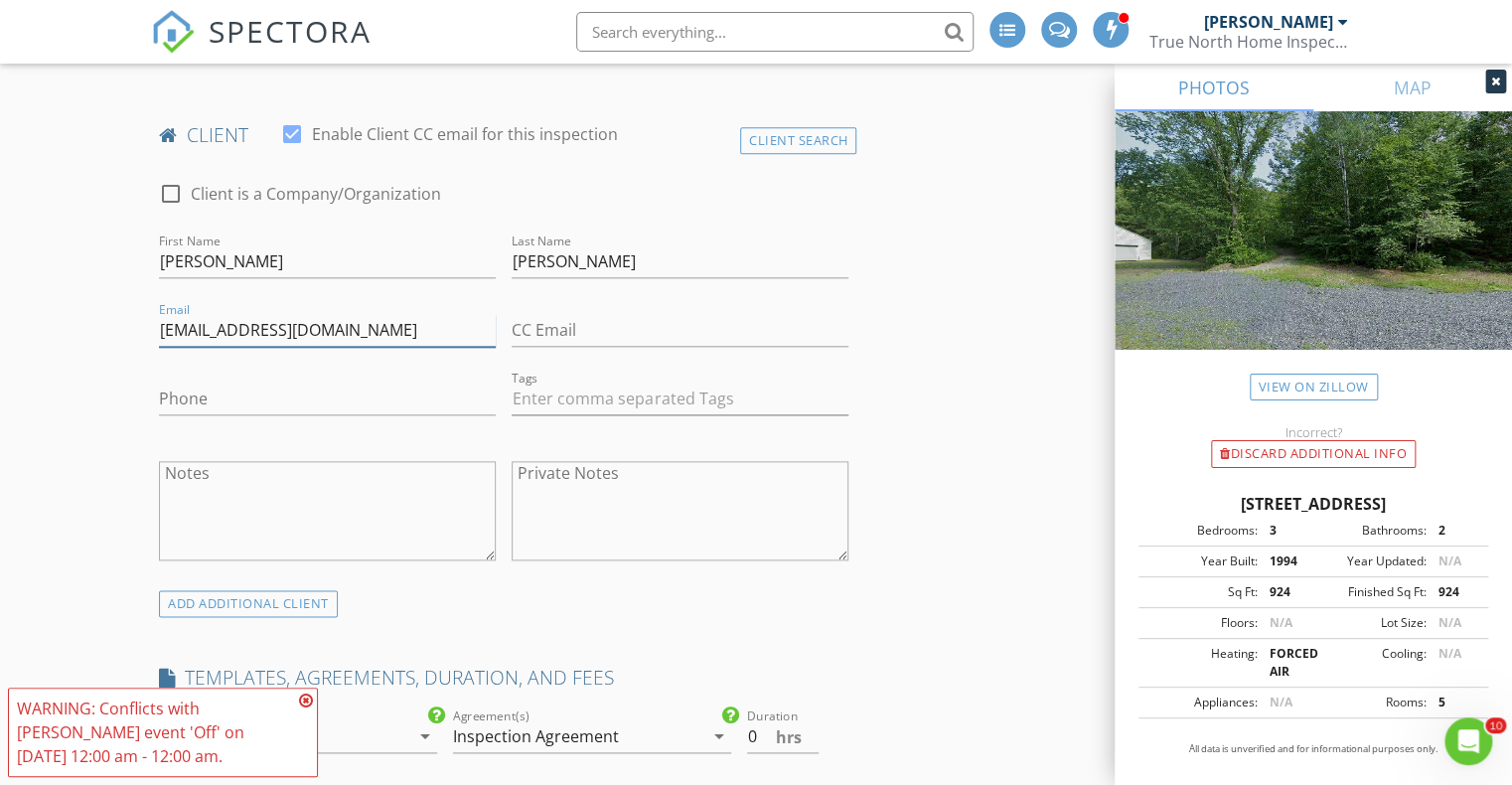 type on "treasurer@cardinalhavencoop.com" 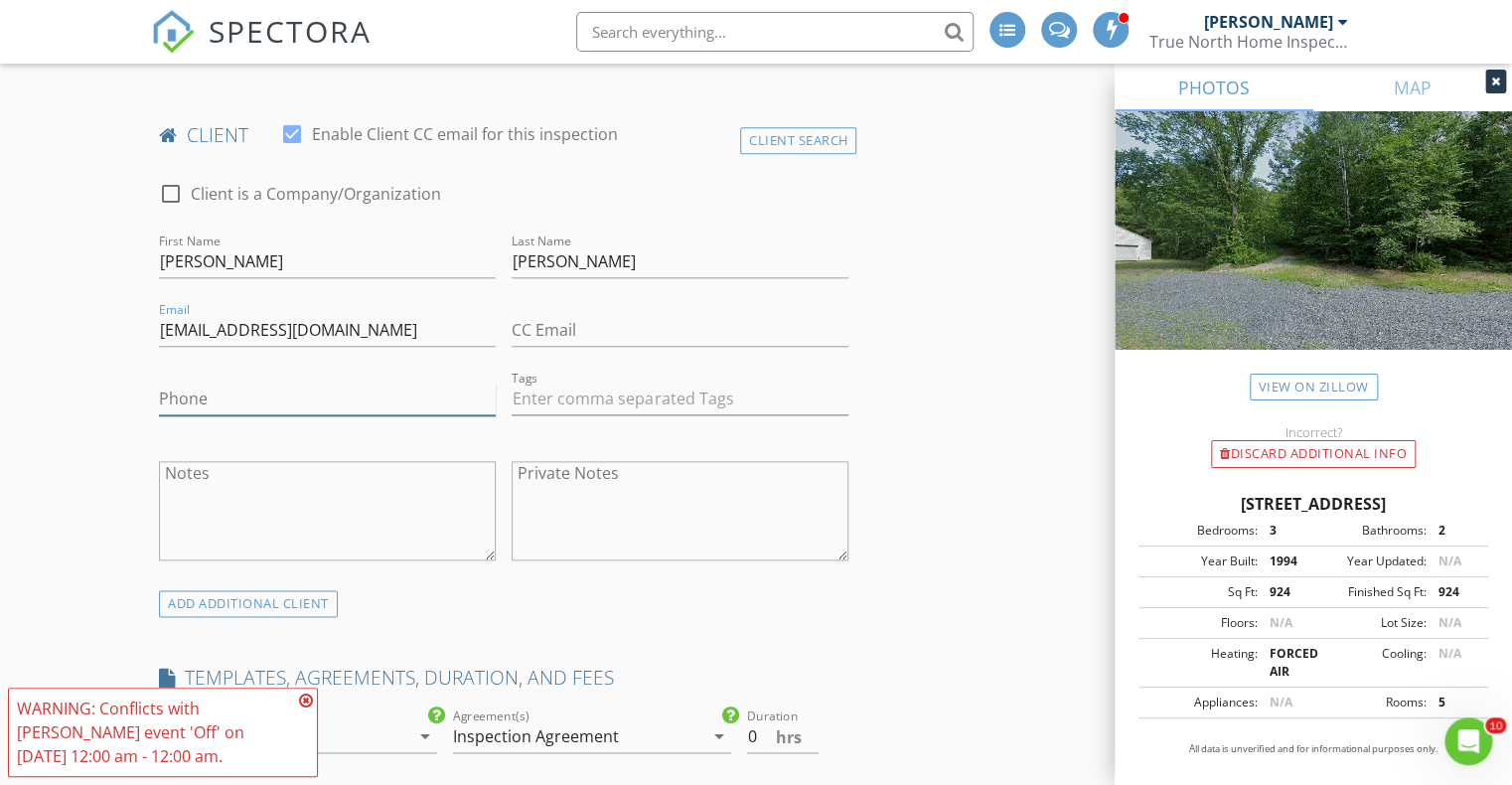 click on "Phone" at bounding box center [327, 398] 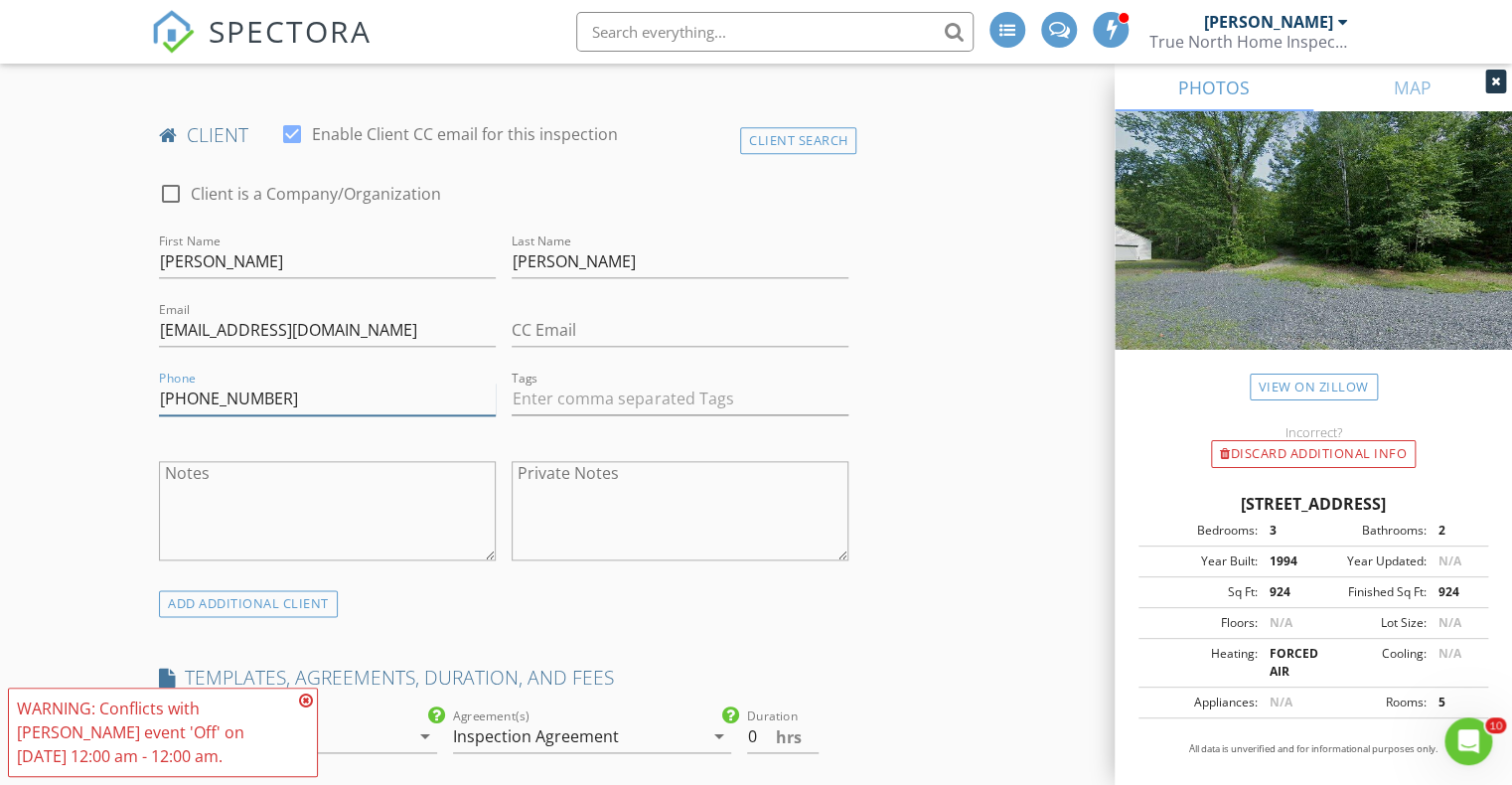 type on "603-477-9876" 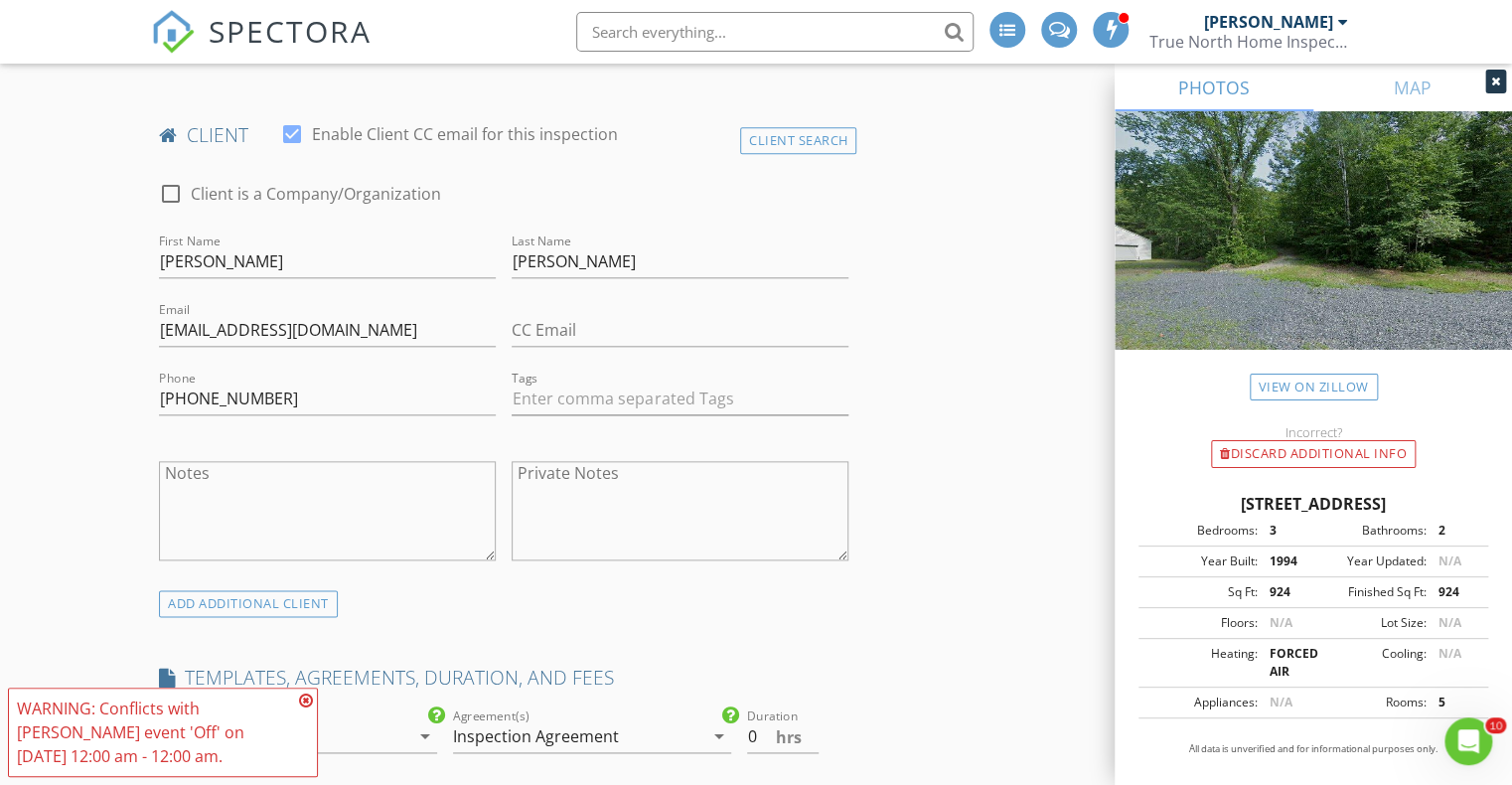 click on "INSPECTOR(S)
check_box   John Brewster   PRIMARY   John Brewster arrow_drop_down   check_box_outline_blank John Brewster specifically requested
Date/Time
07/16/2025 10:00 AM
Location
Address Search       Address 14 Ponderosa Park   Unit   City Charlestown   State NH   Zip 03603   County Sullivan     Square Feet 924   Year Built 1994   Foundation Crawlspace arrow_drop_down     John Brewster     34.9 miles     (an hour)
client
check_box Enable Client CC email for this inspection   Client Search     check_box_outline_blank Client is a Company/Organization     First Name Joan   Last Name Kennette   Email treasurer@cardinalhavencoop.com   CC Email   Phone 603-477-9876         Tags         Notes   Private Notes
ADD ADDITIONAL client
SERVICES
check_box_outline_blank   Mobil Home" at bounding box center (756, 1204) 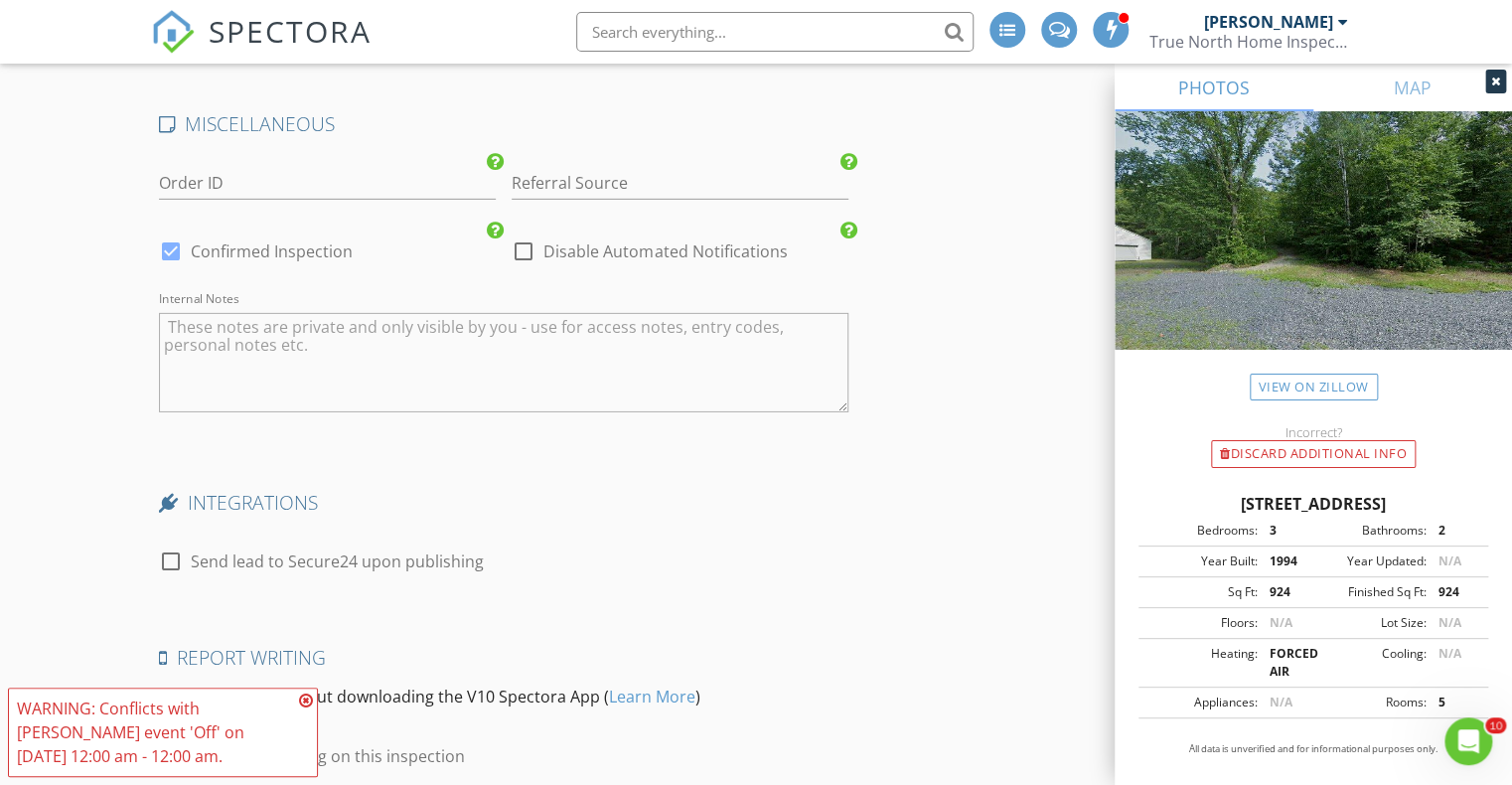scroll, scrollTop: 3323, scrollLeft: 0, axis: vertical 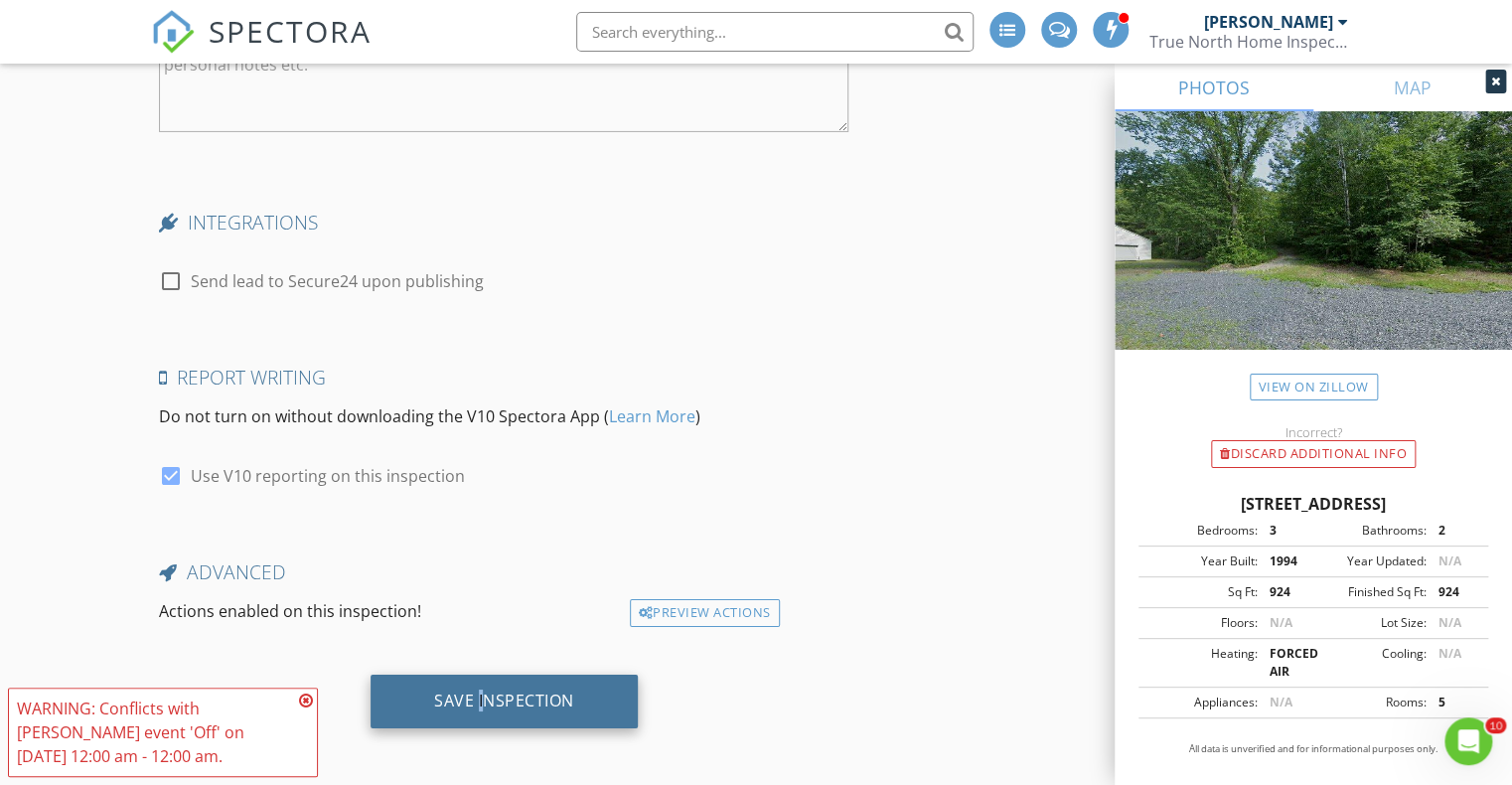 click on "Save Inspection" at bounding box center [504, 701] 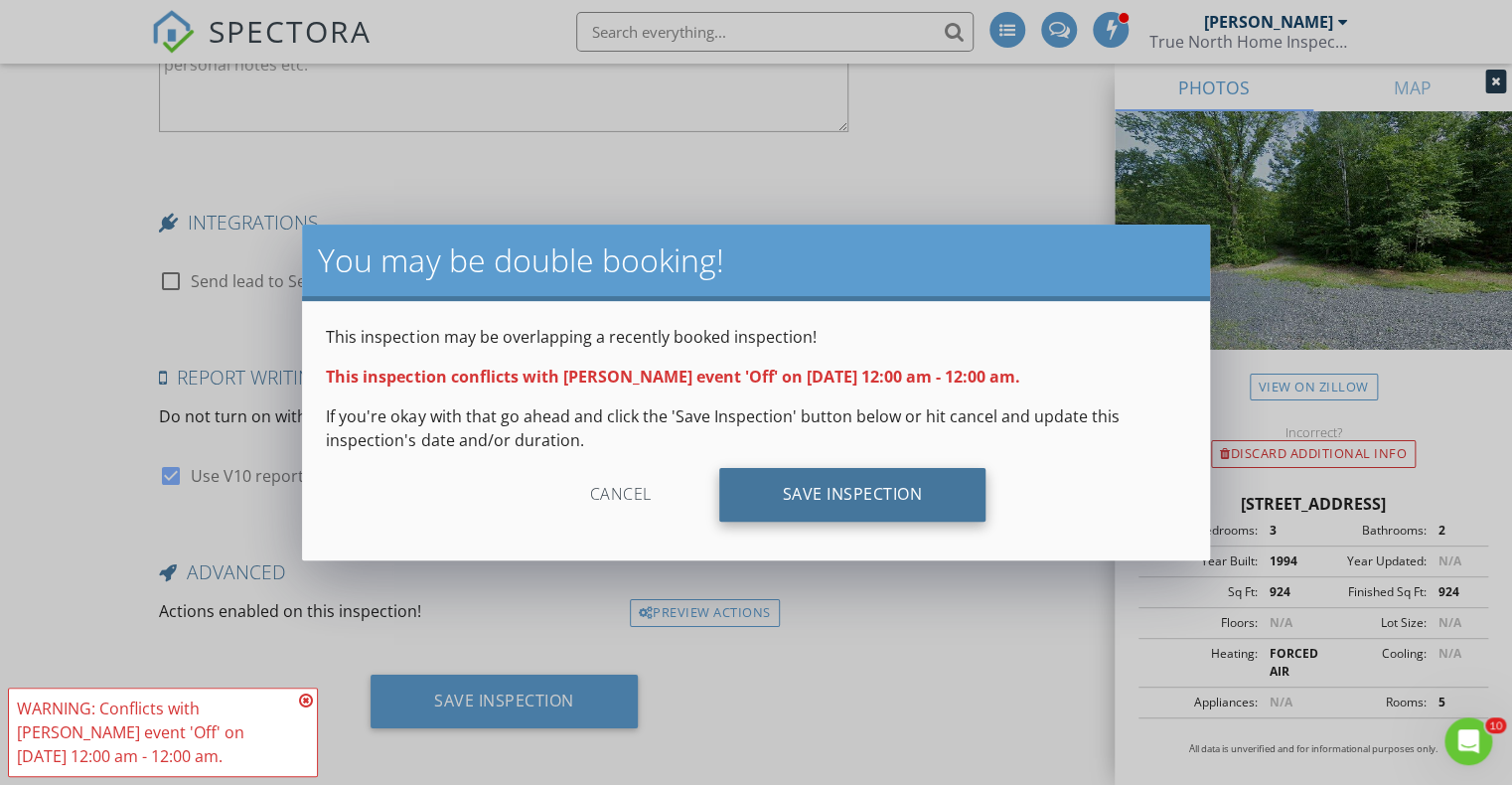 click on "Save Inspection" at bounding box center (852, 495) 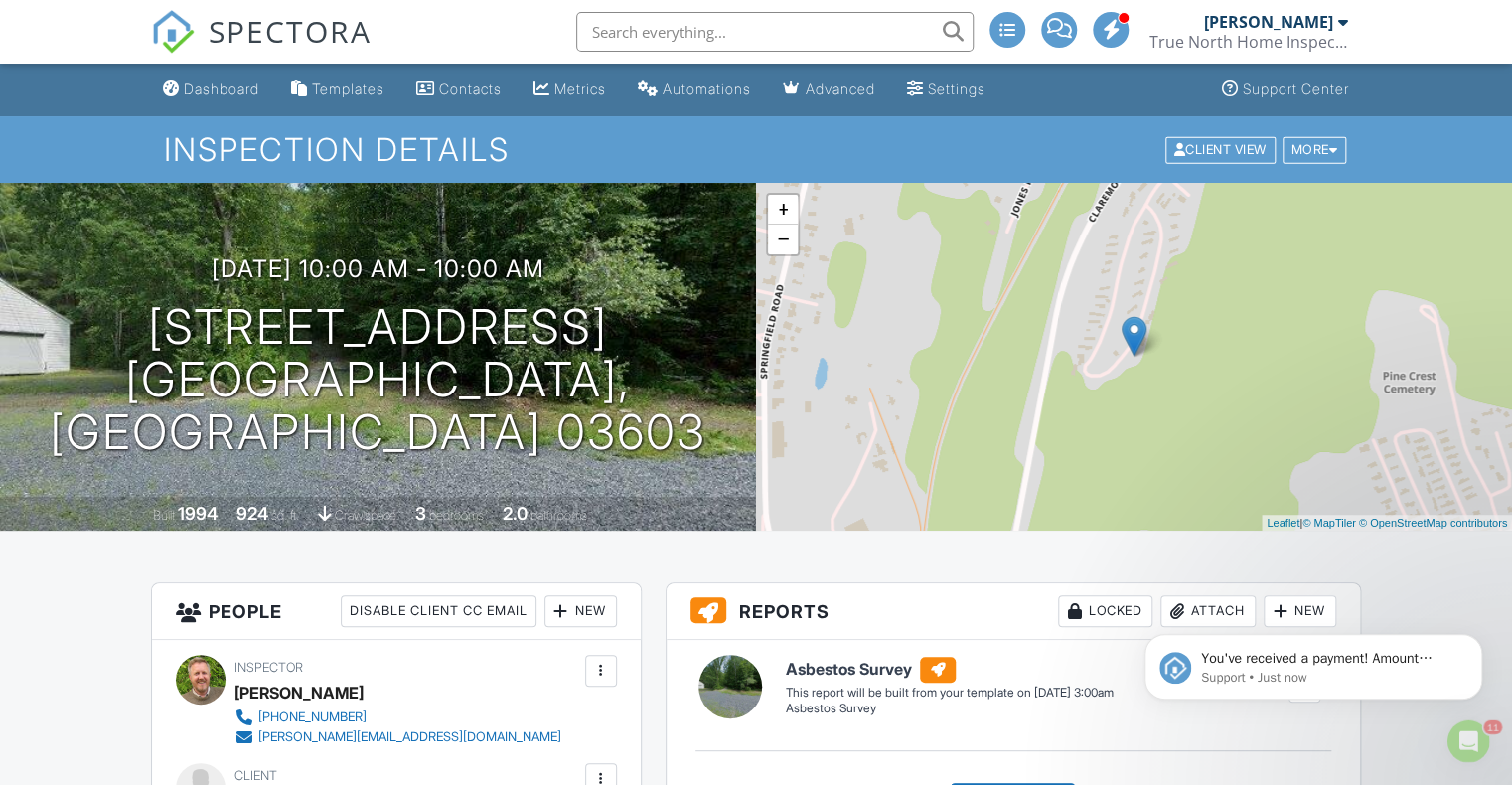 scroll, scrollTop: 0, scrollLeft: 0, axis: both 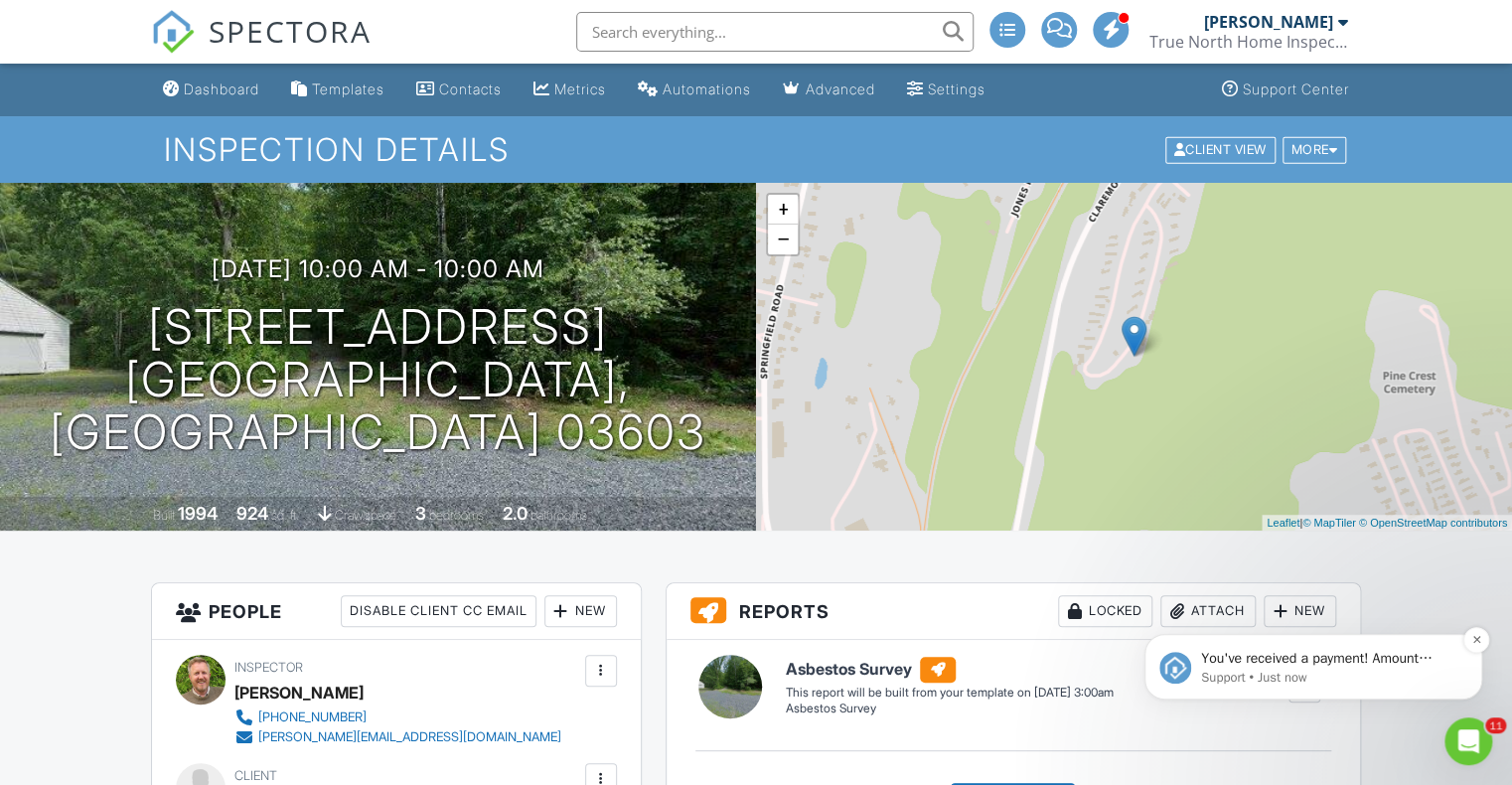 click on "You've received a payment!  Amount  $1200.00  Fee  $33.30  Net  $1166.70  Transaction #  pi_3RjQQyK7snlDGpRF0w9LNREA  Inspection  [STREET_ADDRESS][PERSON_NAME][PERSON_NAME] Payouts to your bank or debit card occur on a daily basis. Each payment usually takes two business days to process. You can view your pending payout amount here. If you have any questions reach out on our chat bubble at [DOMAIN_NAME]." at bounding box center (1329, 659) 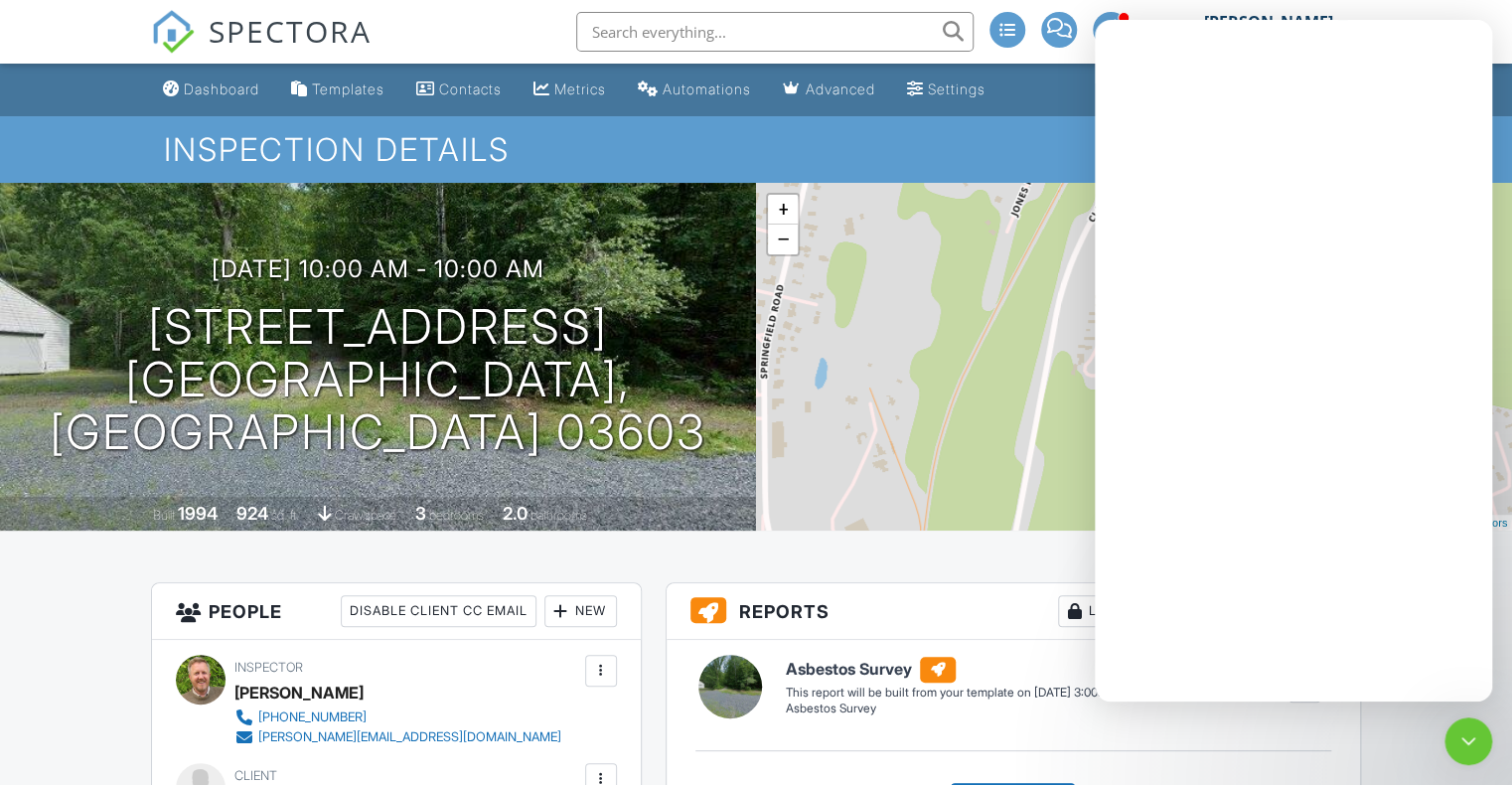 scroll, scrollTop: 0, scrollLeft: 0, axis: both 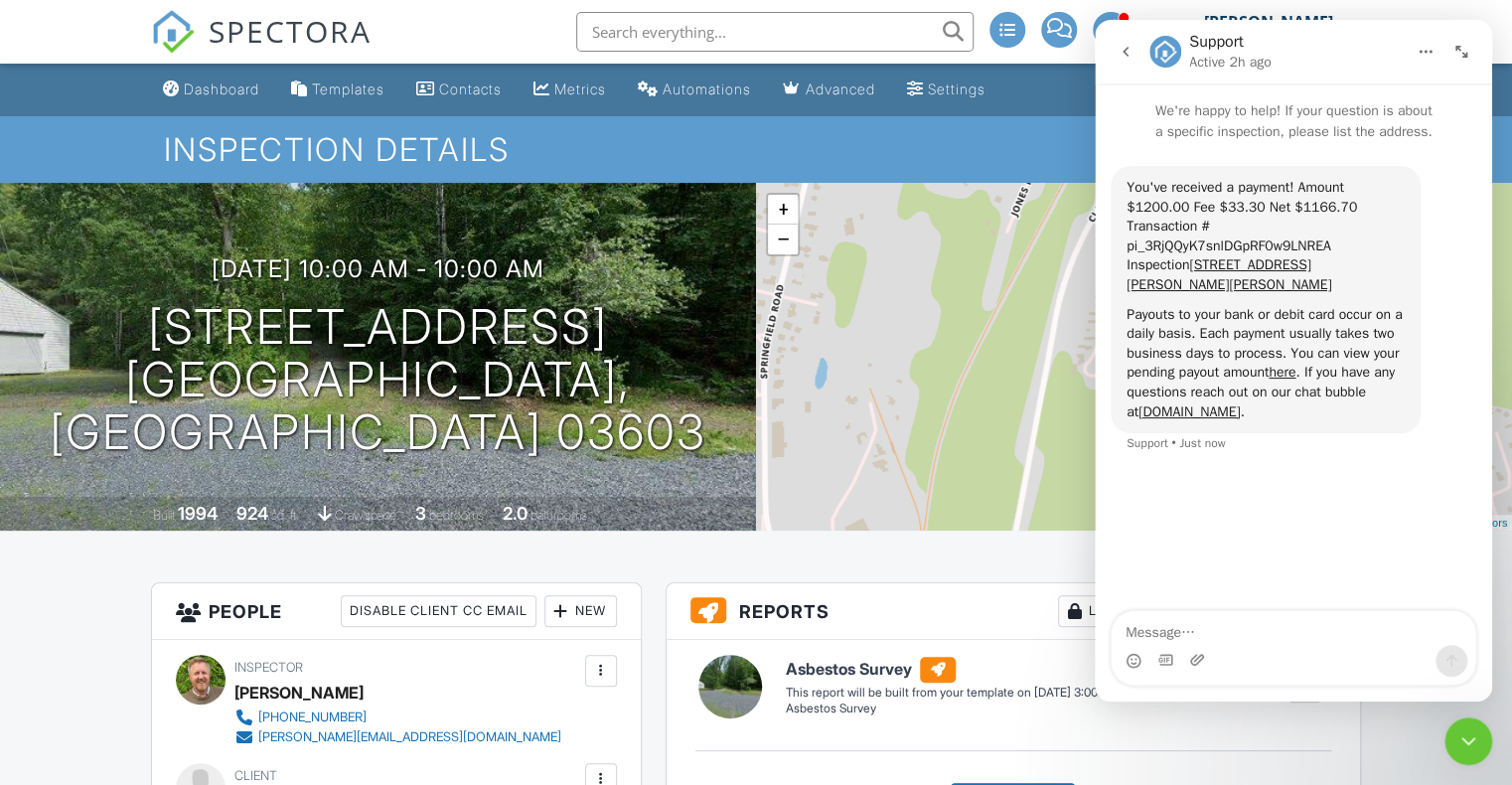 click on "Dashboard
Templates
Contacts
Metrics
Automations
Advanced
Settings
Support Center
Inspection Details
Client View
More
Property Details
Reschedule
Reorder / Copy
Share
Cancel
Delete
Print Order
Convert to V9
Enable Pass on CC Fees
View Change Log
07/16/2025 10:00 am
- 10:00 am
14 Ponderosa Park
Charlestown, NH 03603
Built
1994
924
sq. ft.
crawlspace
3
bedrooms
2.0
bathrooms
+ − Leaflet  |  © MapTiler   © OpenStreetMap contributors
All emails and texts are disabled for this inspection!
Turn on emails and texts
Reports
Locked
Attach
New
Asbestos Survey
Asbestos Survey
Edit
View
Asbestos Survey" at bounding box center [756, 1402] 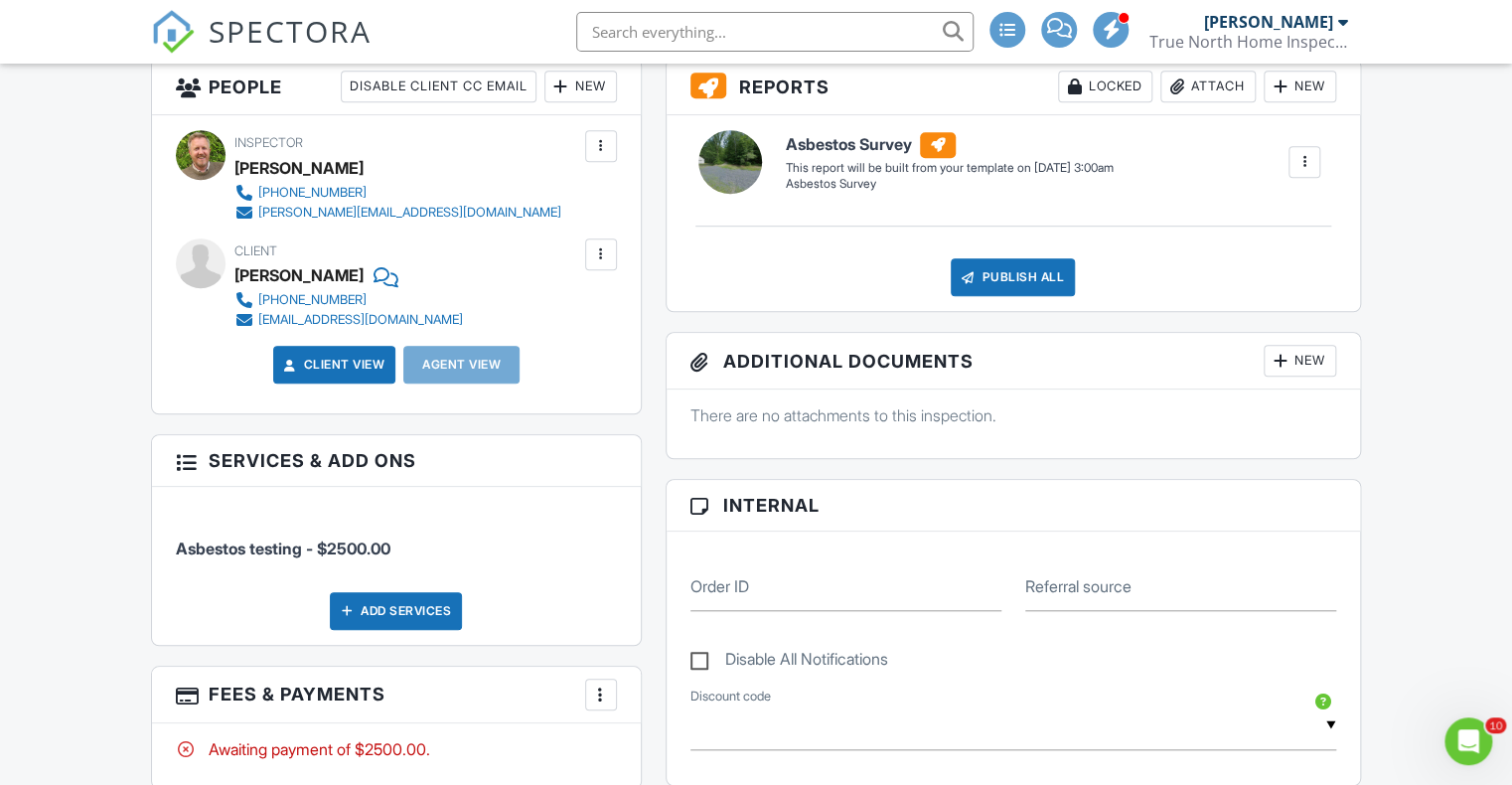 scroll, scrollTop: 0, scrollLeft: 0, axis: both 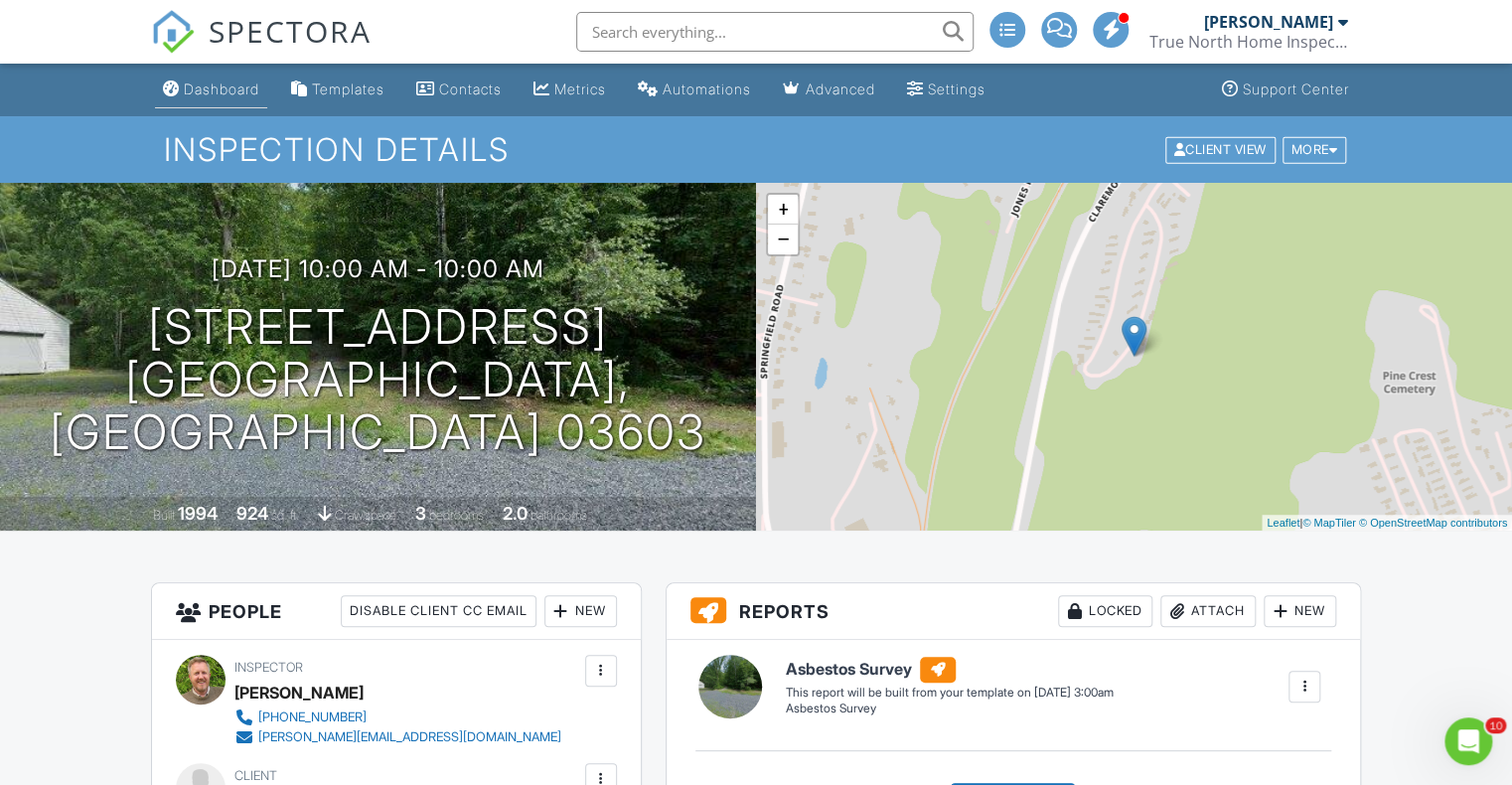 click on "Dashboard" at bounding box center [211, 89] 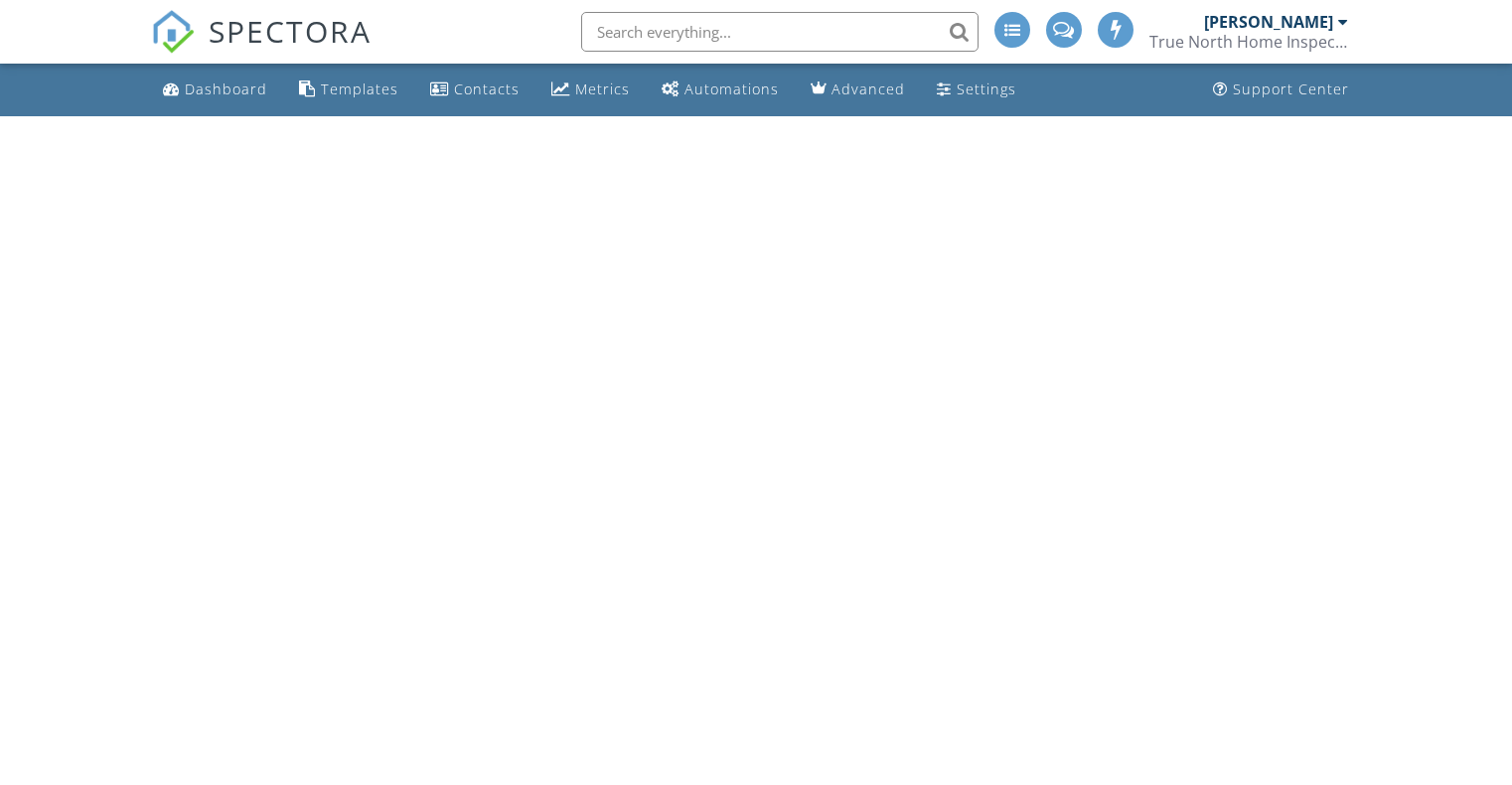 scroll, scrollTop: 0, scrollLeft: 0, axis: both 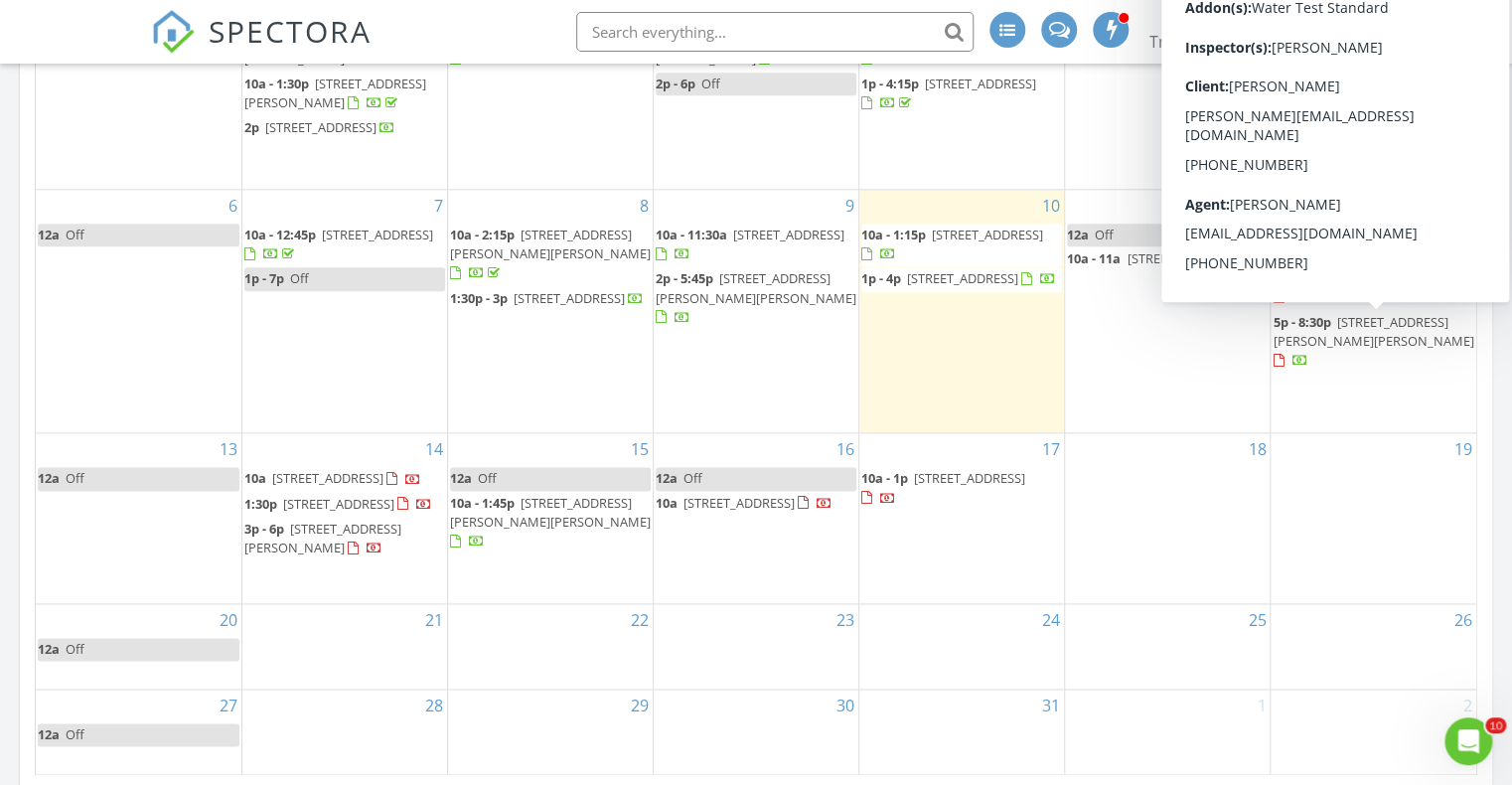 click on "[STREET_ADDRESS][PERSON_NAME][PERSON_NAME]" at bounding box center (1373, 331) 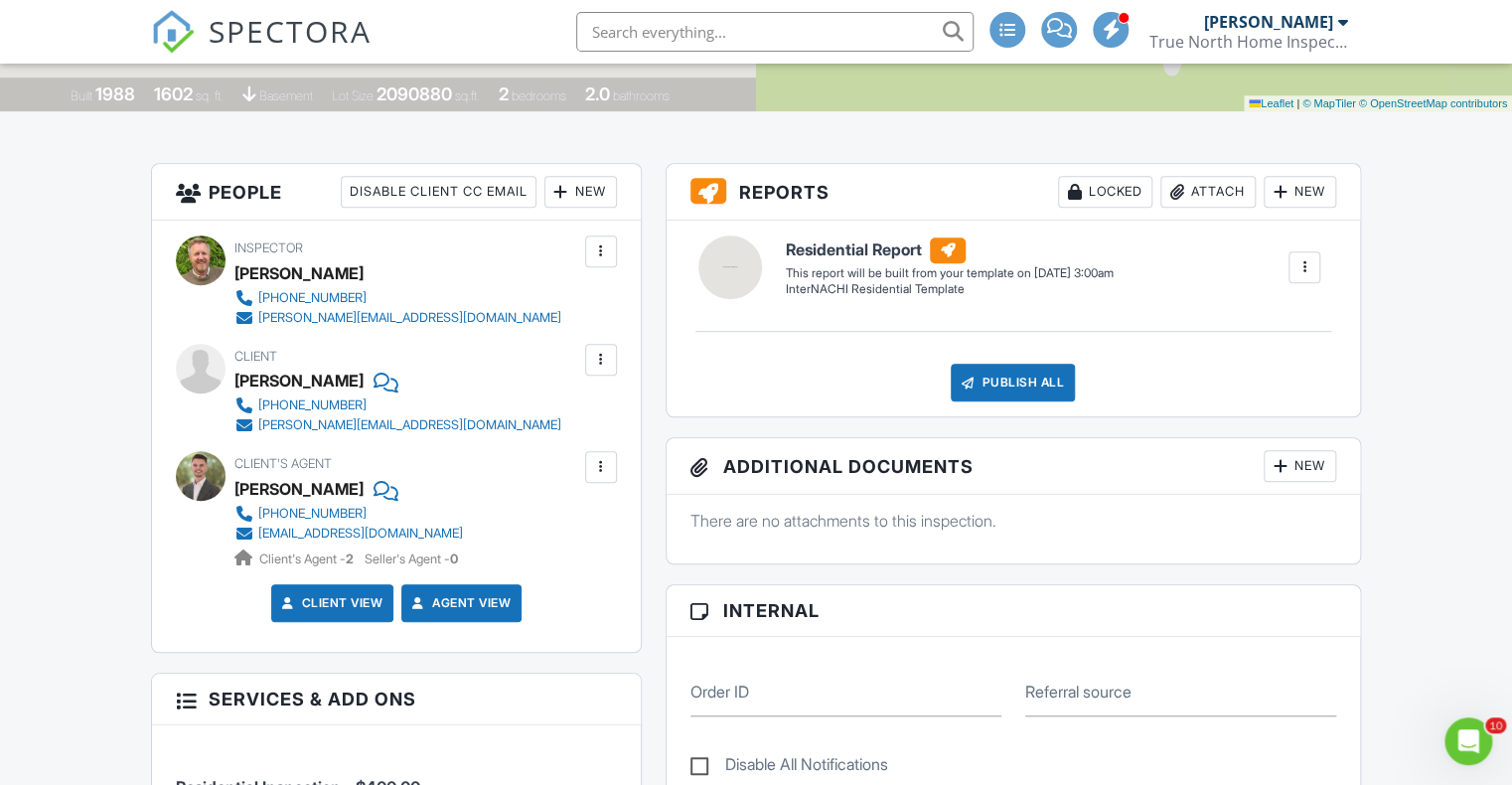 scroll, scrollTop: 0, scrollLeft: 0, axis: both 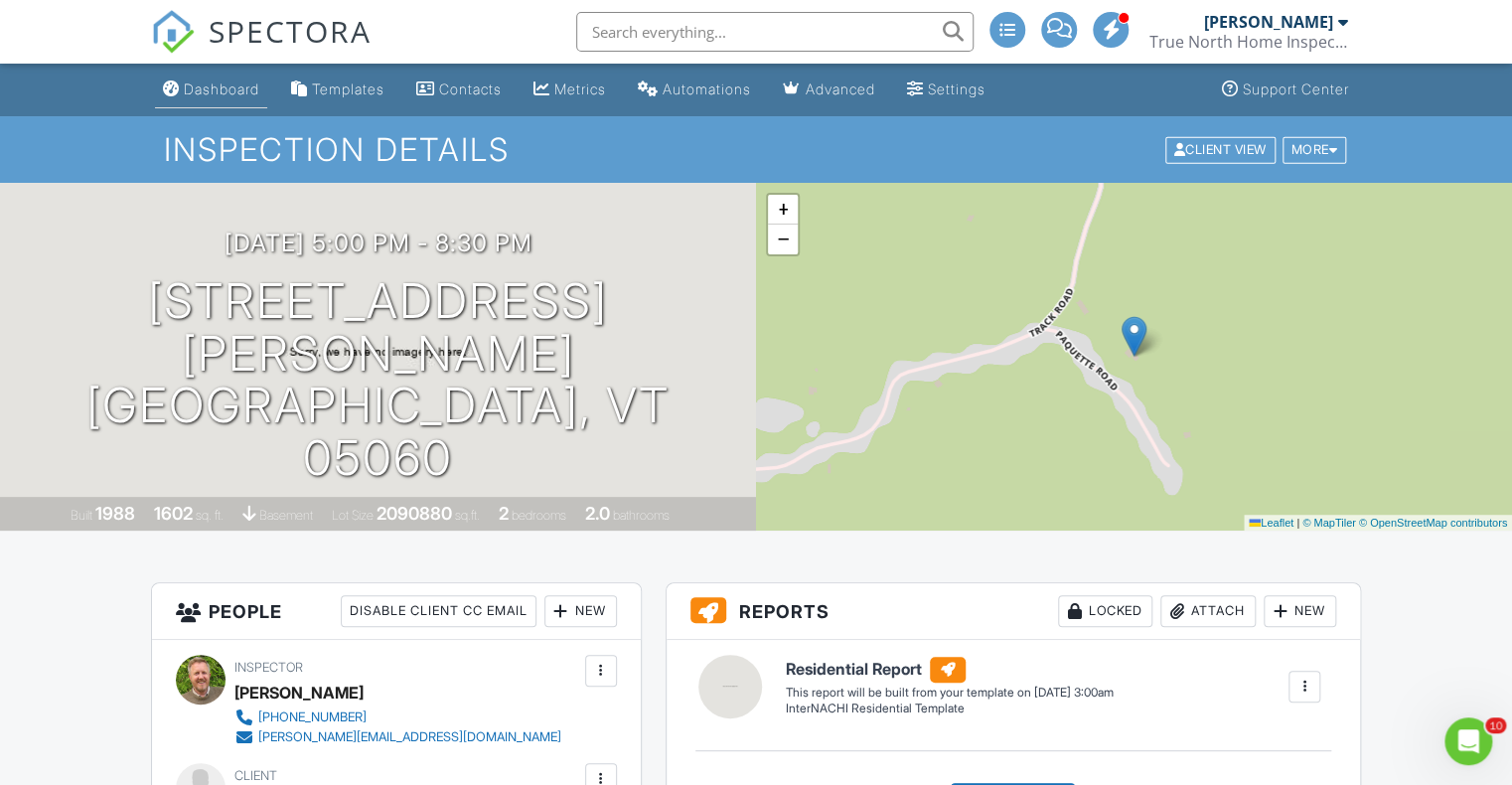 click on "Dashboard" at bounding box center (211, 89) 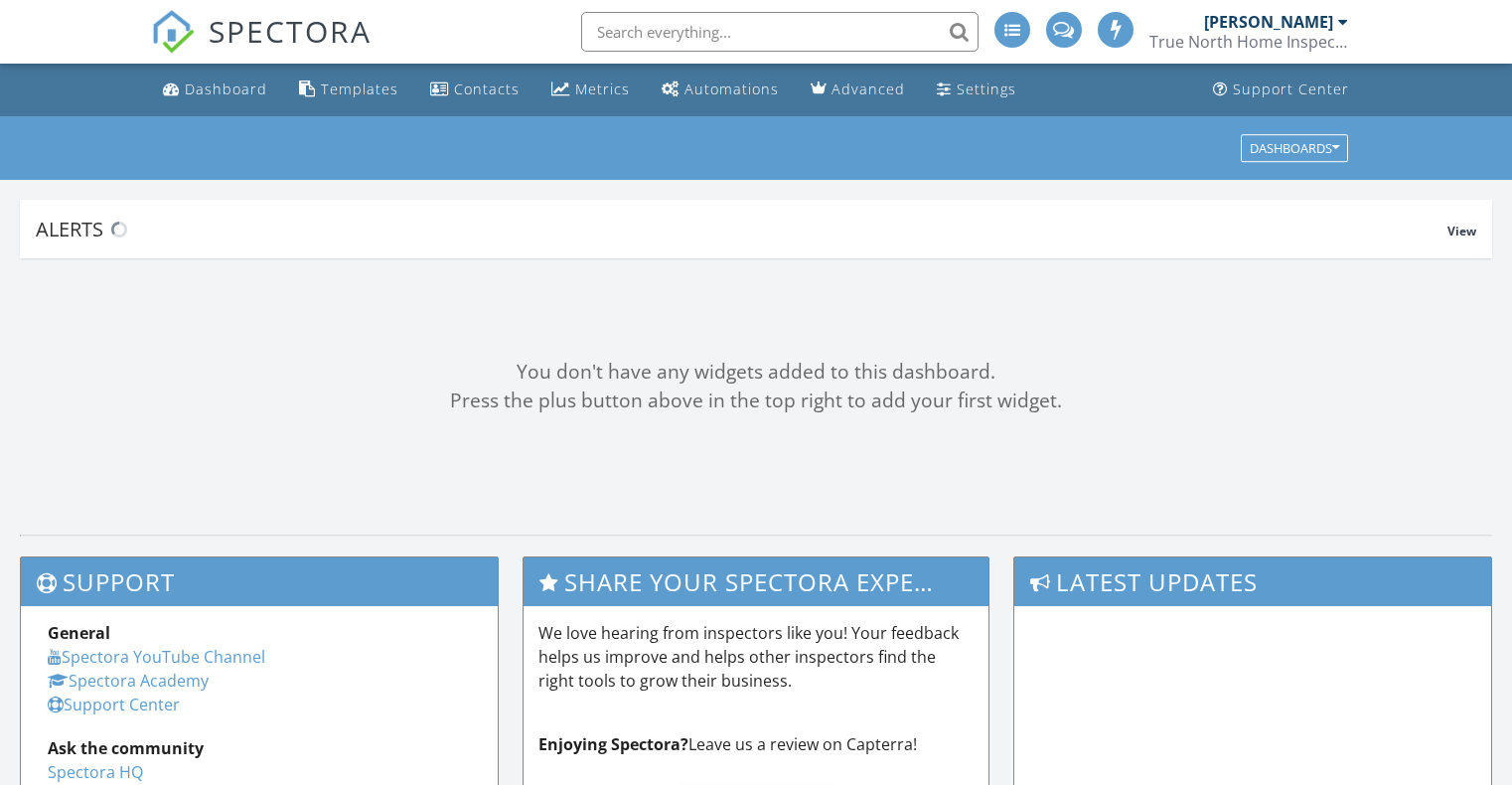 scroll, scrollTop: 0, scrollLeft: 0, axis: both 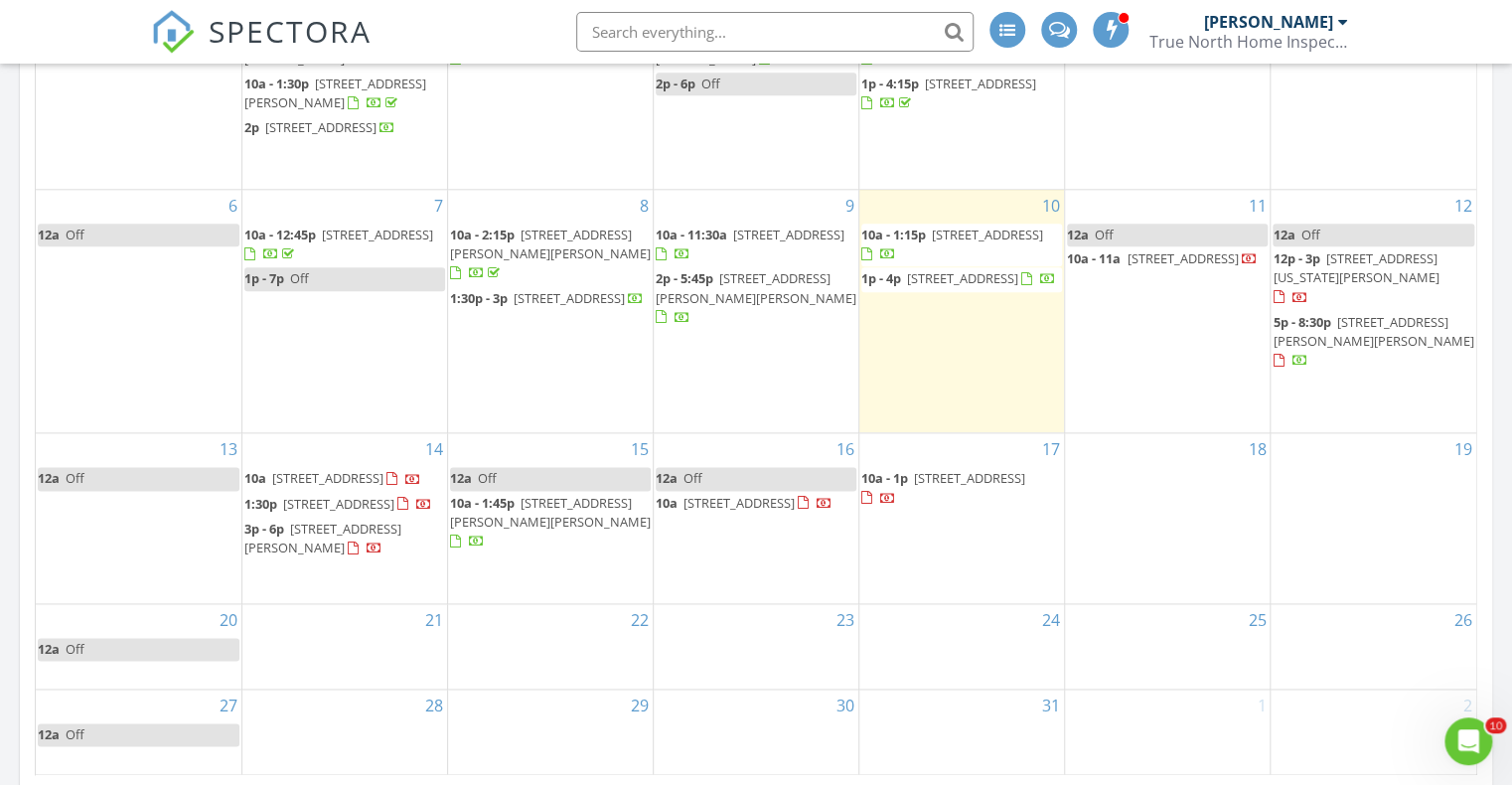 click on "[STREET_ADDRESS]" at bounding box center (970, 478) 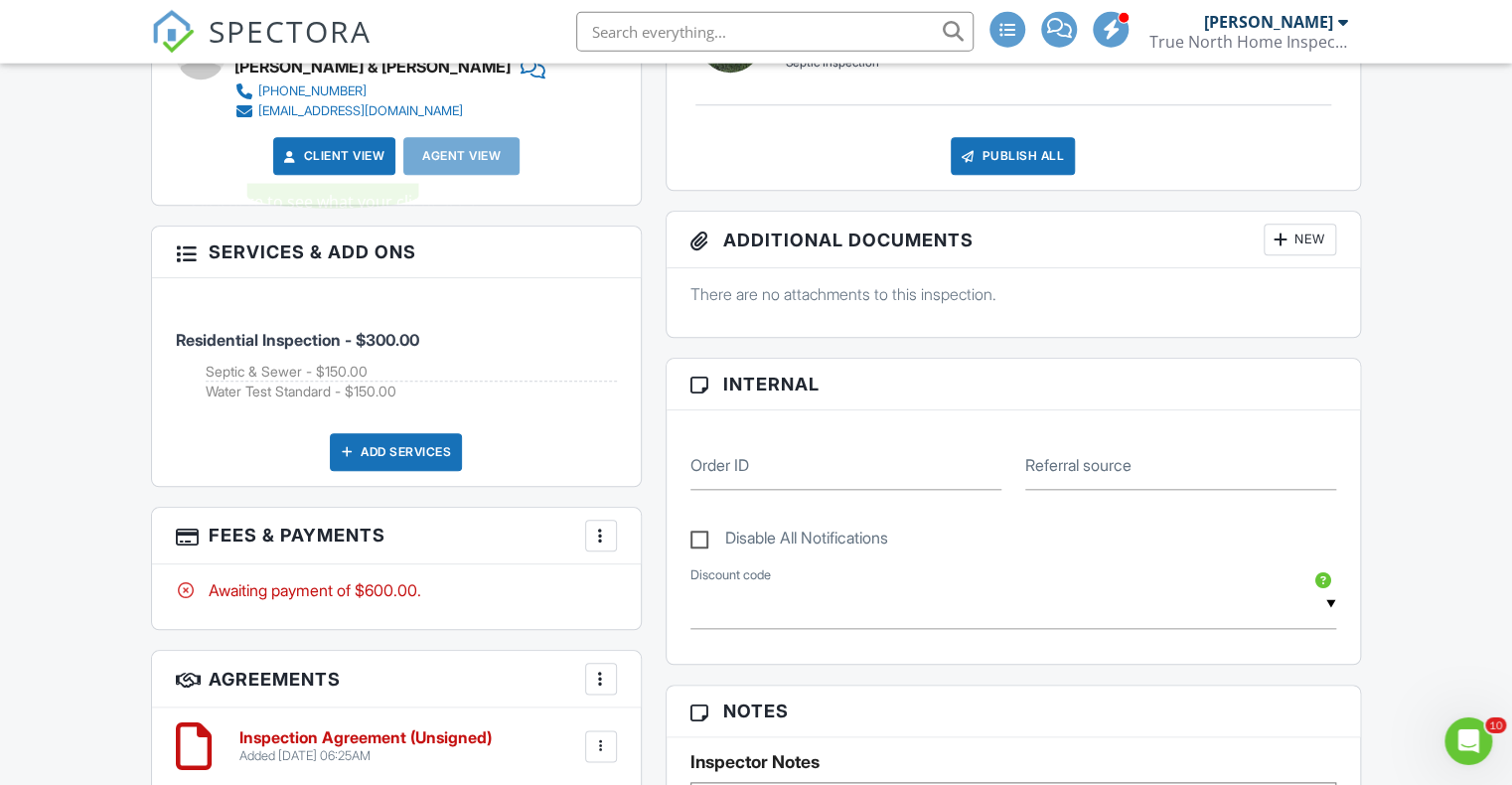 scroll, scrollTop: 104, scrollLeft: 0, axis: vertical 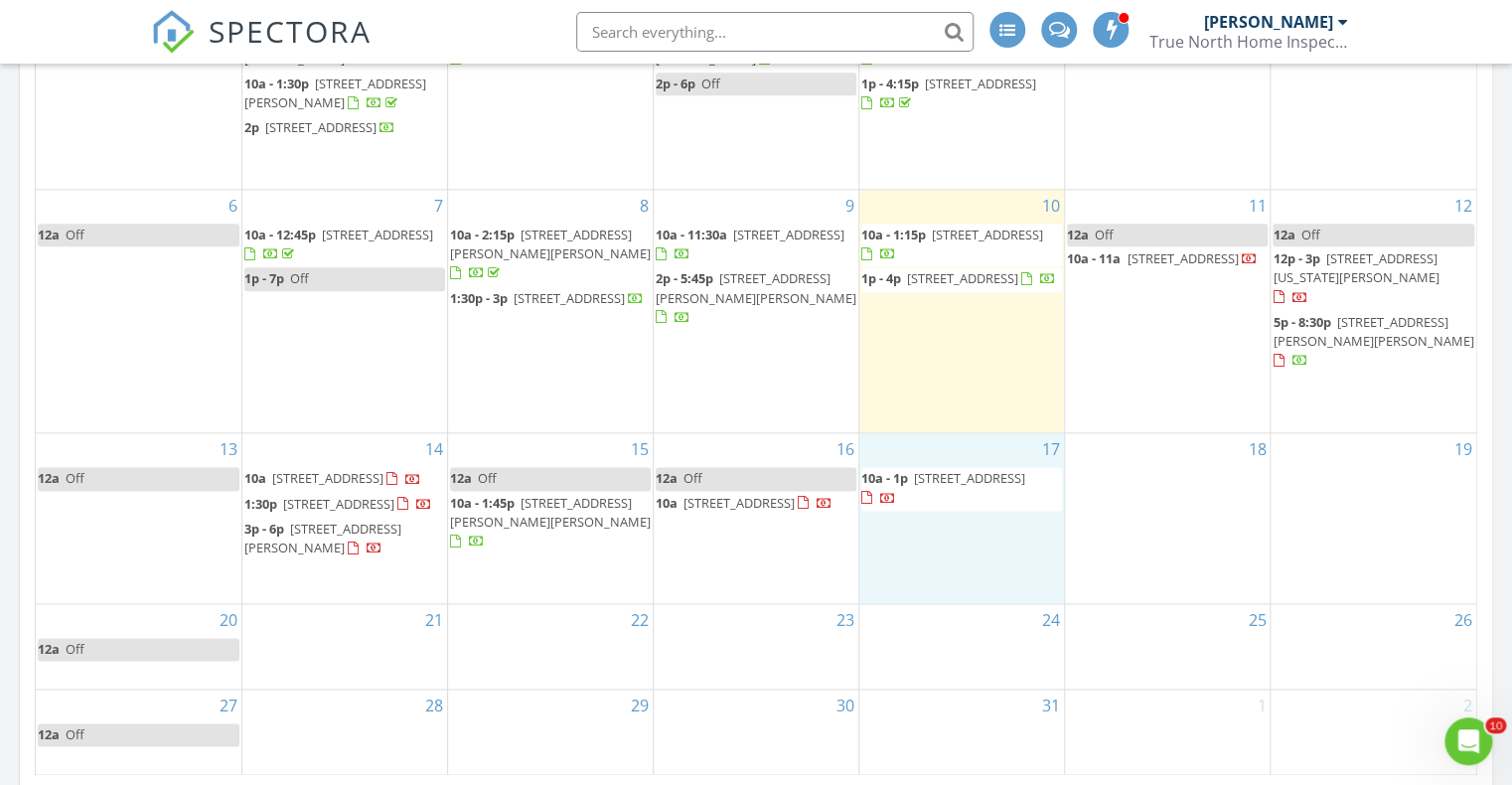 click on "17
10a - 1p
[STREET_ADDRESS]" at bounding box center (962, 518) 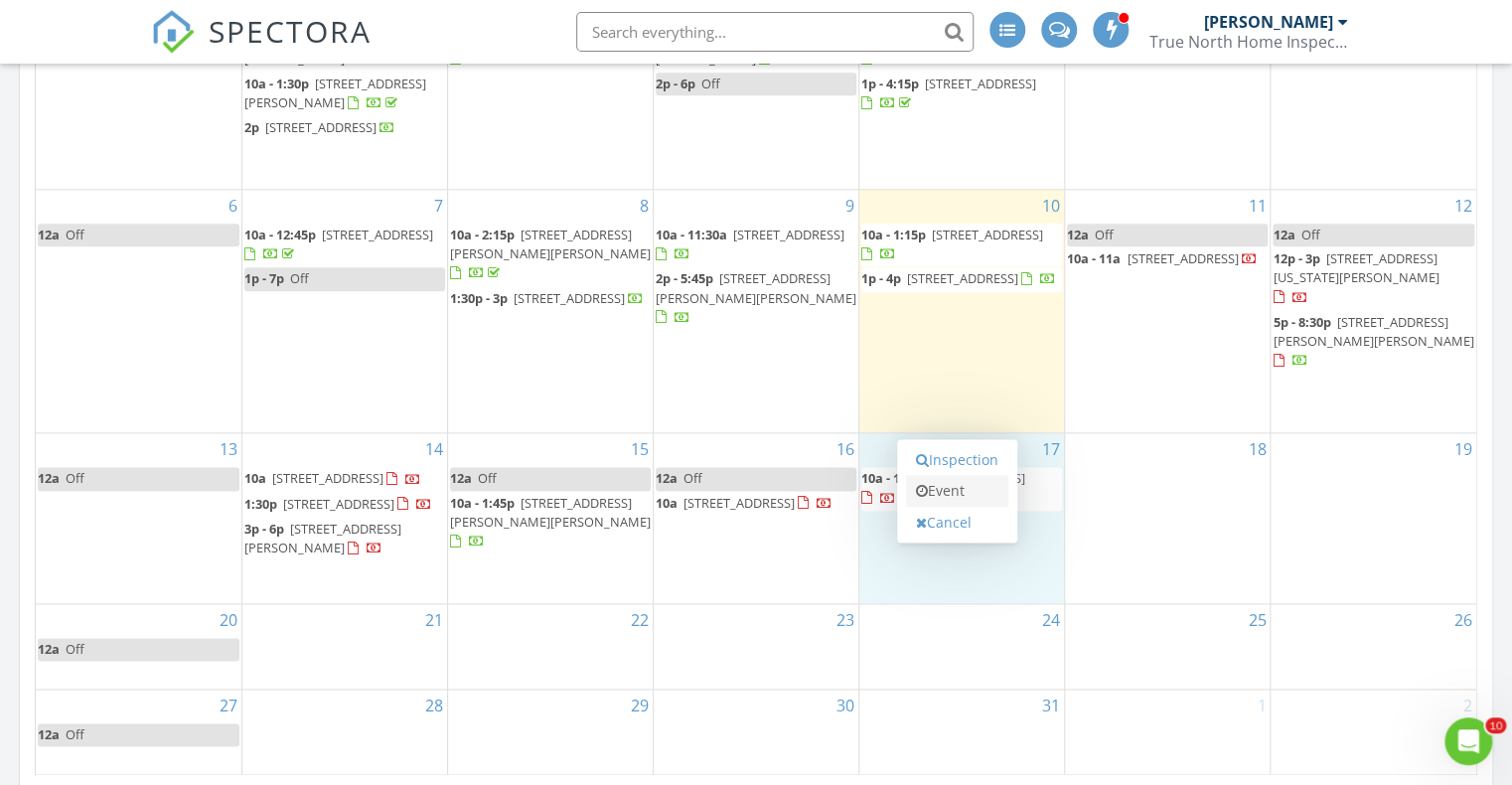 click on "Event" at bounding box center (957, 491) 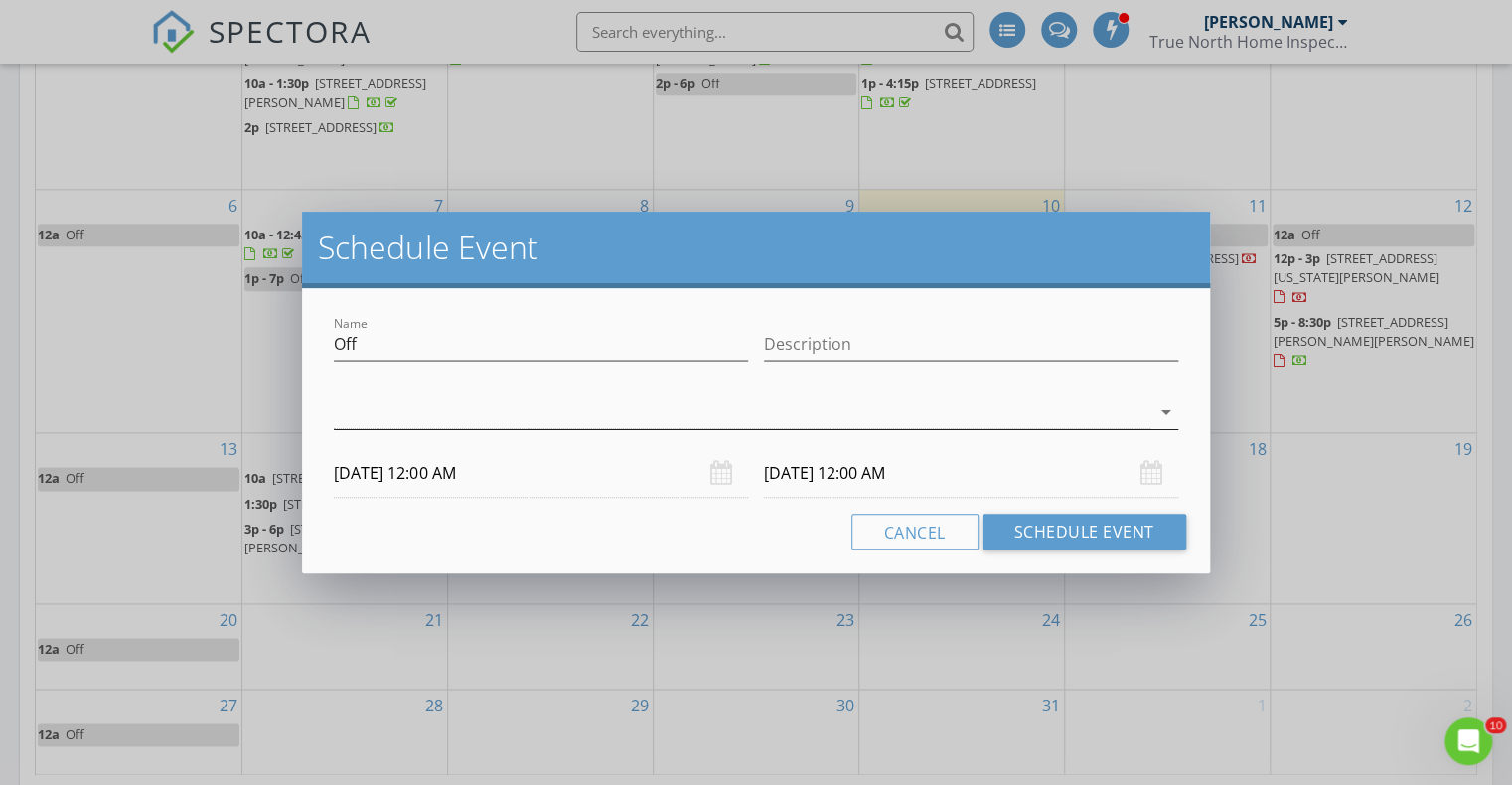 click at bounding box center (741, 412) 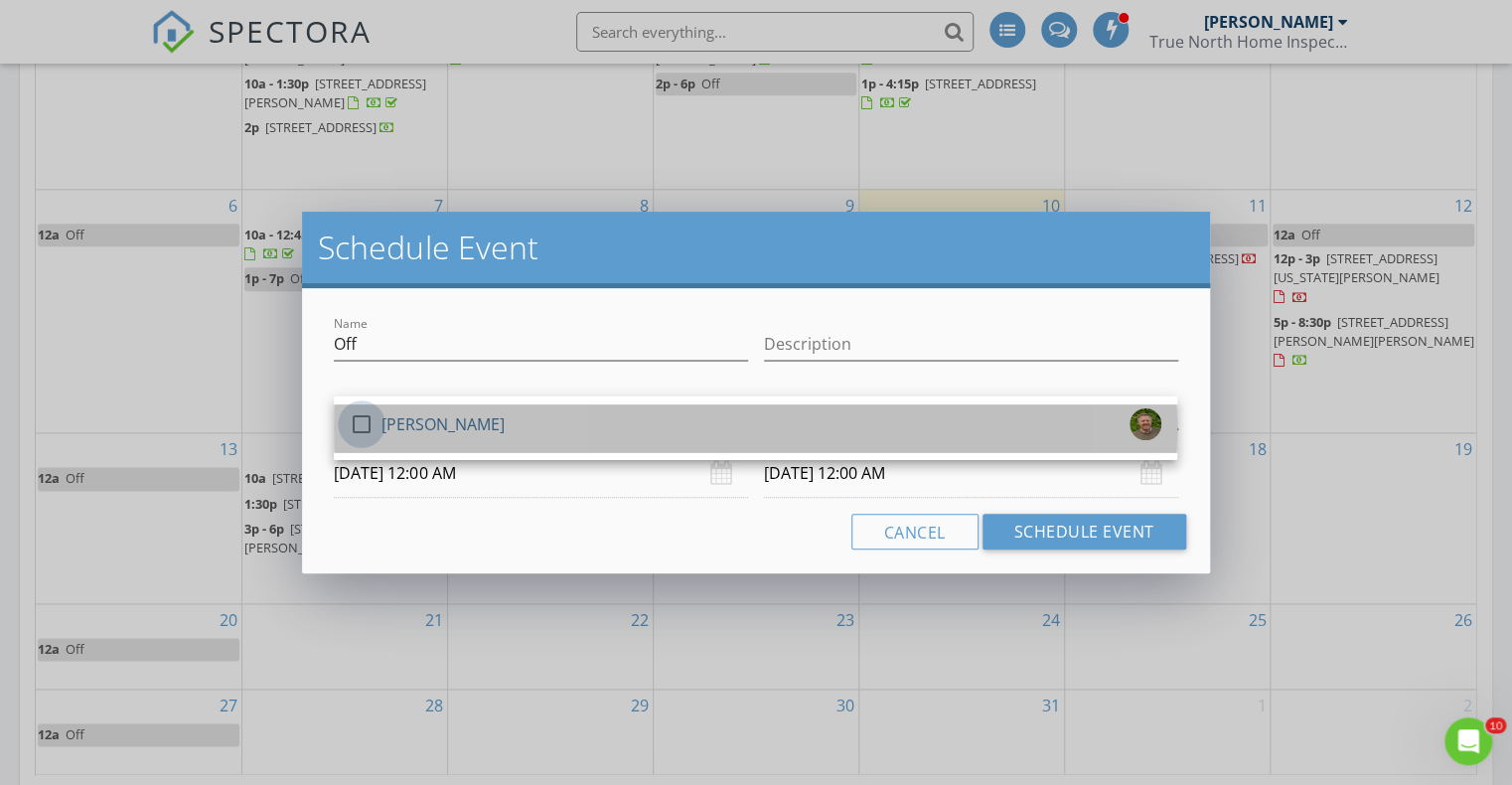 click at bounding box center (362, 424) 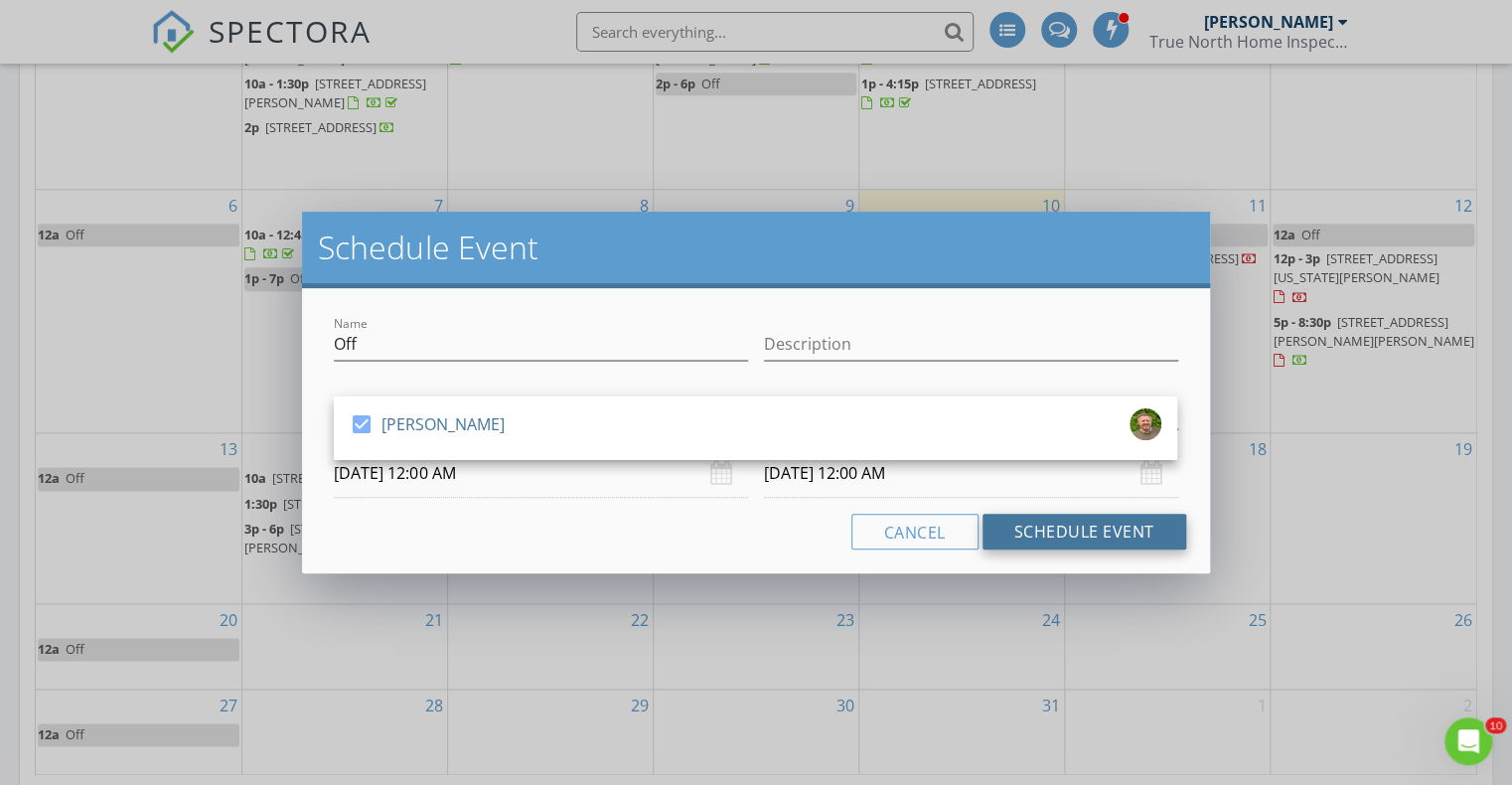 click on "Schedule Event" at bounding box center (1084, 532) 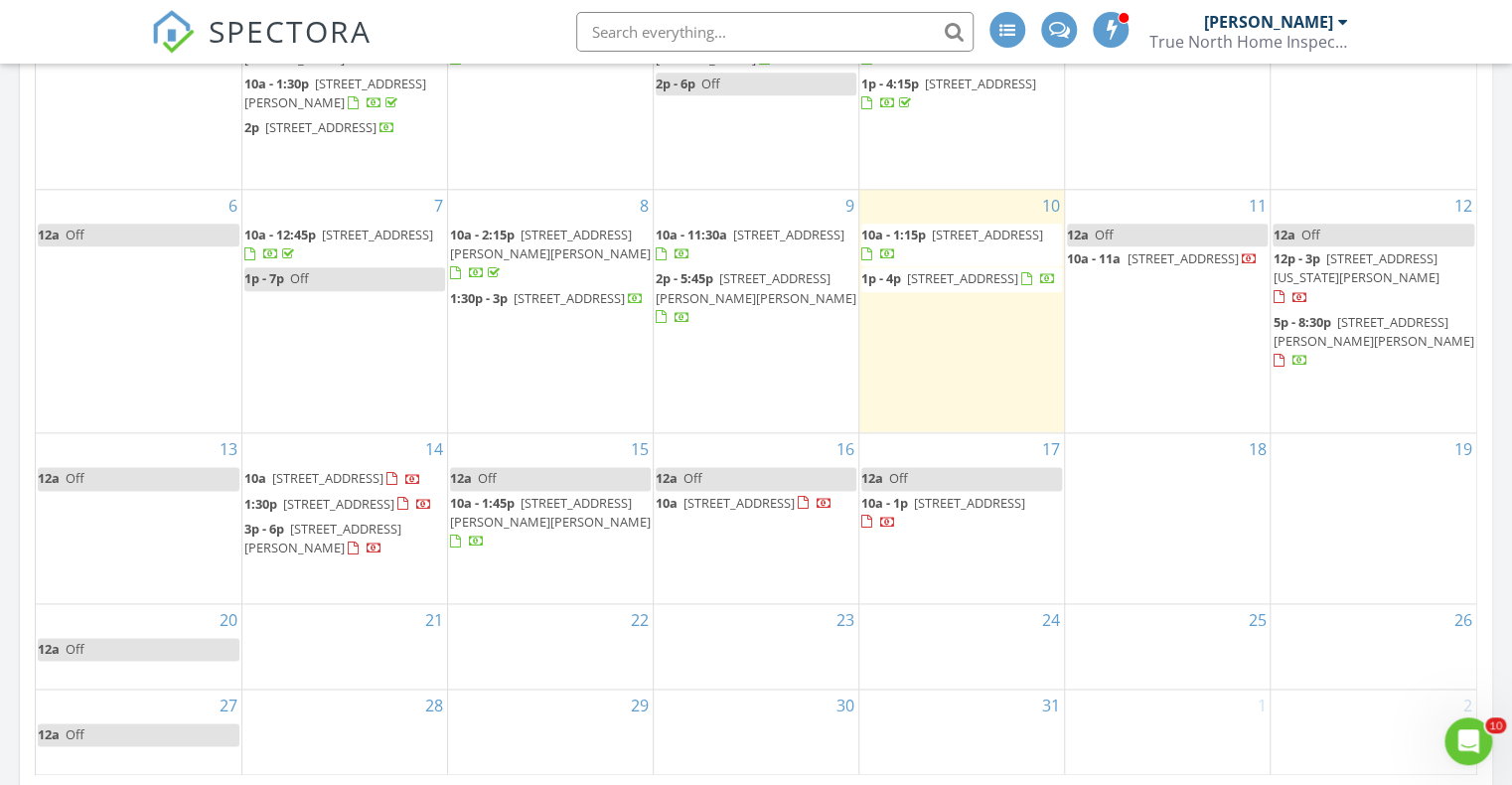 click on "[STREET_ADDRESS]" at bounding box center [987, 235] 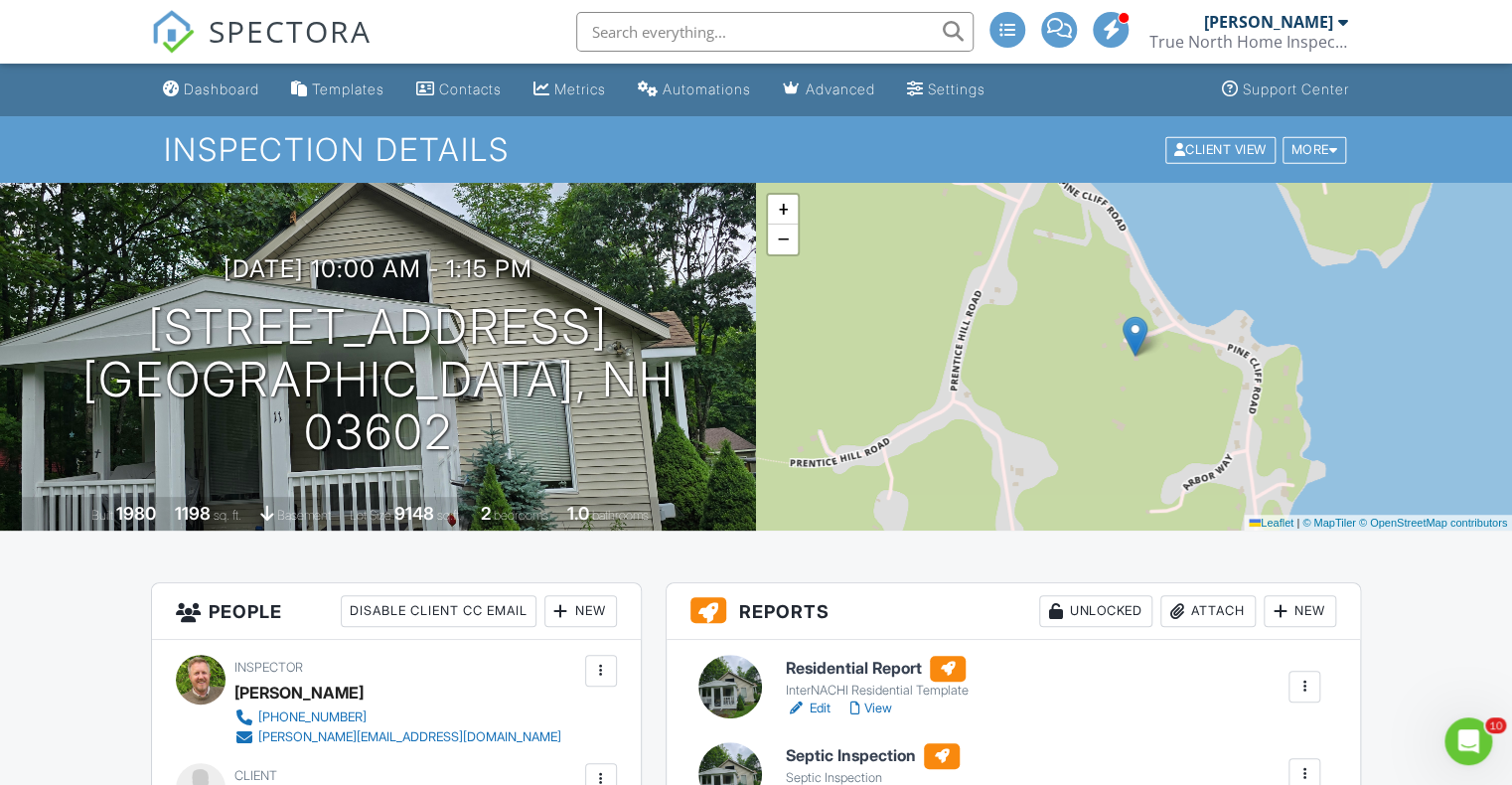 scroll, scrollTop: 0, scrollLeft: 0, axis: both 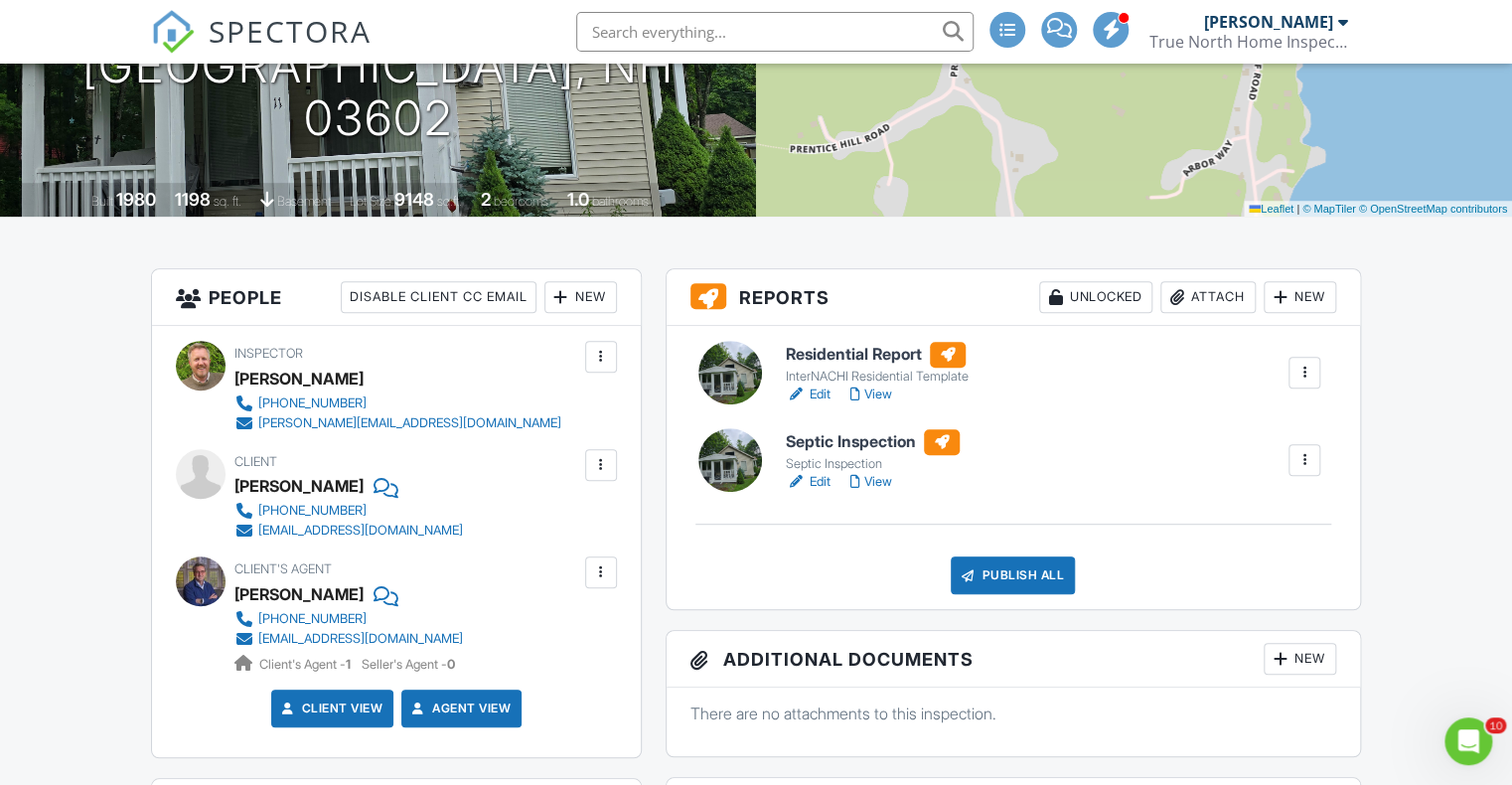 click on "Edit" at bounding box center (808, 482) 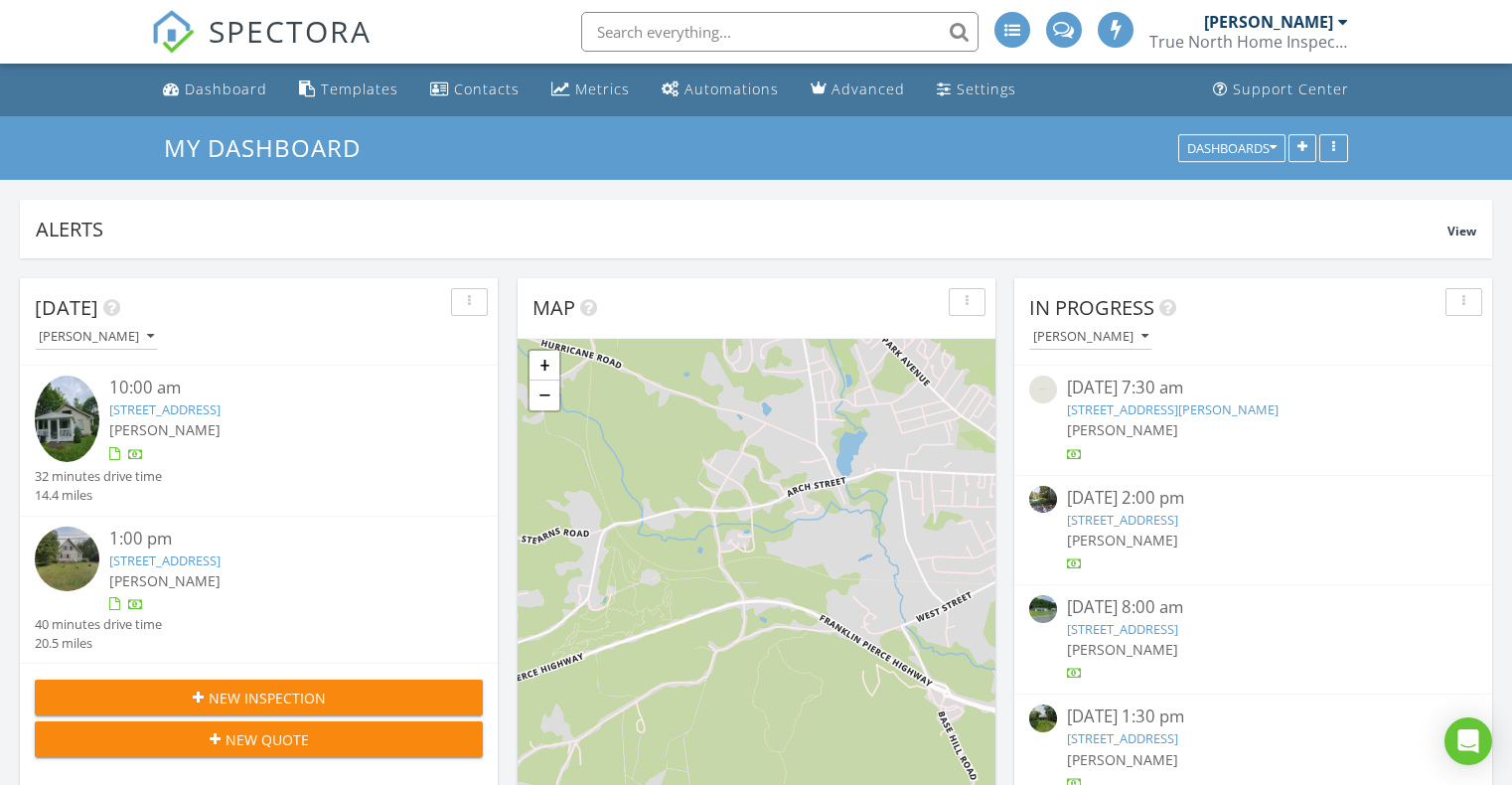 scroll, scrollTop: 0, scrollLeft: 0, axis: both 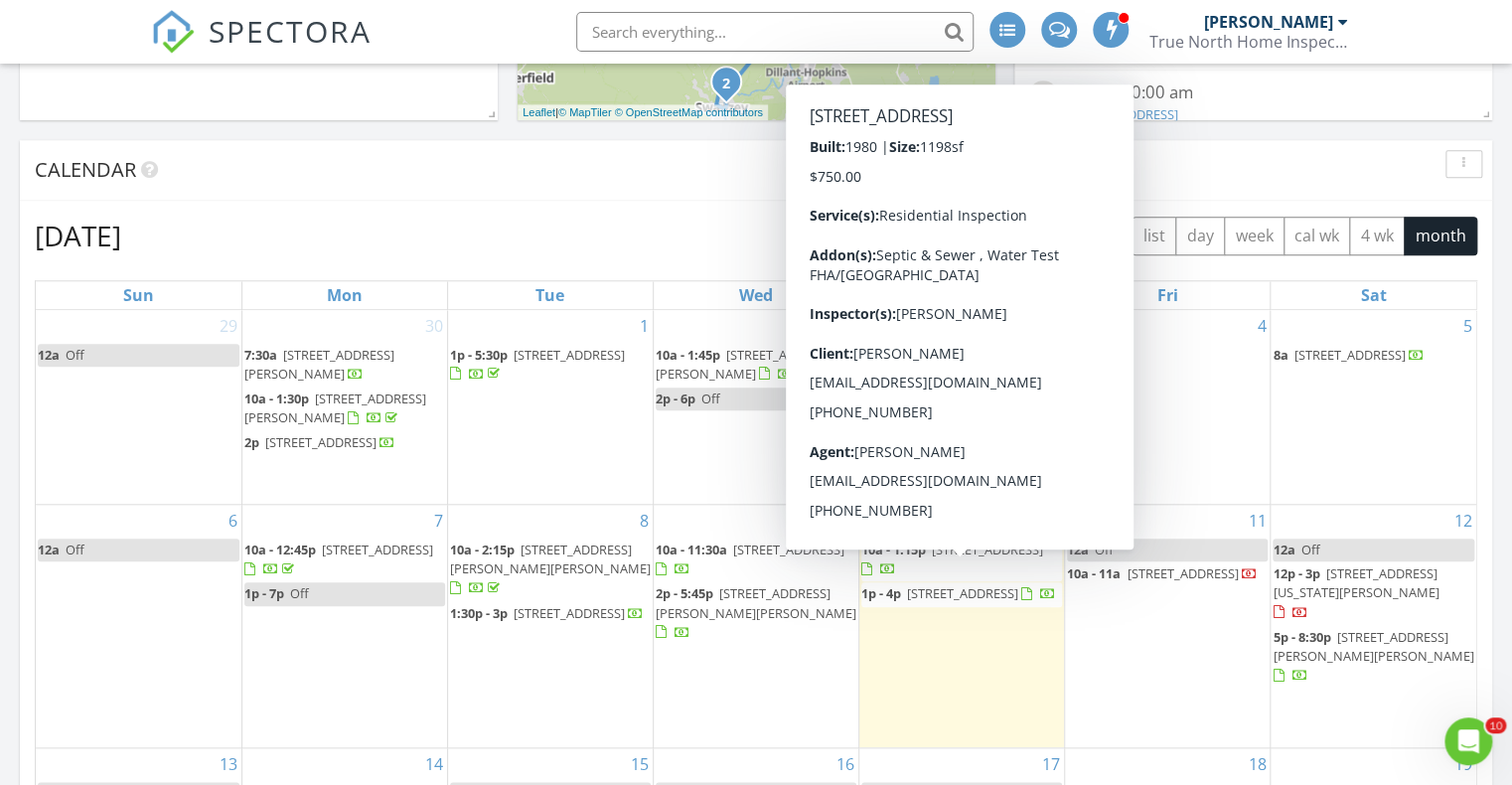 click on "[STREET_ADDRESS]" at bounding box center (987, 550) 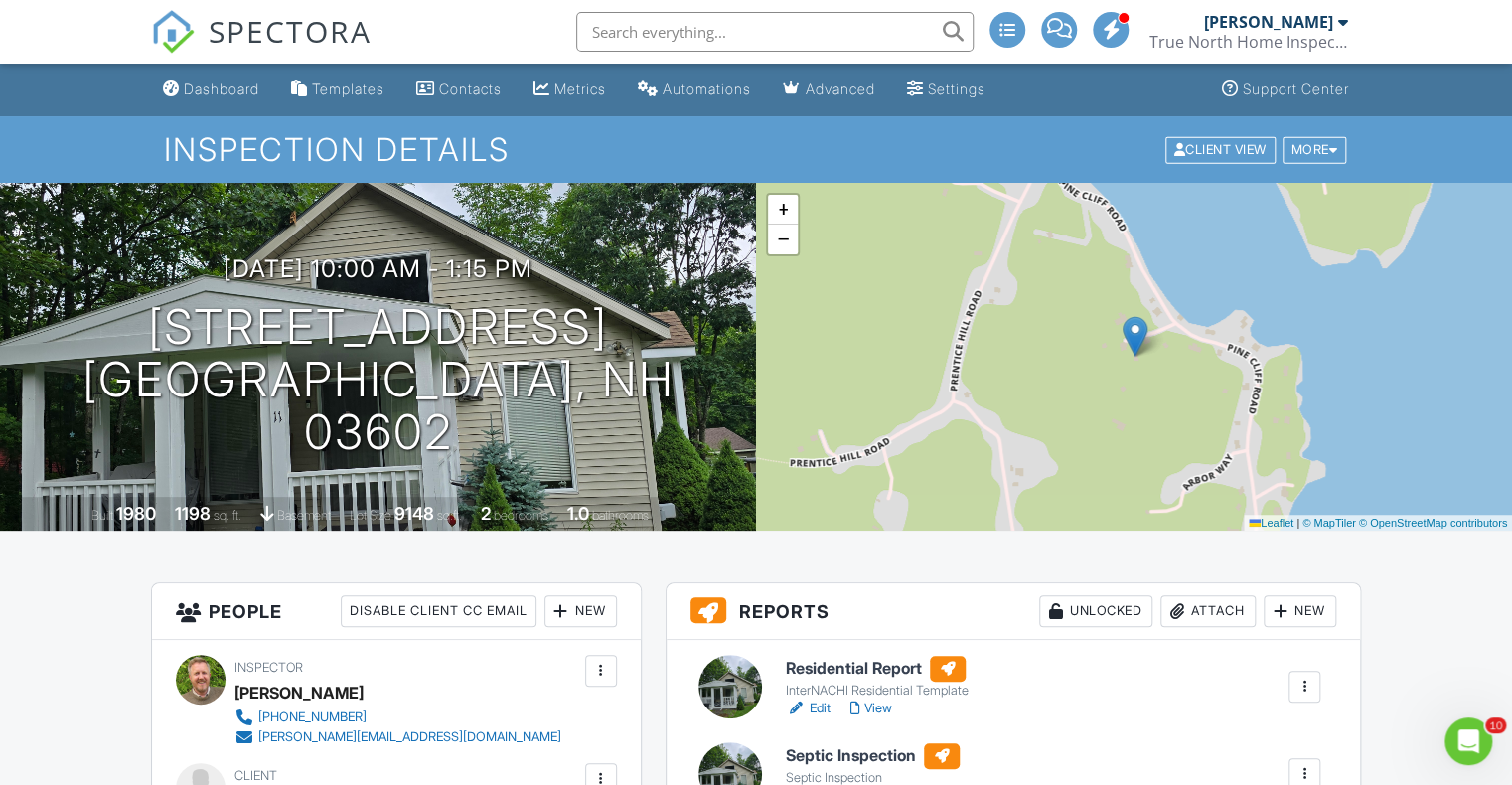 scroll, scrollTop: 0, scrollLeft: 0, axis: both 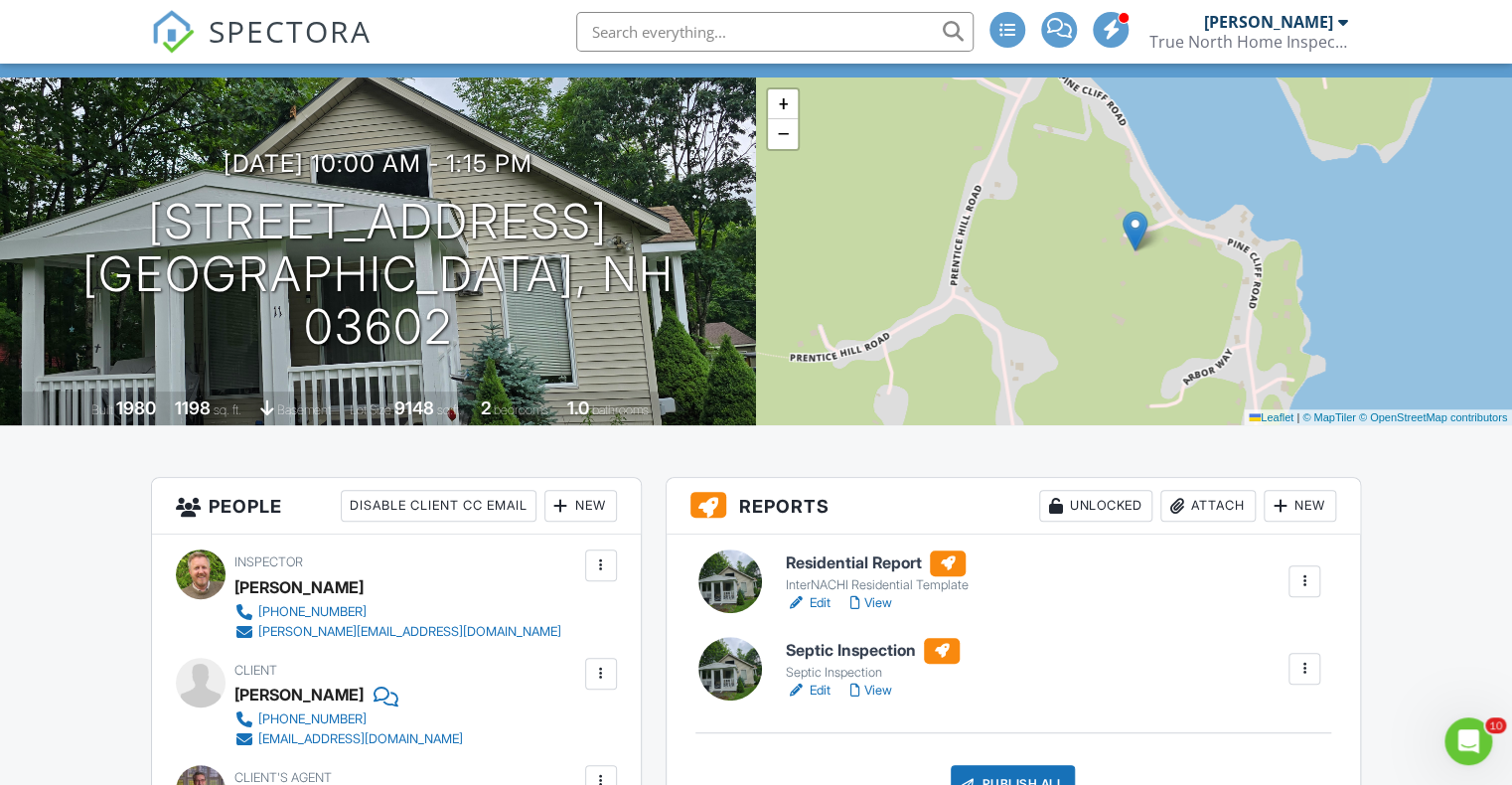 click on "Edit" at bounding box center (808, 691) 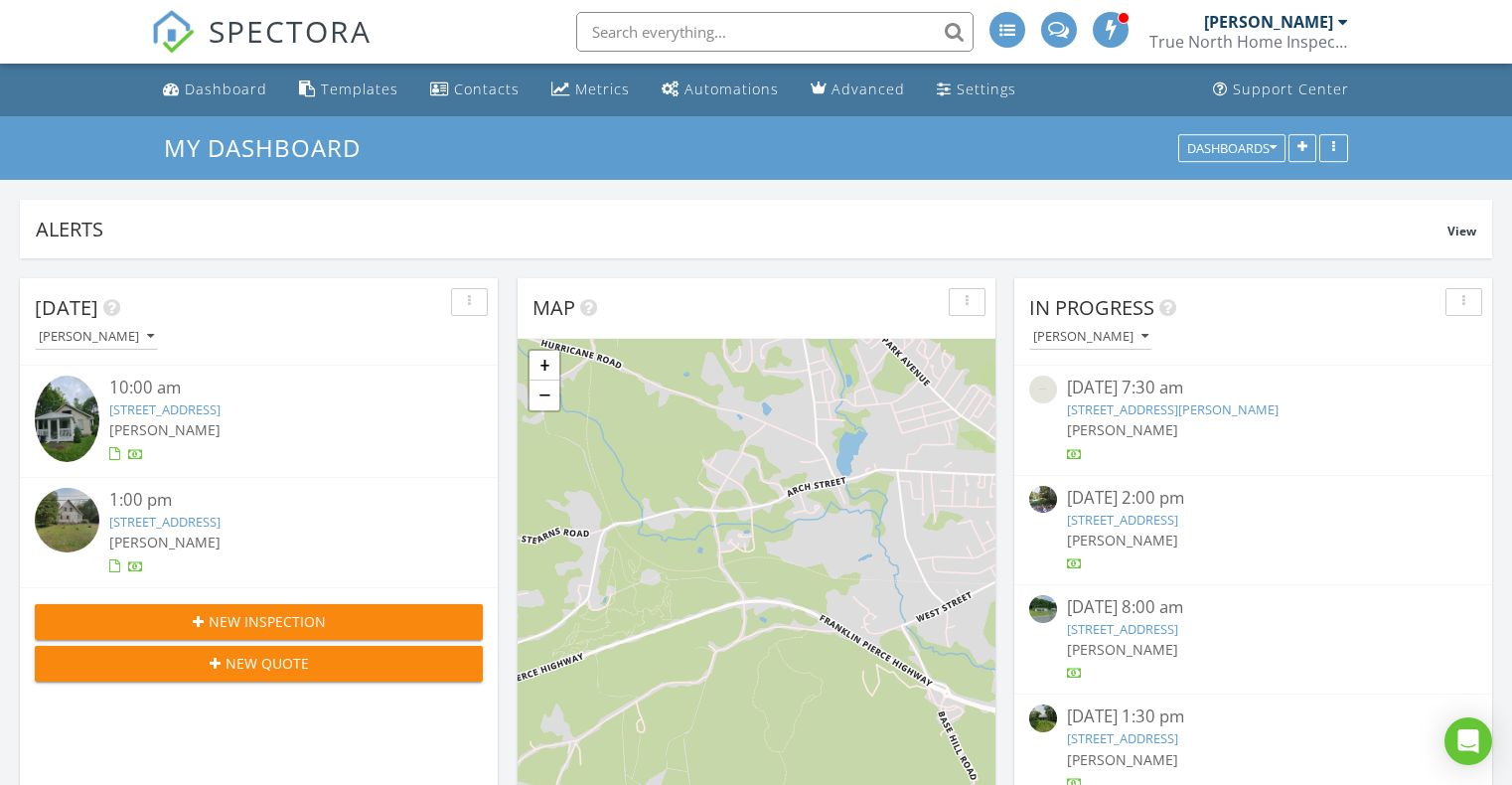 scroll, scrollTop: 0, scrollLeft: 0, axis: both 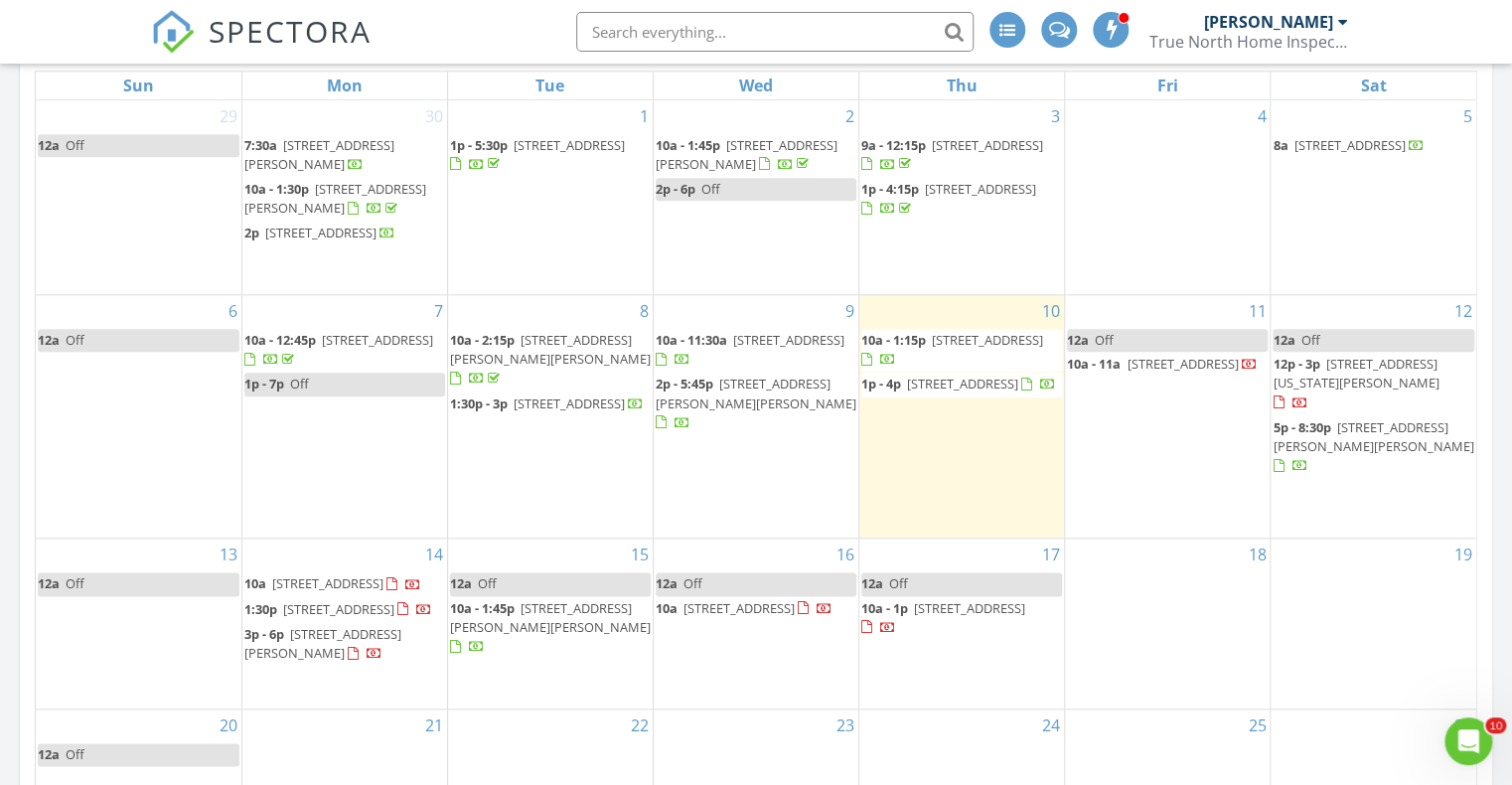 click on "[STREET_ADDRESS]" at bounding box center (987, 340) 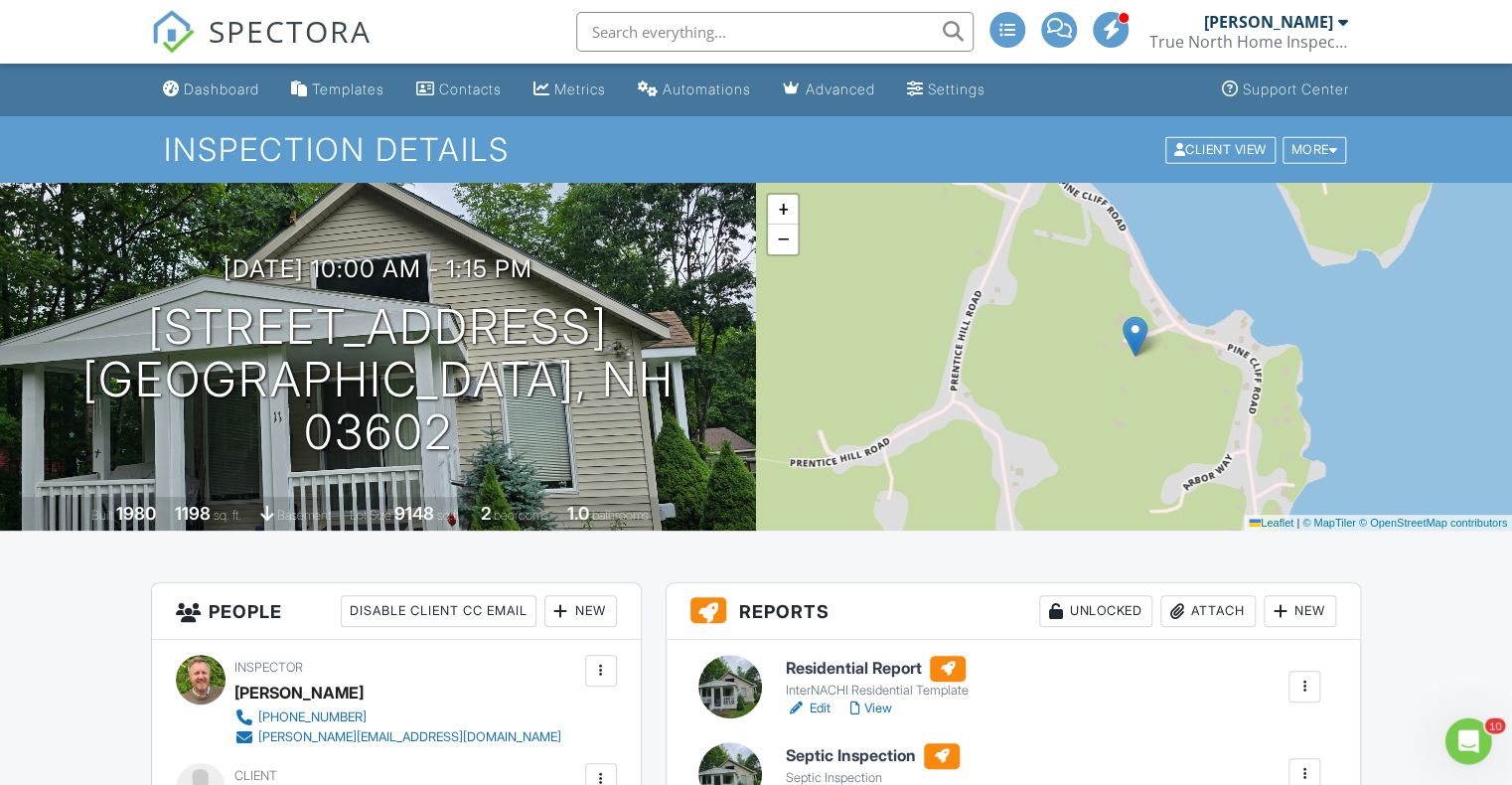 scroll, scrollTop: 0, scrollLeft: 0, axis: both 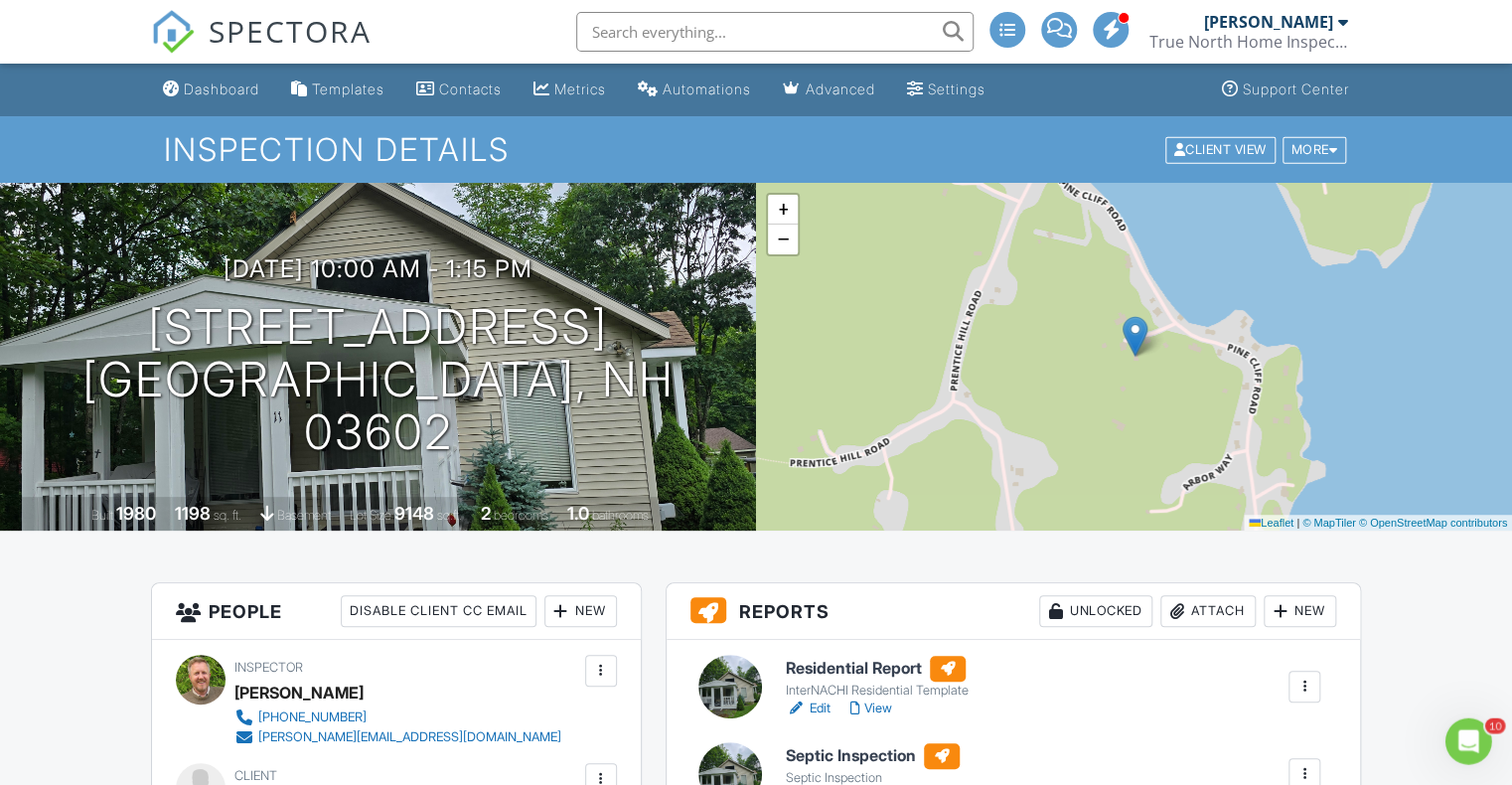 click on "Edit" at bounding box center [808, 708] 